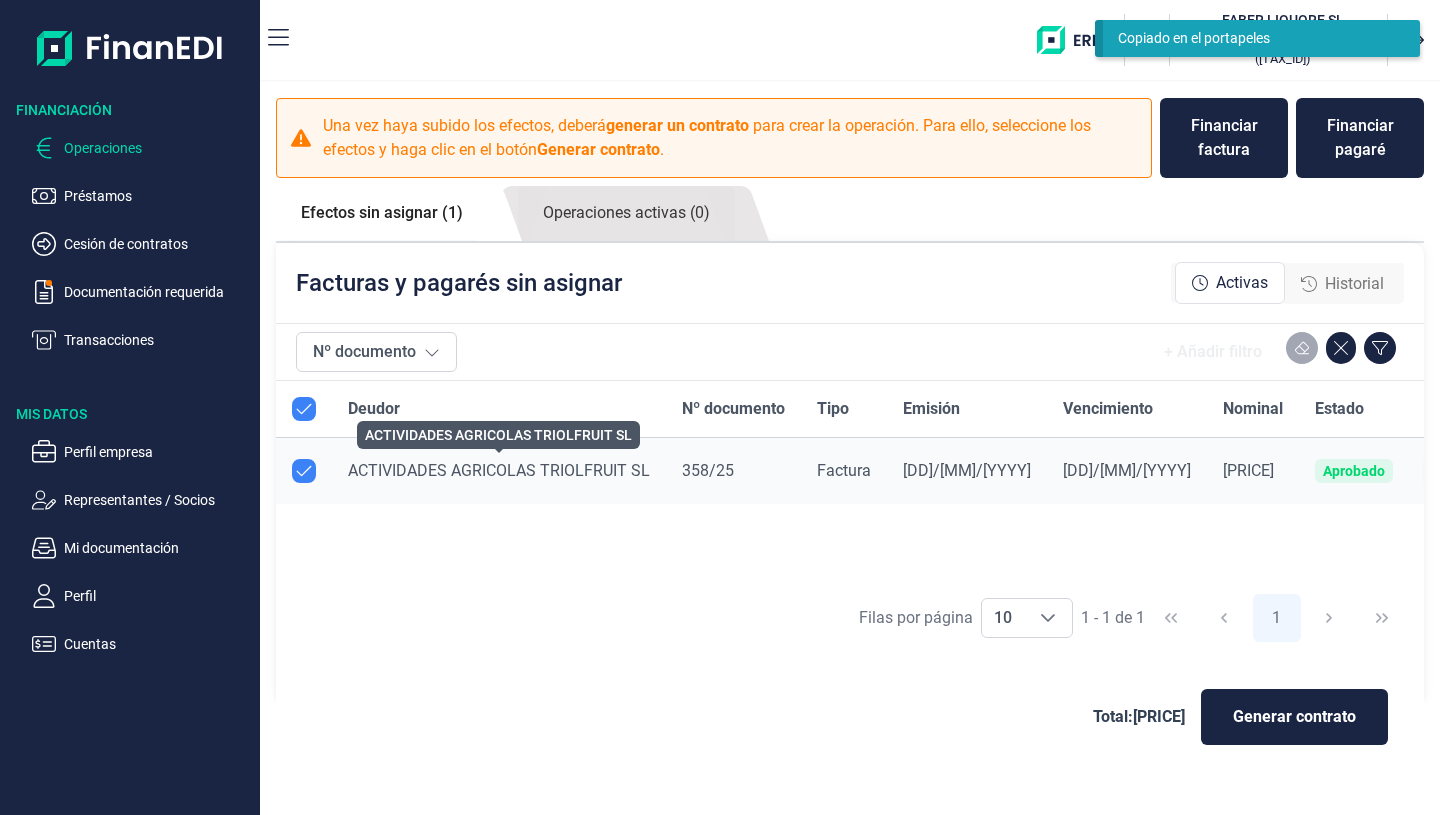 scroll, scrollTop: 0, scrollLeft: 0, axis: both 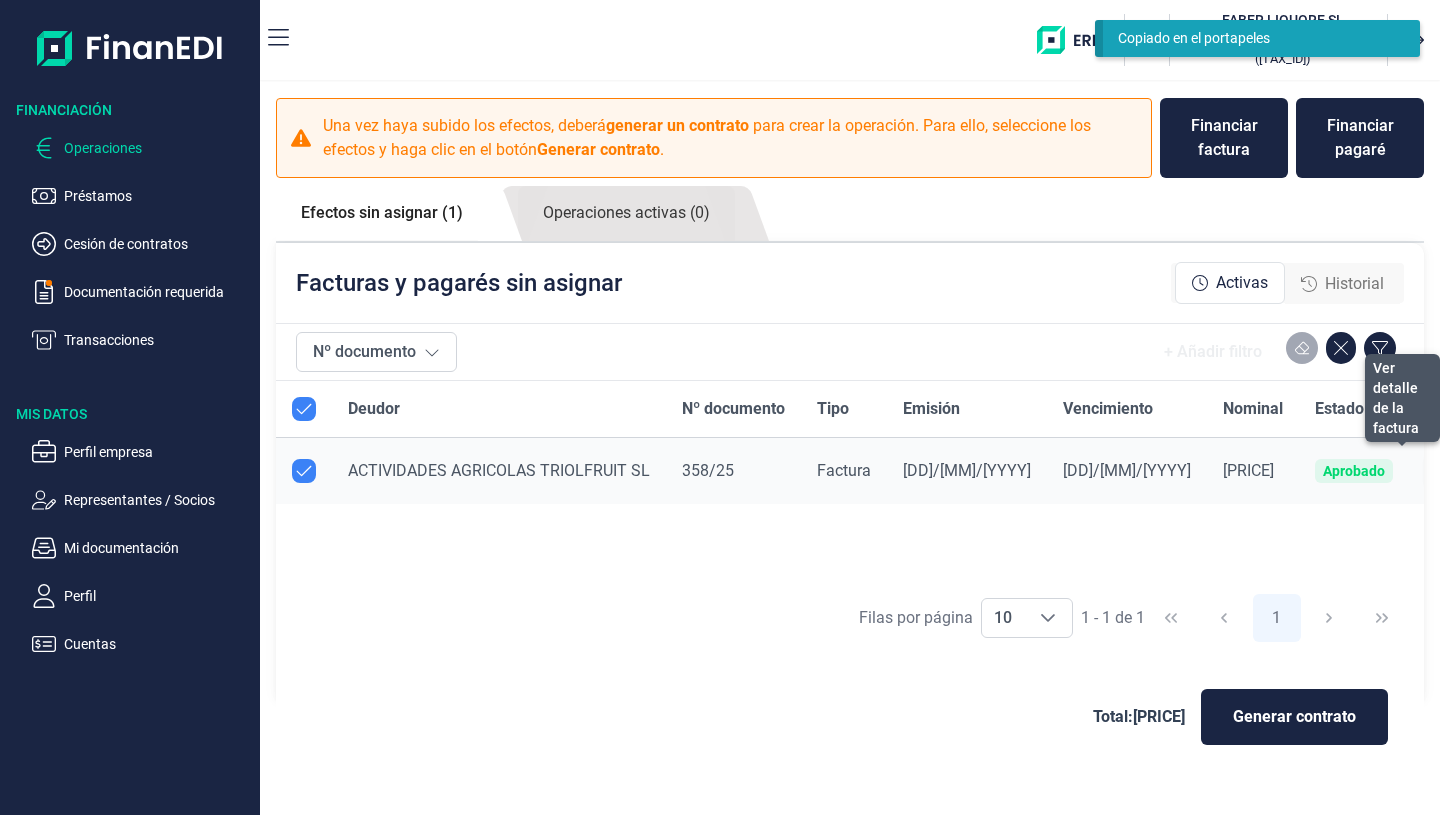 click 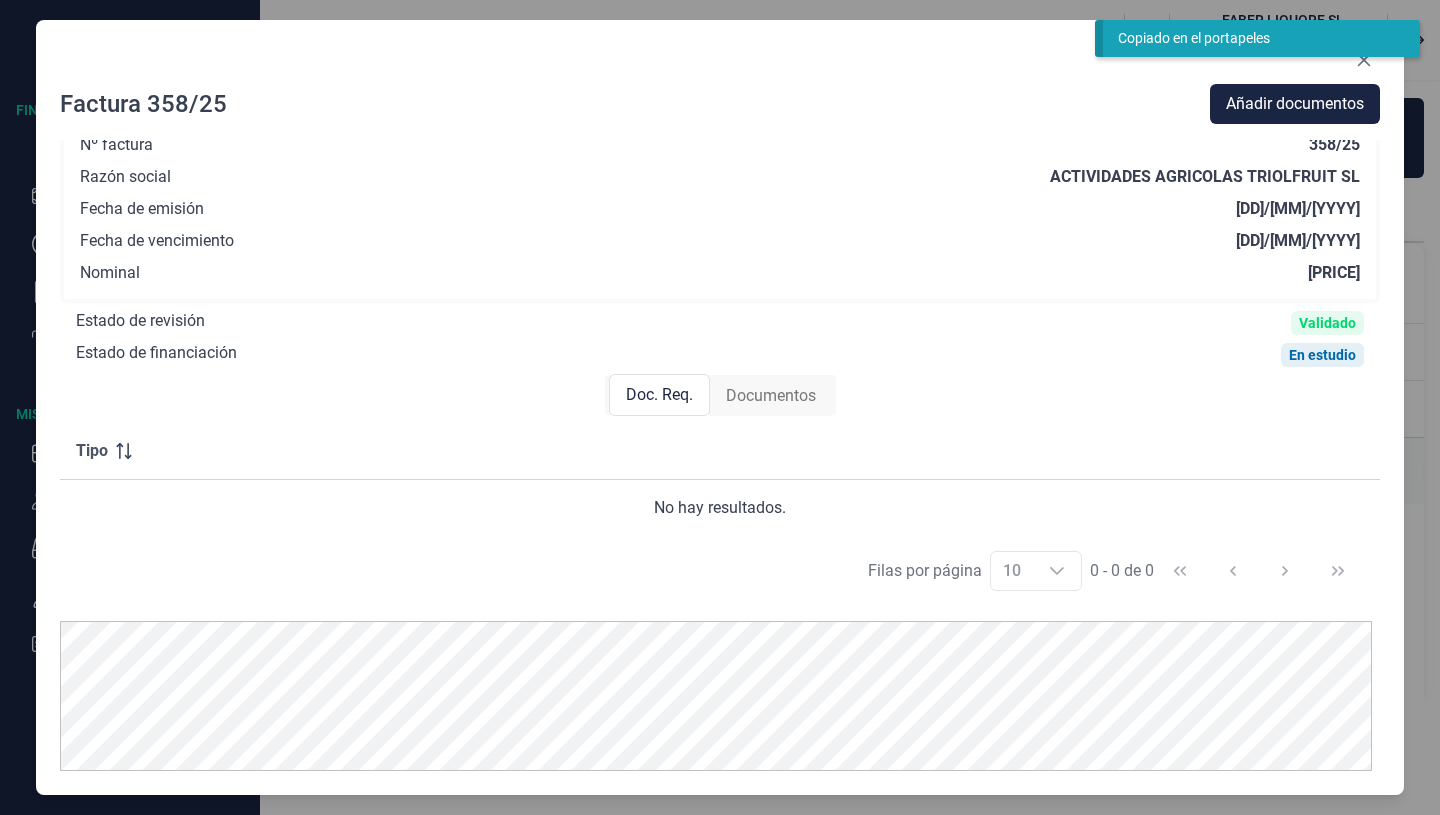 scroll, scrollTop: 0, scrollLeft: 0, axis: both 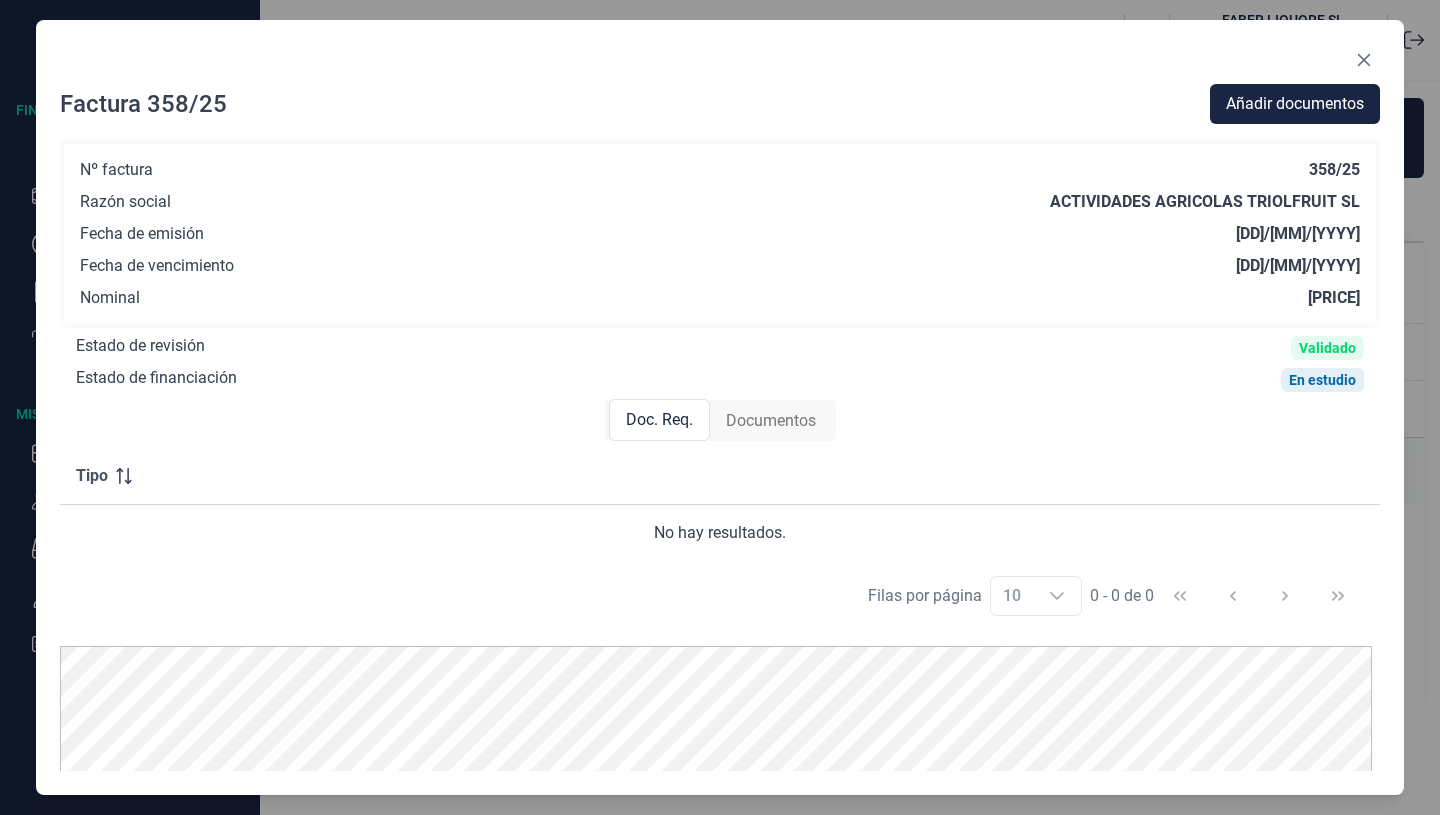 click on "Doc. Req." at bounding box center (659, 420) 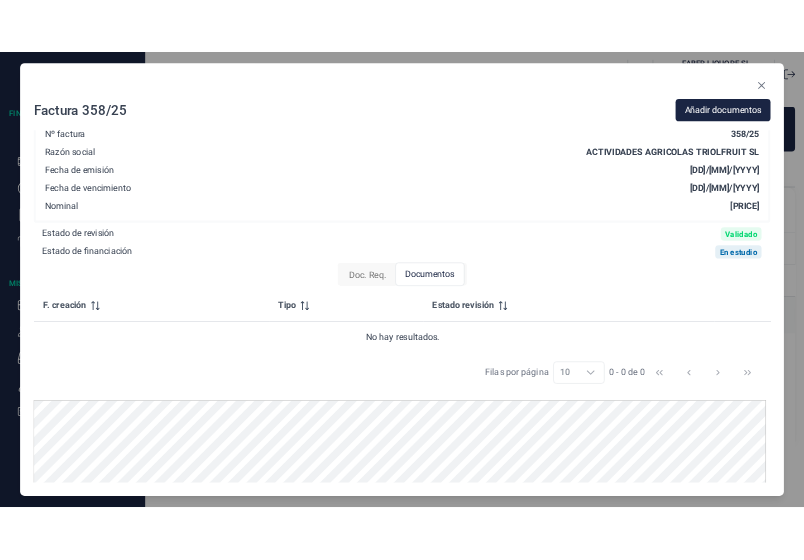 scroll, scrollTop: 0, scrollLeft: 0, axis: both 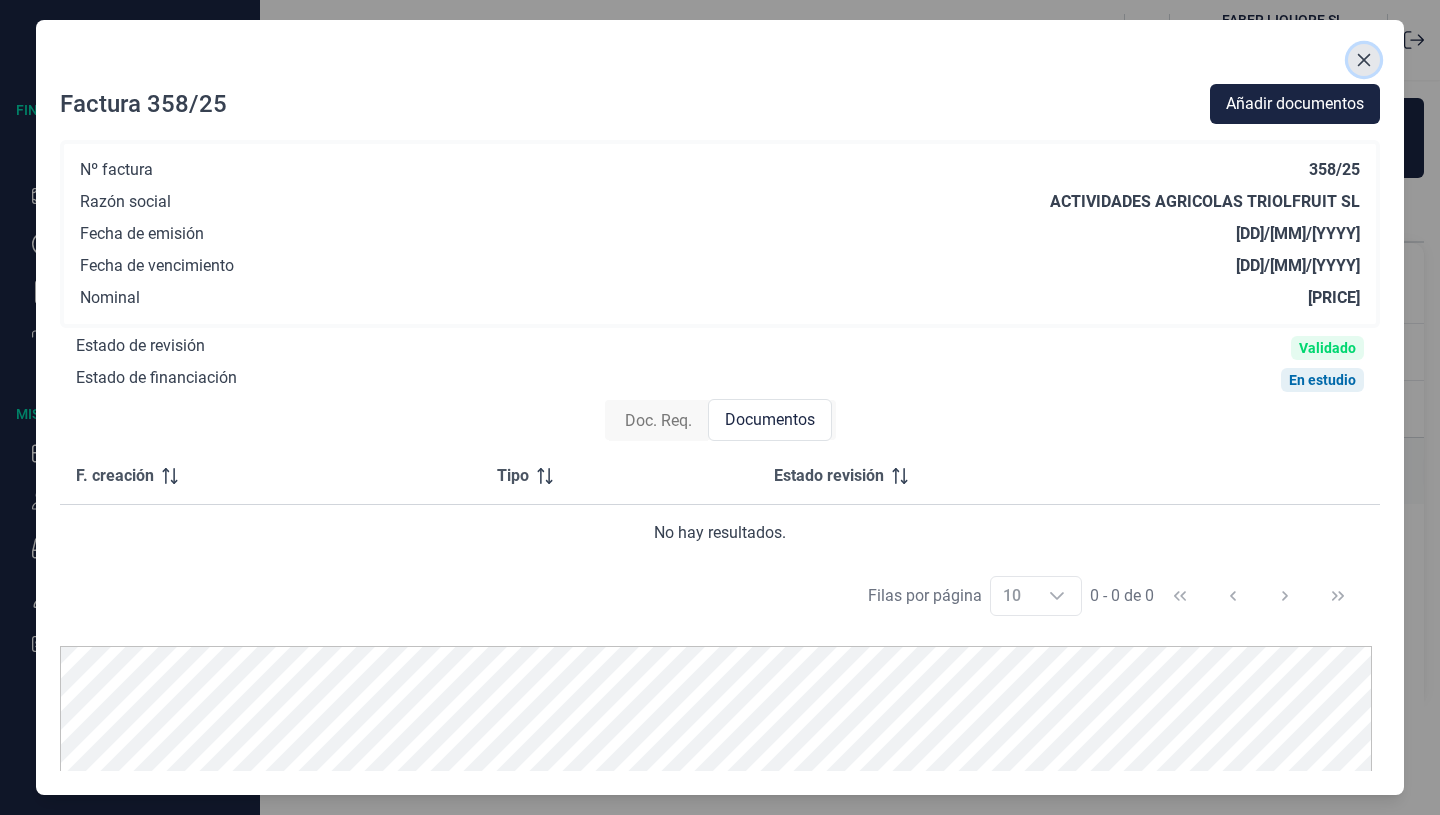 click 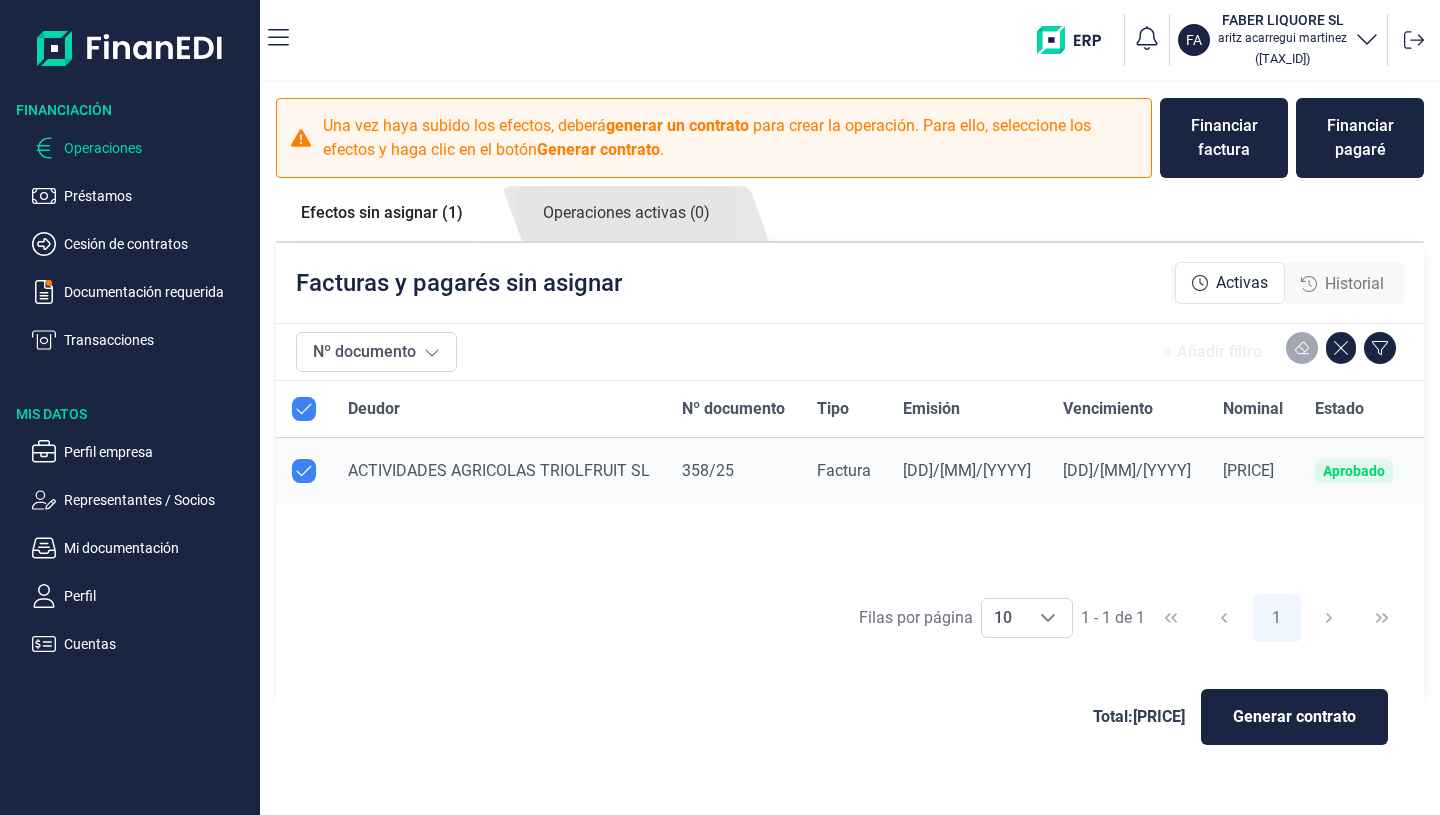 click on "Efectos sin asignar  (1)" at bounding box center (382, 213) 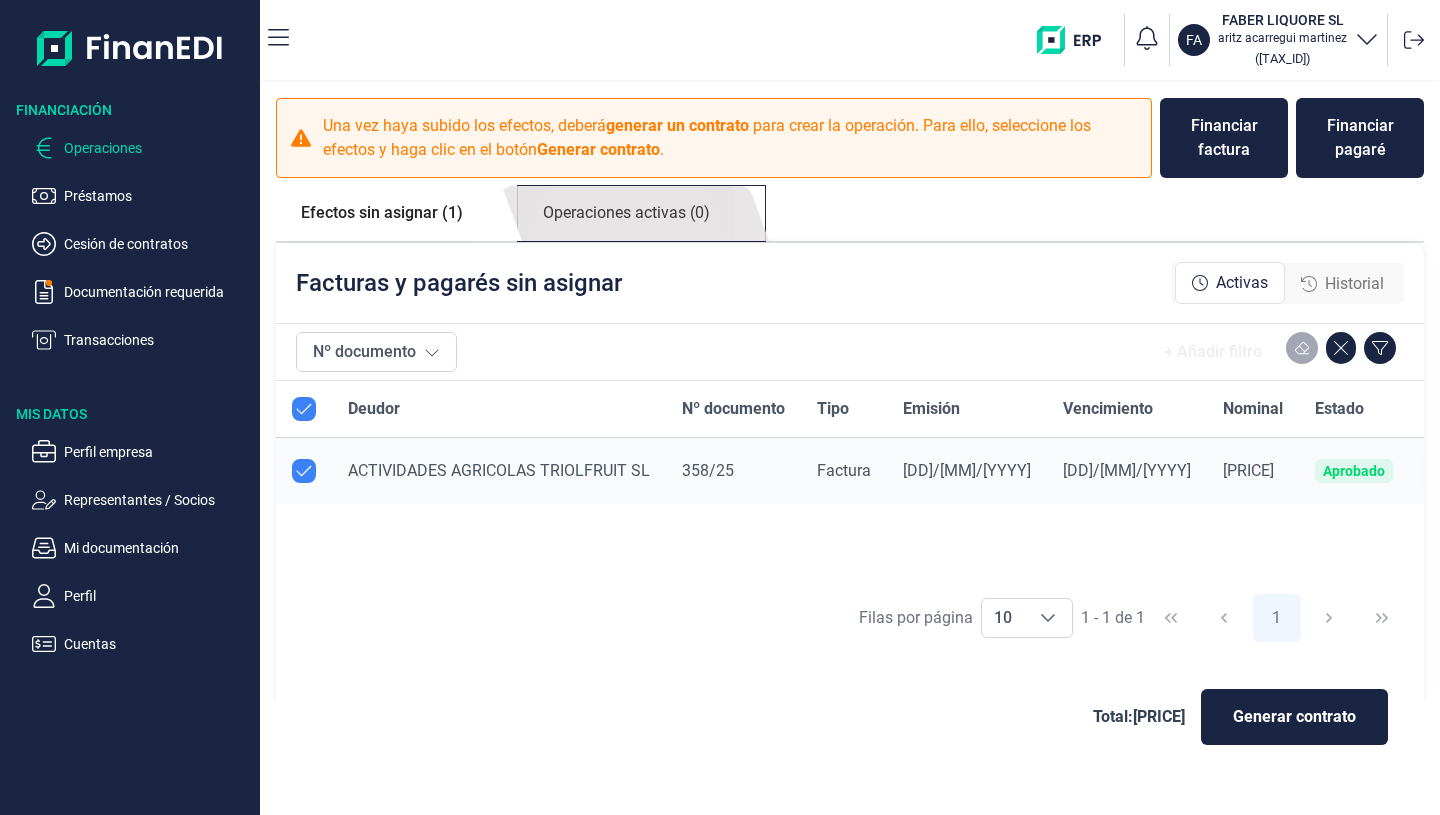 click on "Operaciones activas (0)" at bounding box center [626, 213] 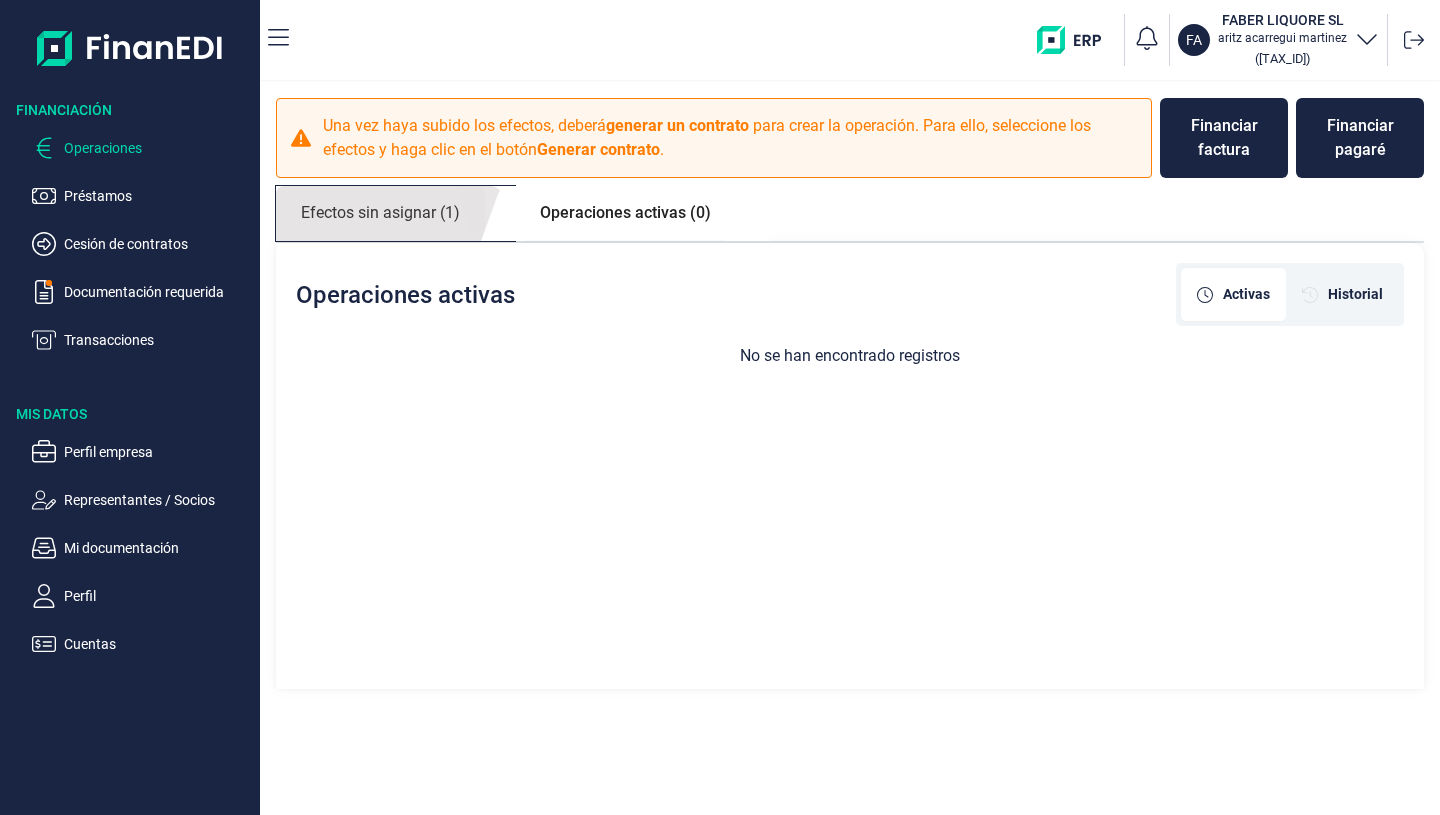 click on "Efectos sin asignar  (1)" at bounding box center (380, 213) 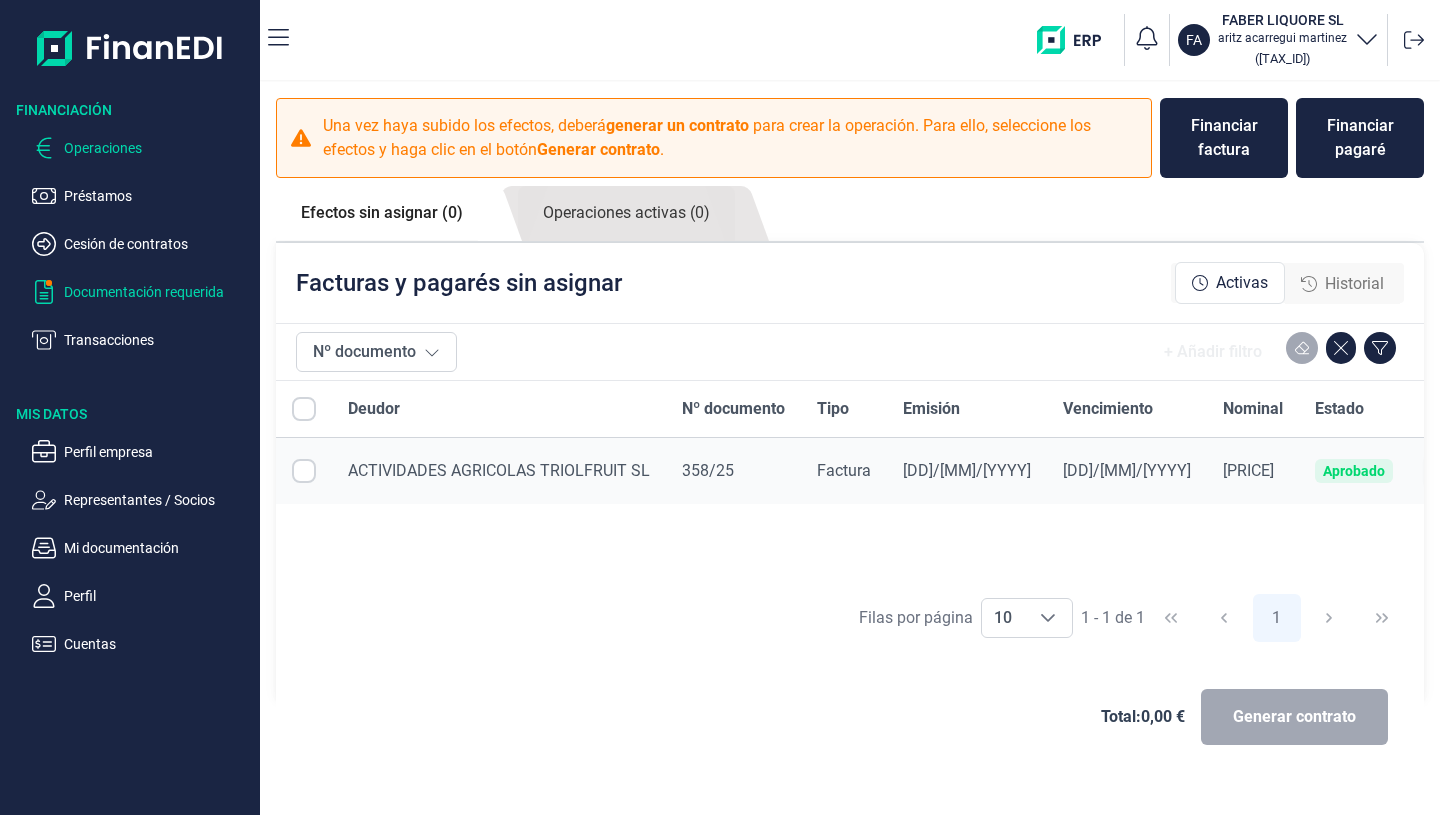 checkbox on "true" 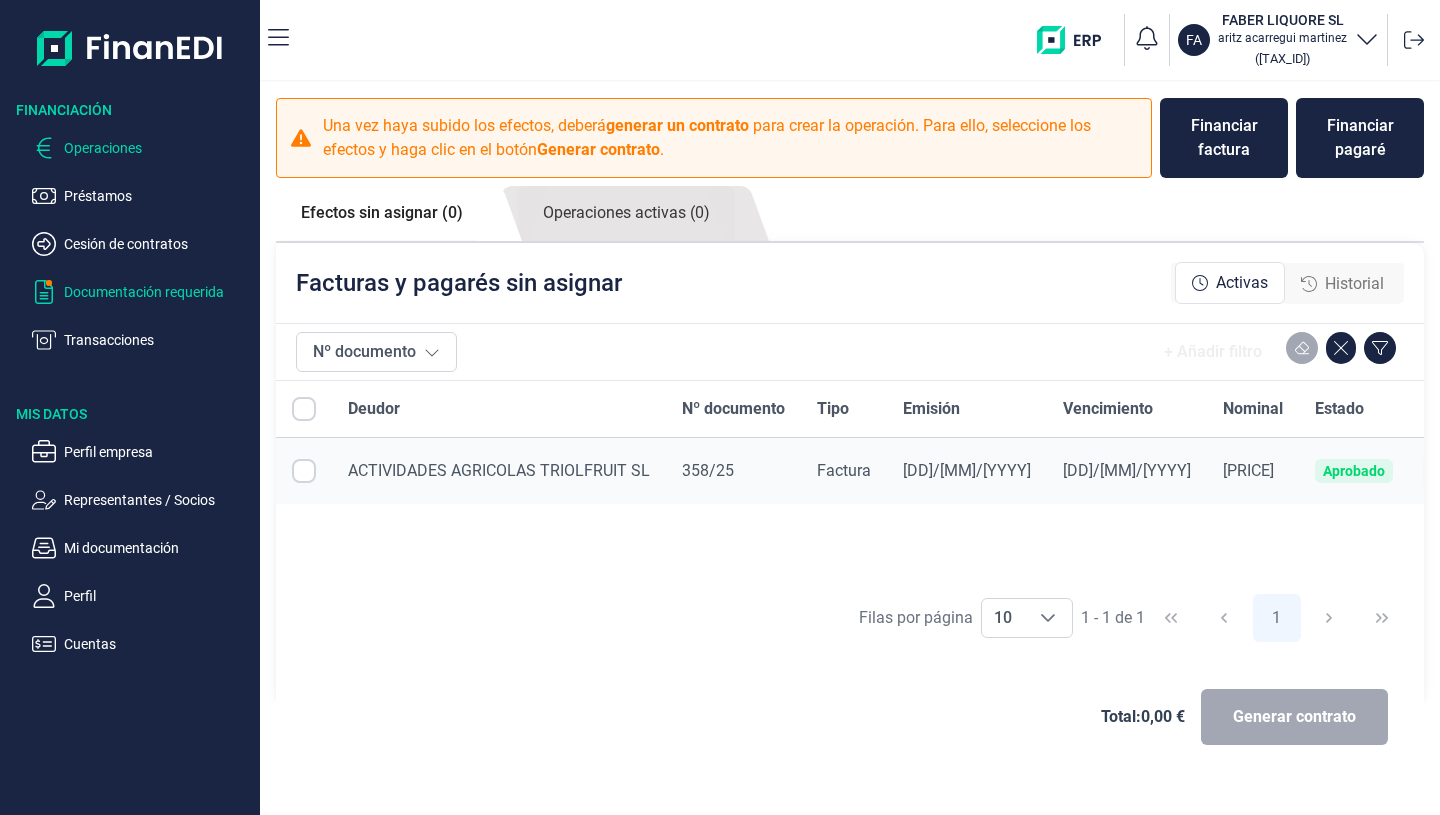 checkbox on "true" 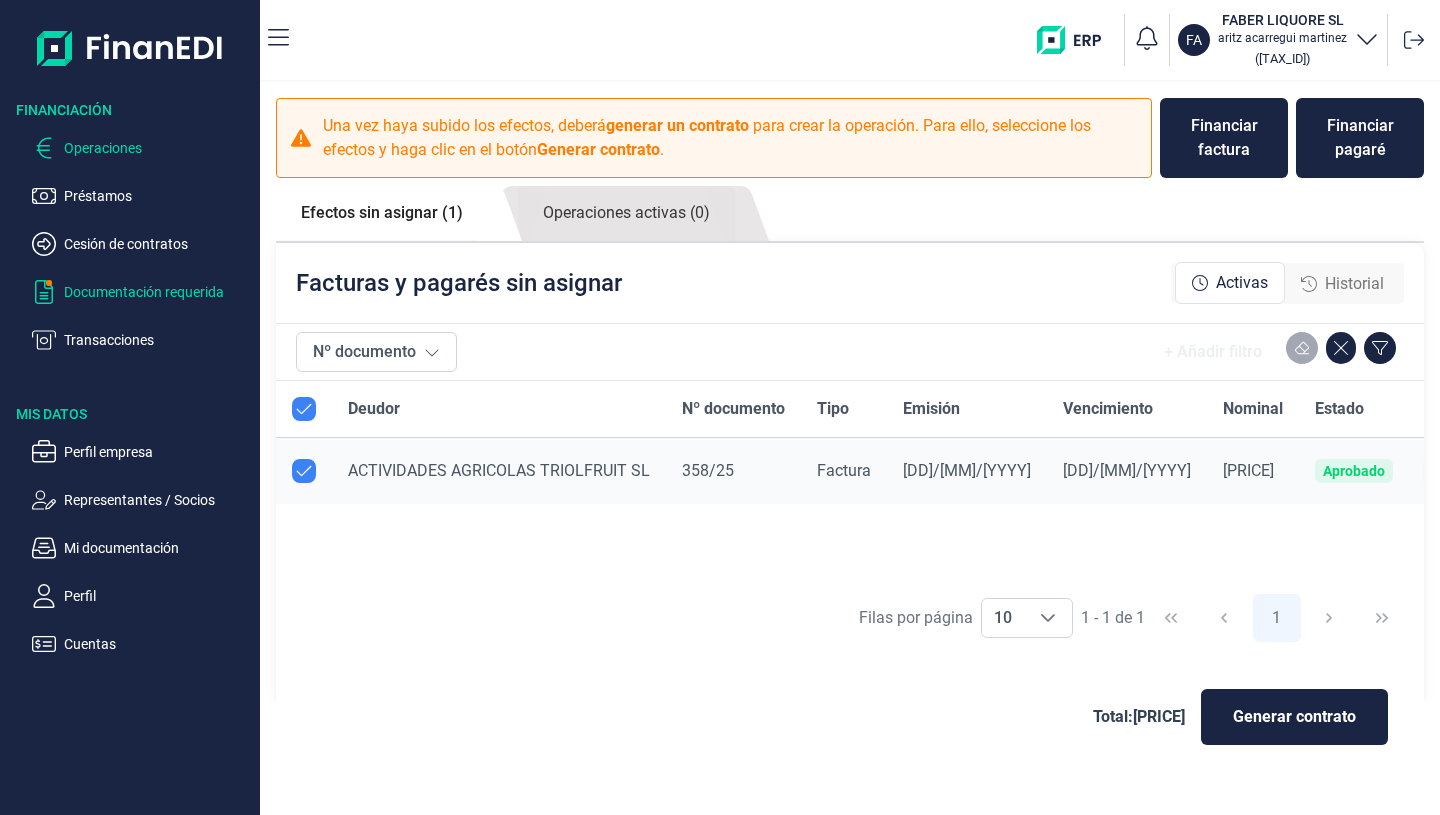click on "Documentación requerida" at bounding box center (158, 292) 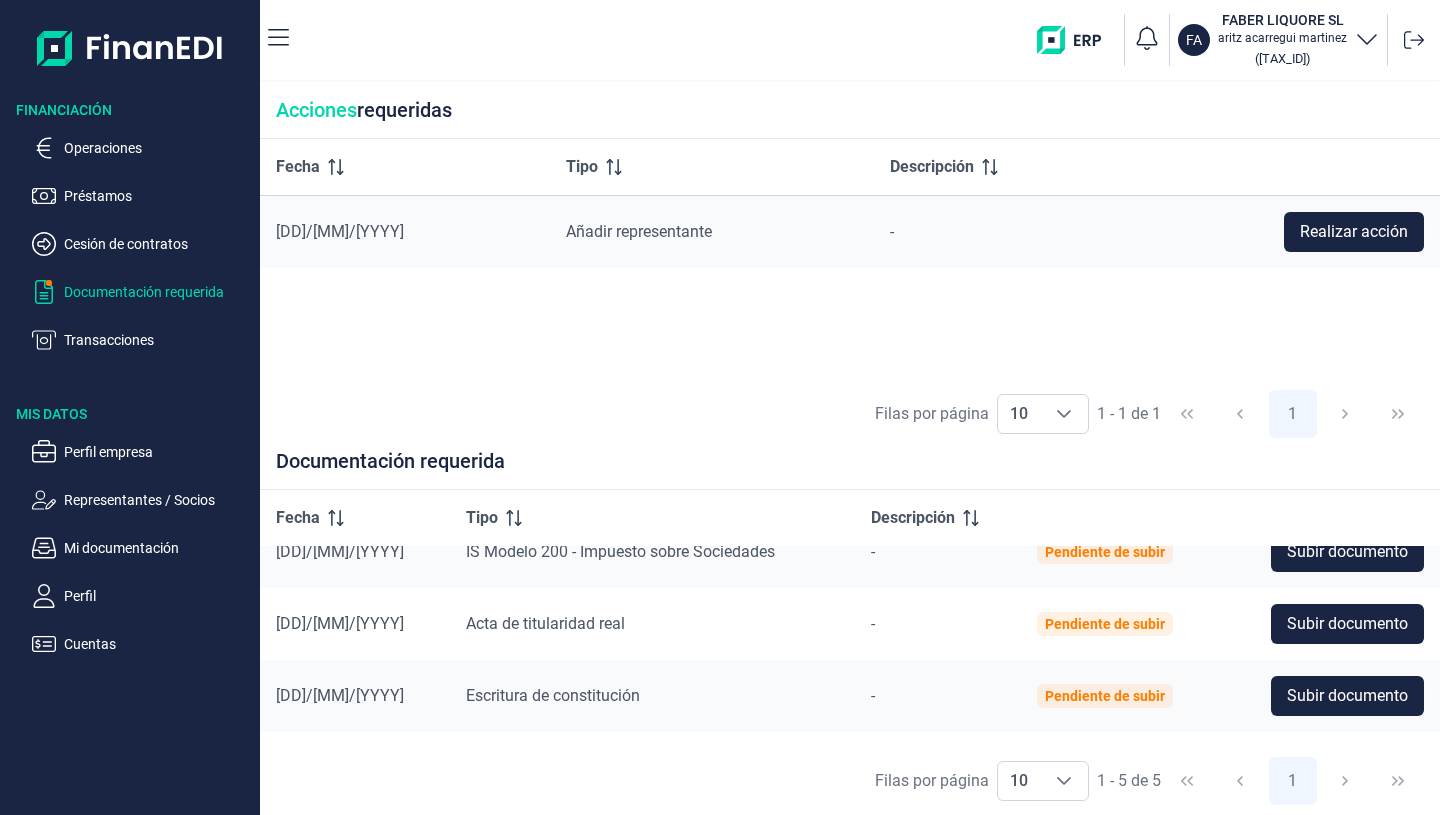 scroll, scrollTop: 0, scrollLeft: 0, axis: both 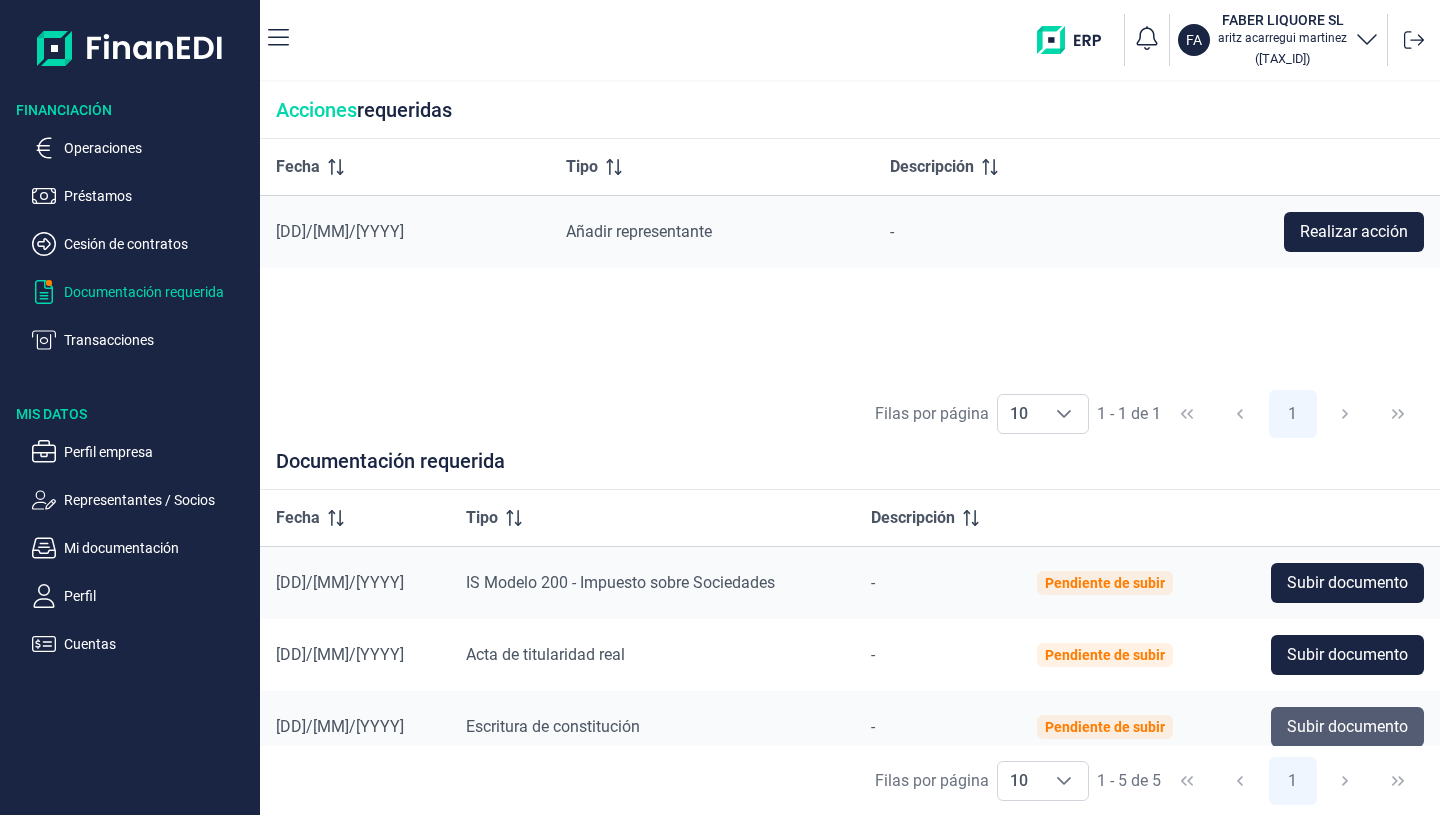 click on "Subir documento" at bounding box center (1347, 727) 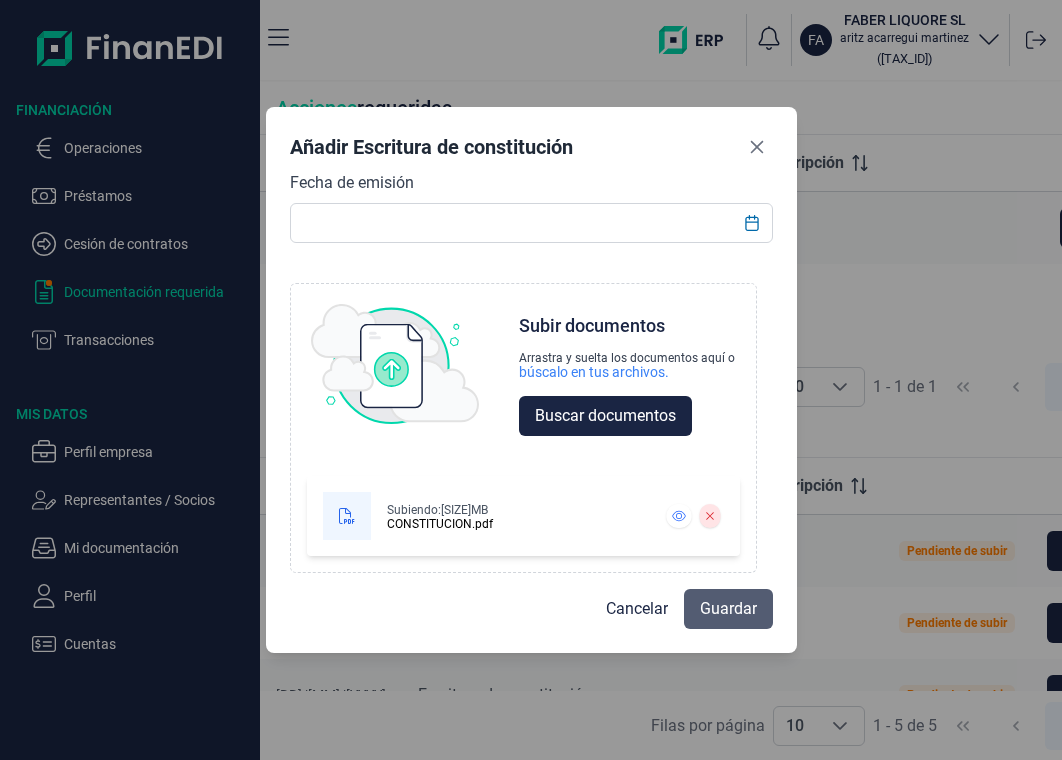 click on "Guardar" at bounding box center (728, 609) 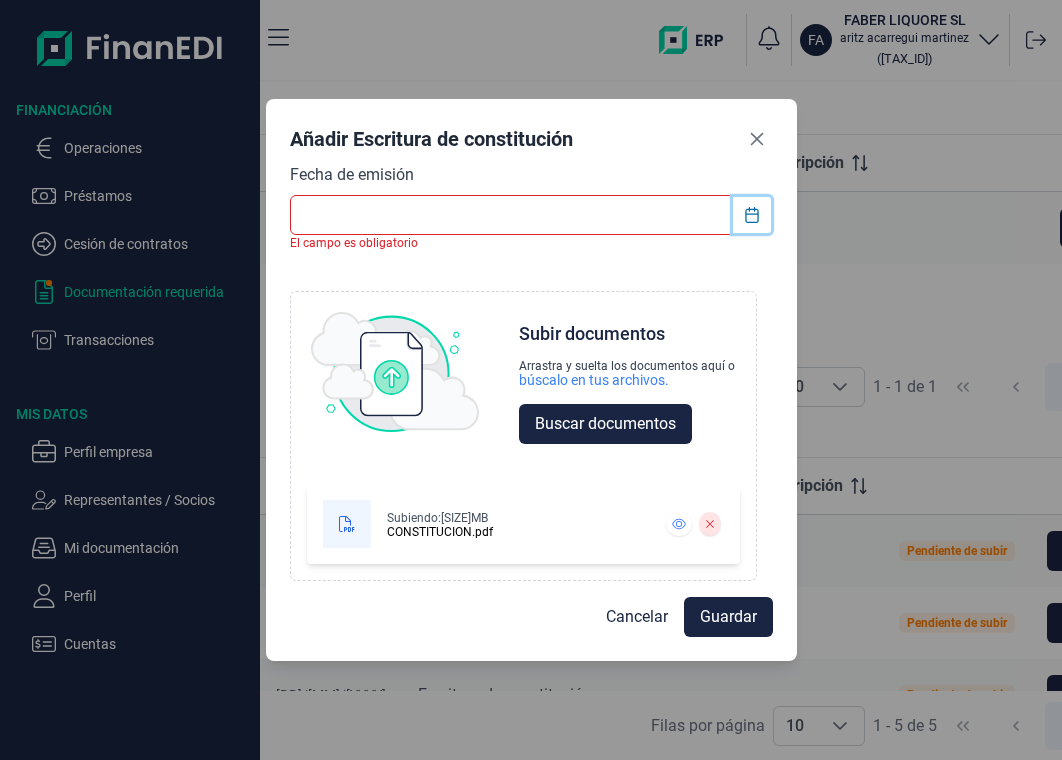 click 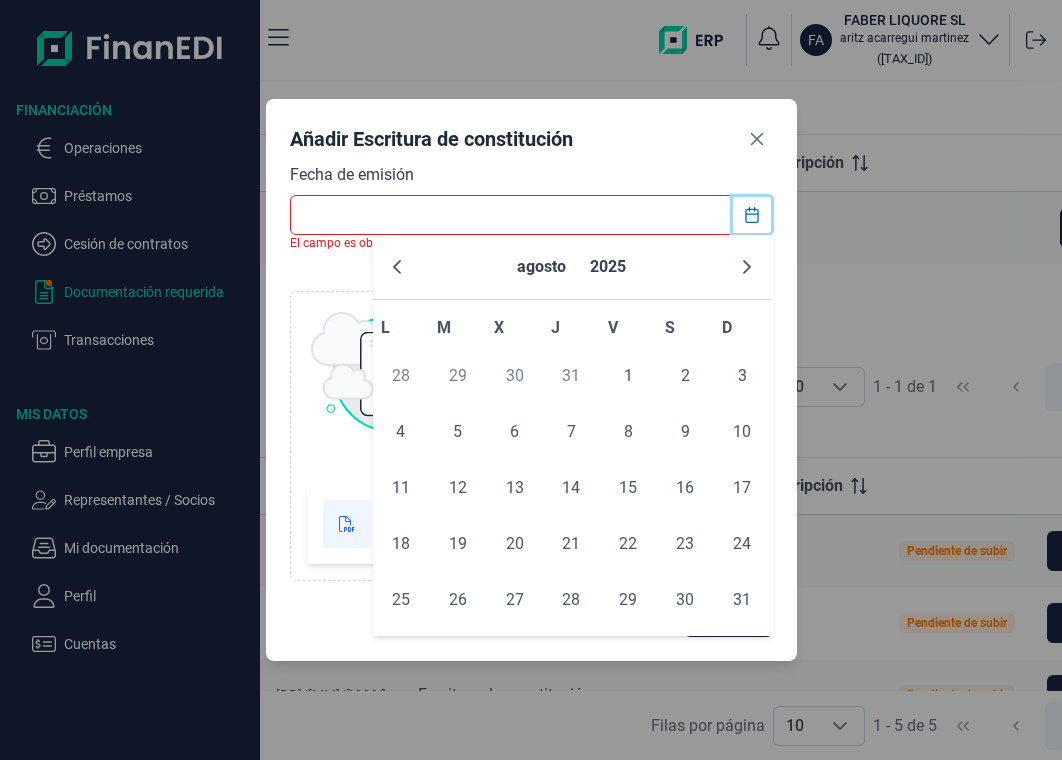 click 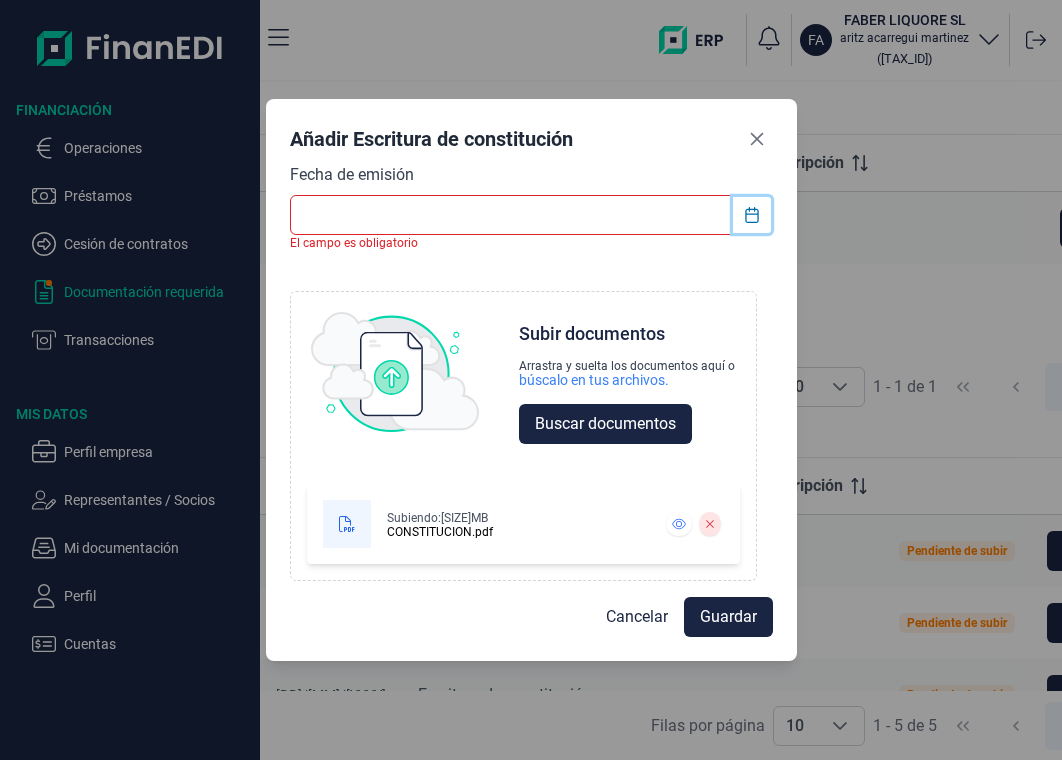 click at bounding box center [752, 215] 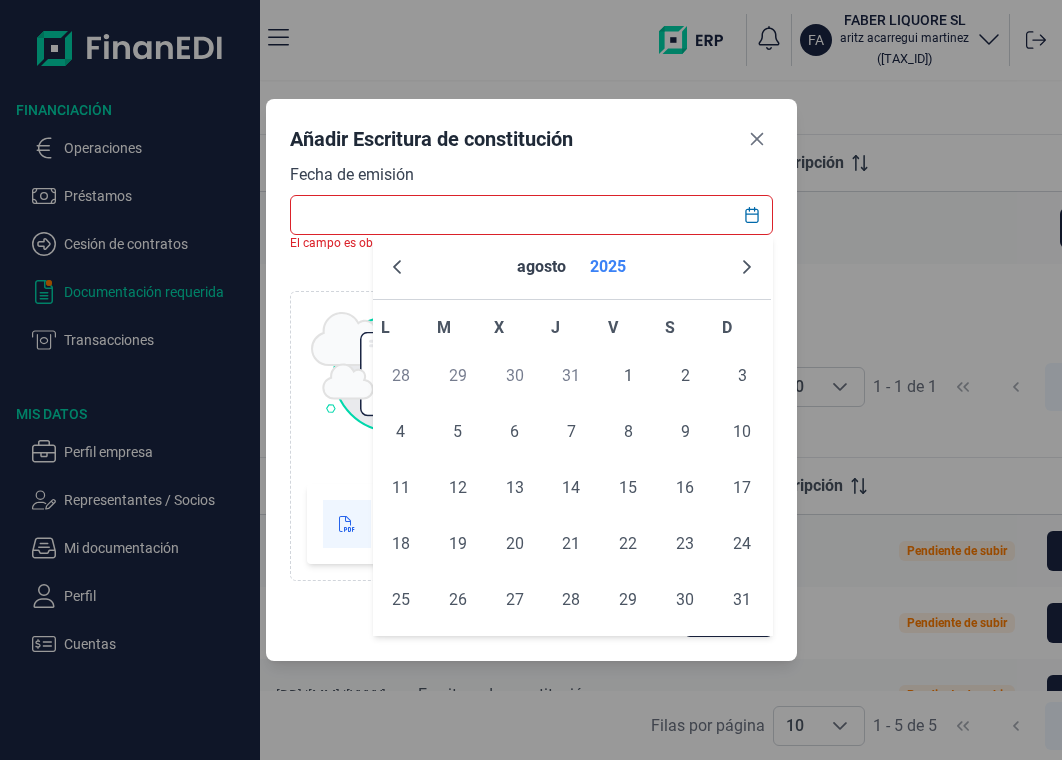 click on "2025" at bounding box center [608, 267] 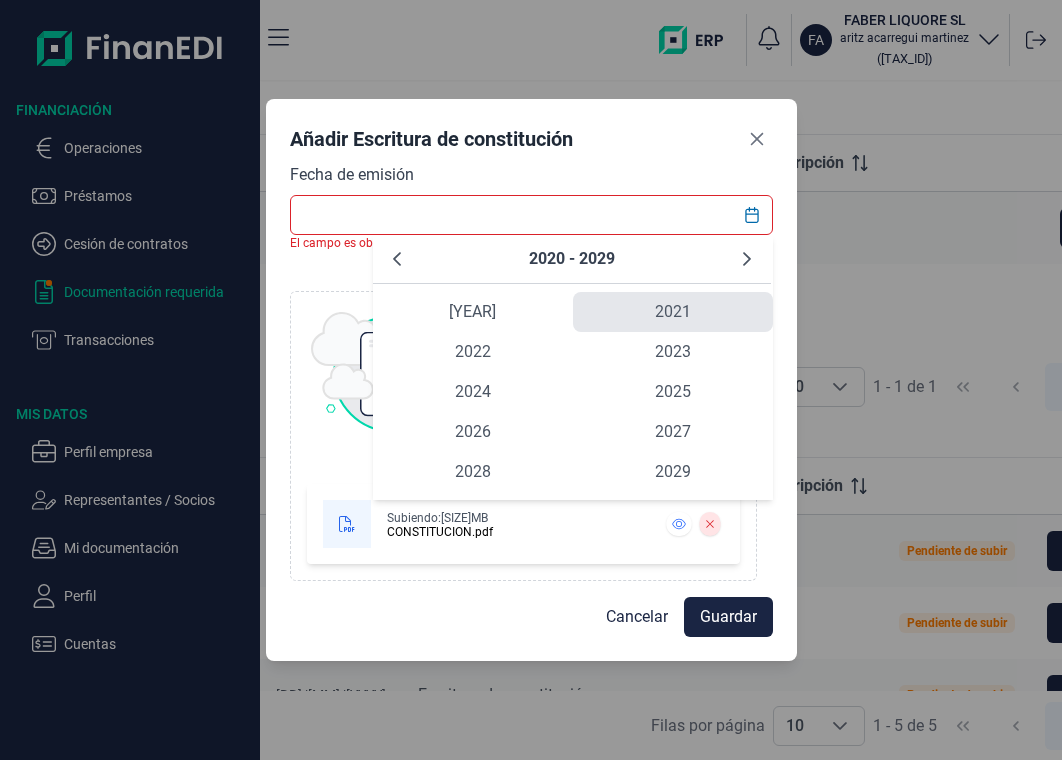 click on "2021" at bounding box center [673, 312] 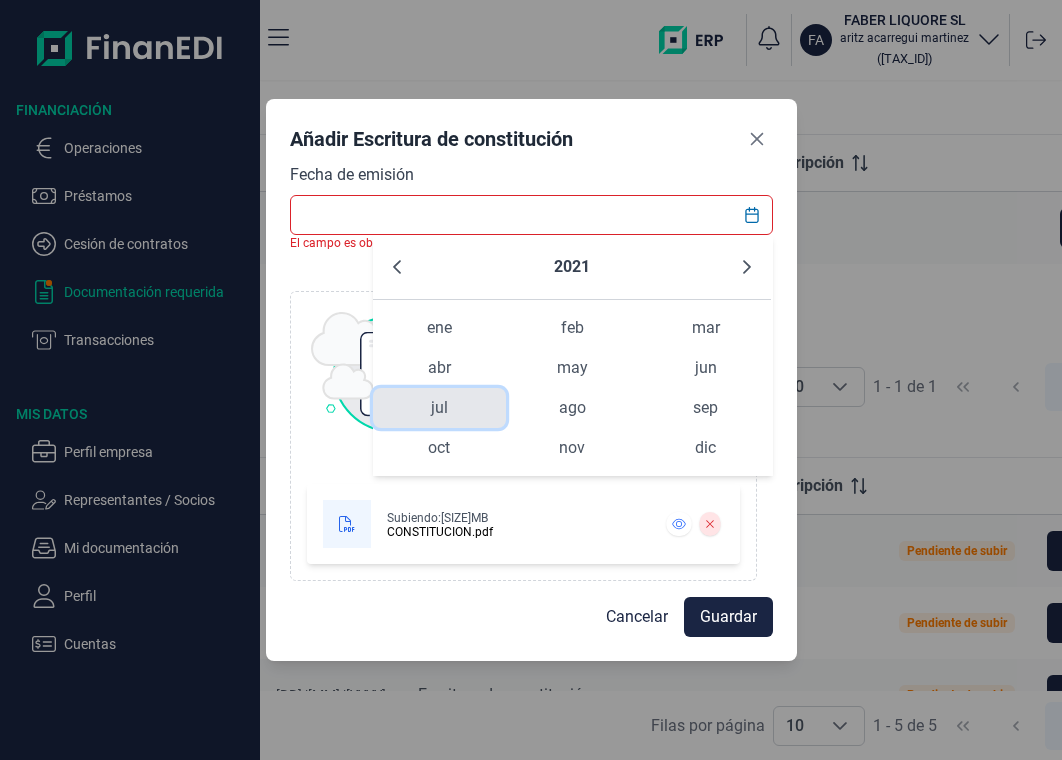 click on "jul" at bounding box center (439, 408) 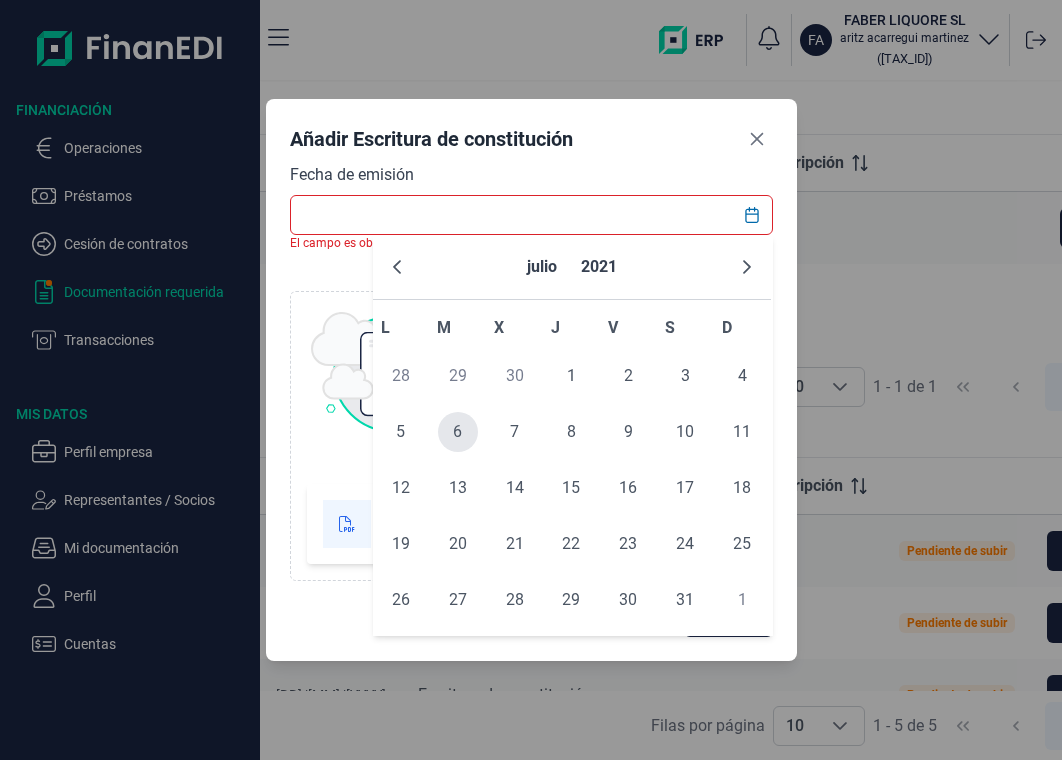 click on "6" at bounding box center [458, 432] 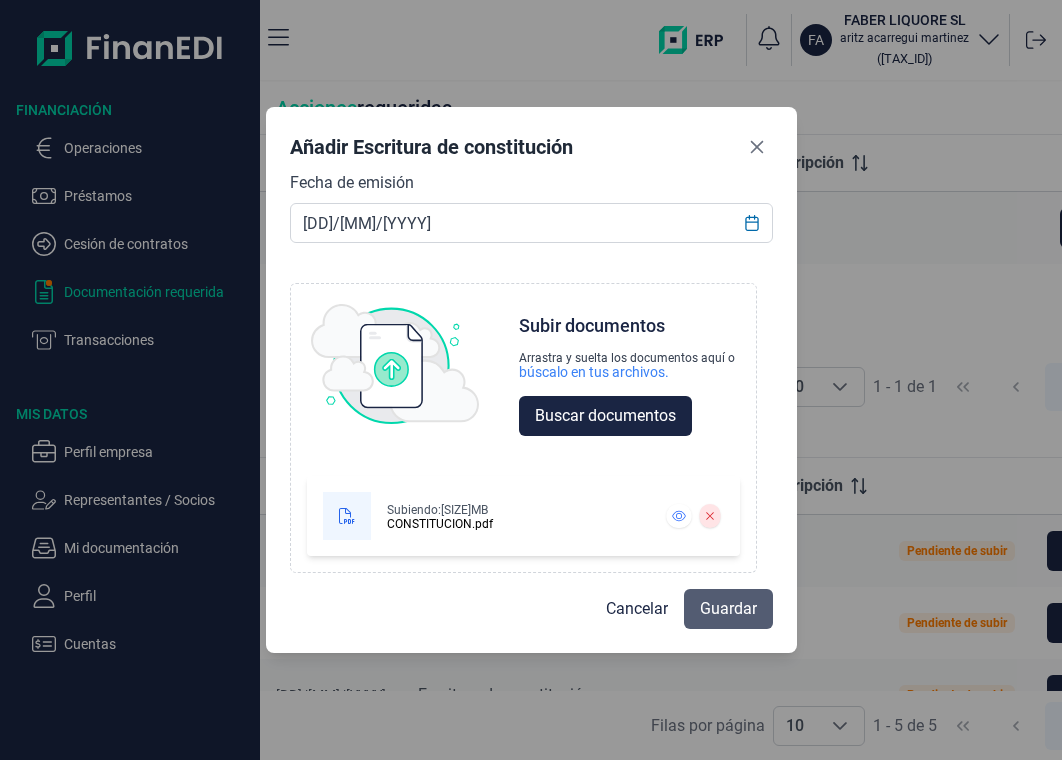 click on "Guardar" at bounding box center (728, 609) 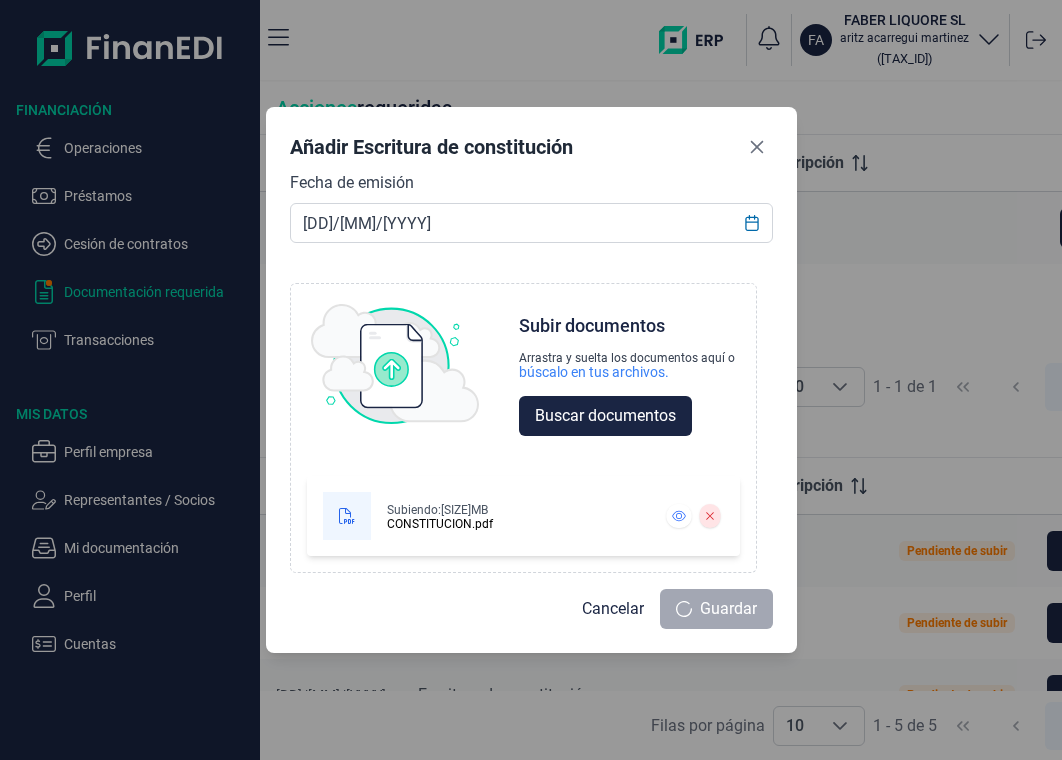 click on "Añadir  Escritura de constitución" at bounding box center [531, 151] 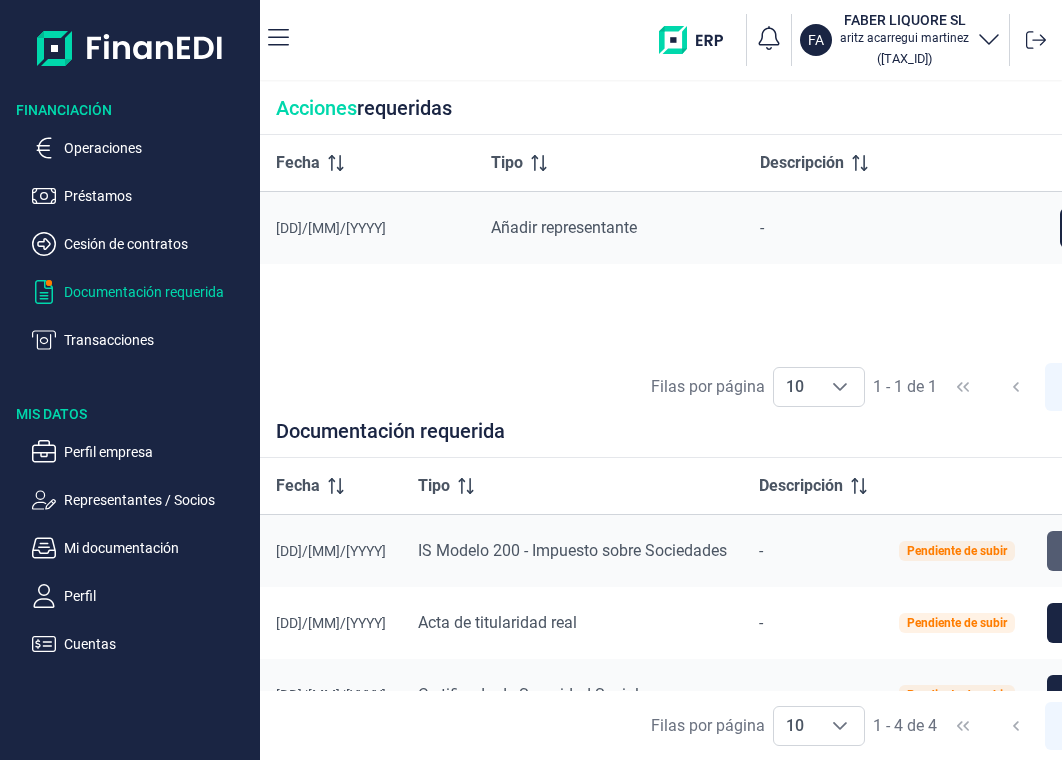 click on "Subir documento" at bounding box center (1123, 551) 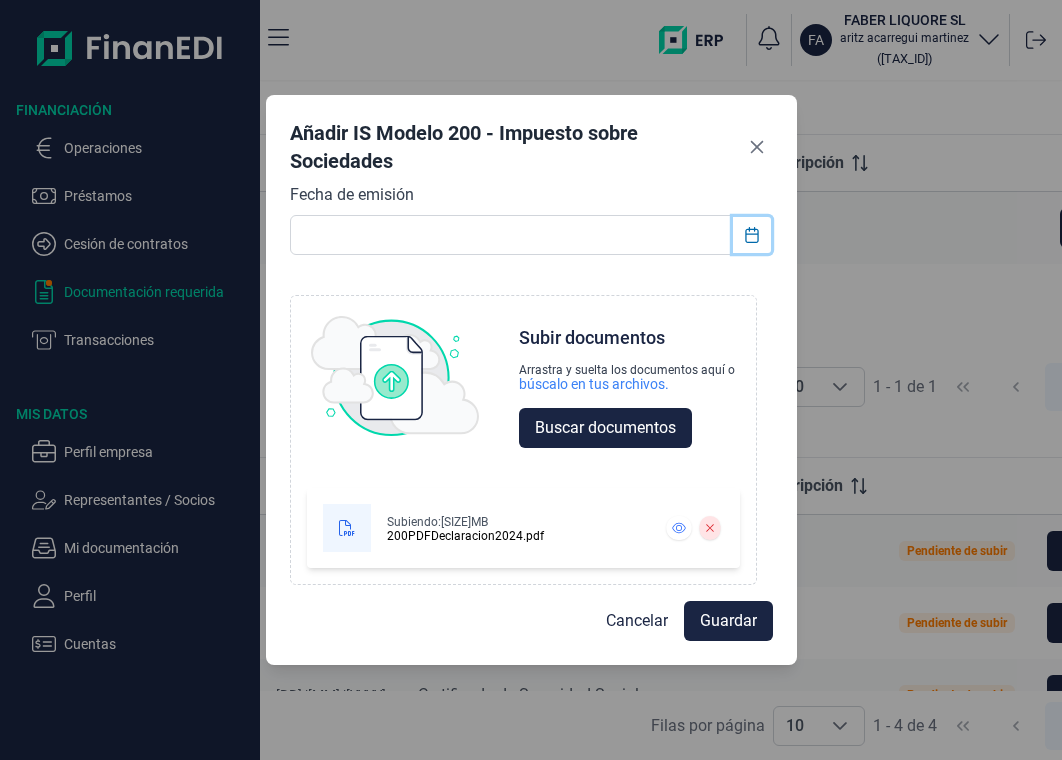 click 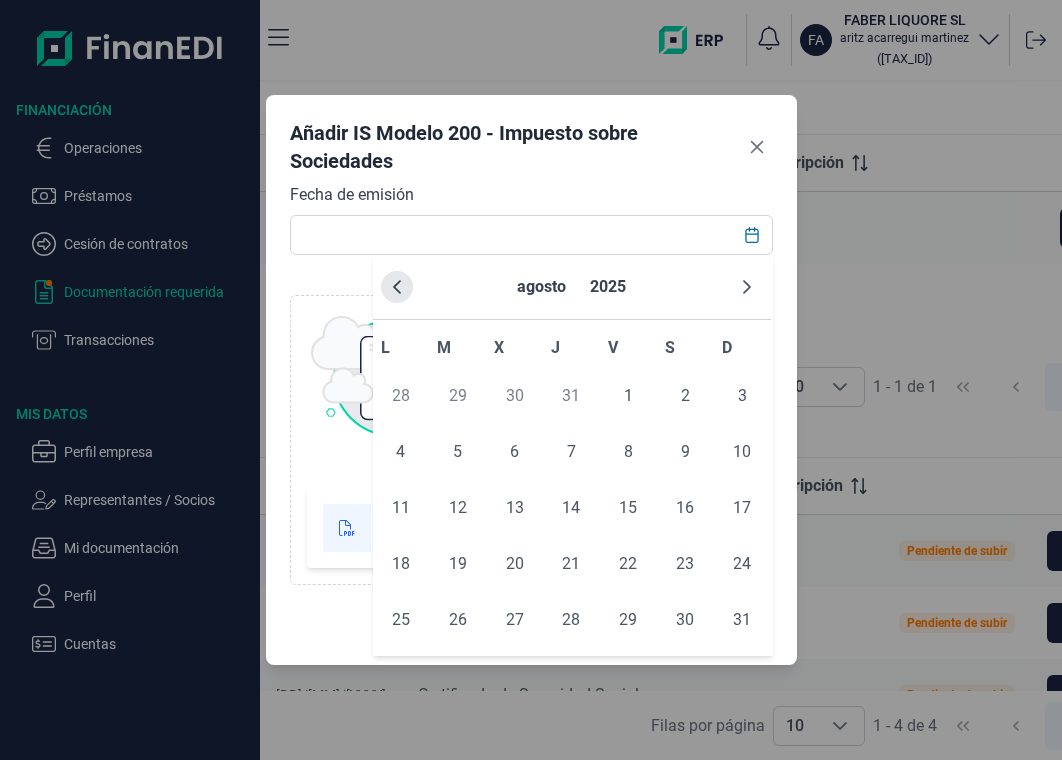 click 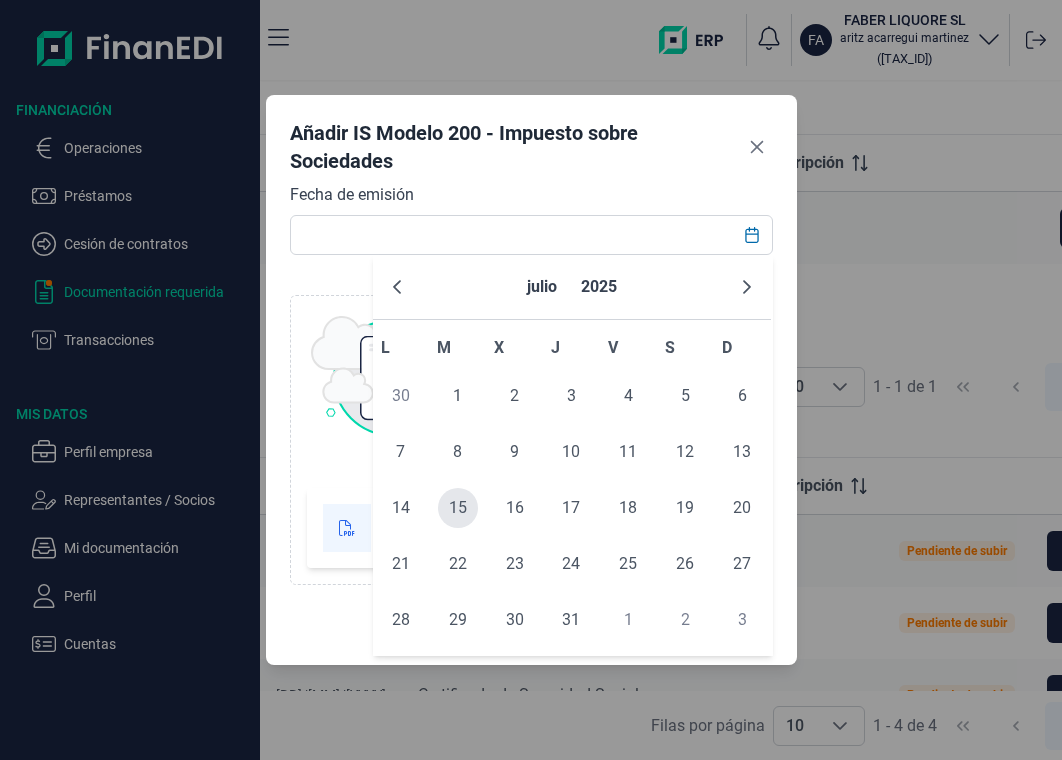 click on "15" at bounding box center (458, 508) 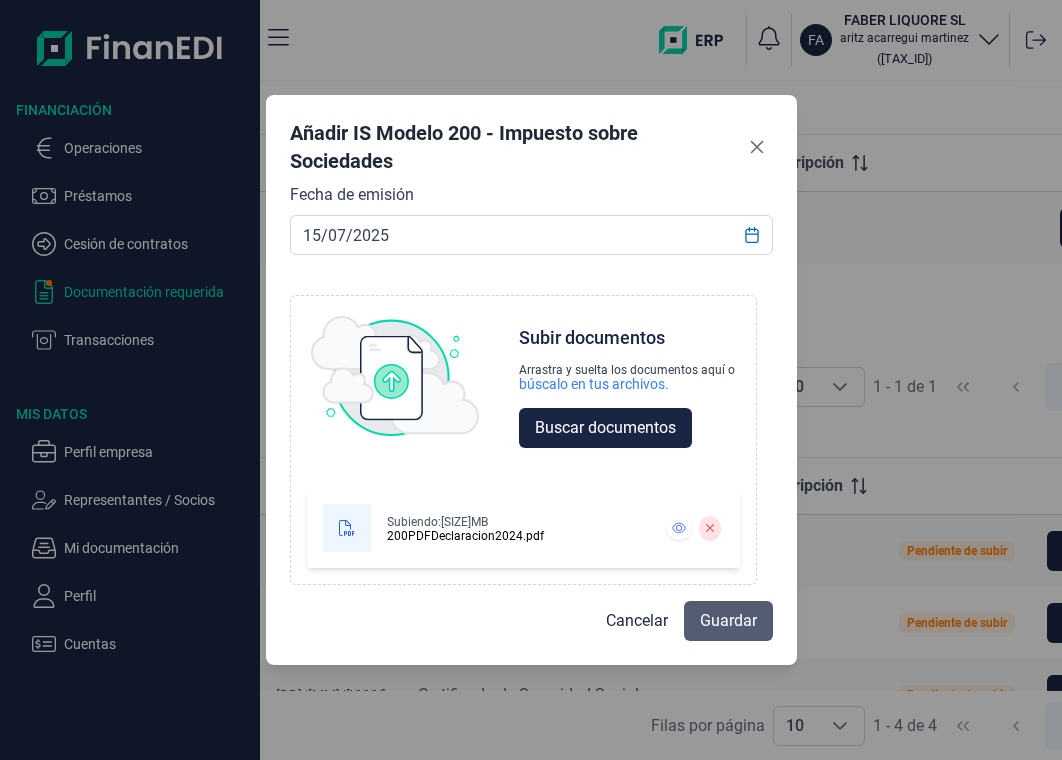 click on "Guardar" at bounding box center [728, 621] 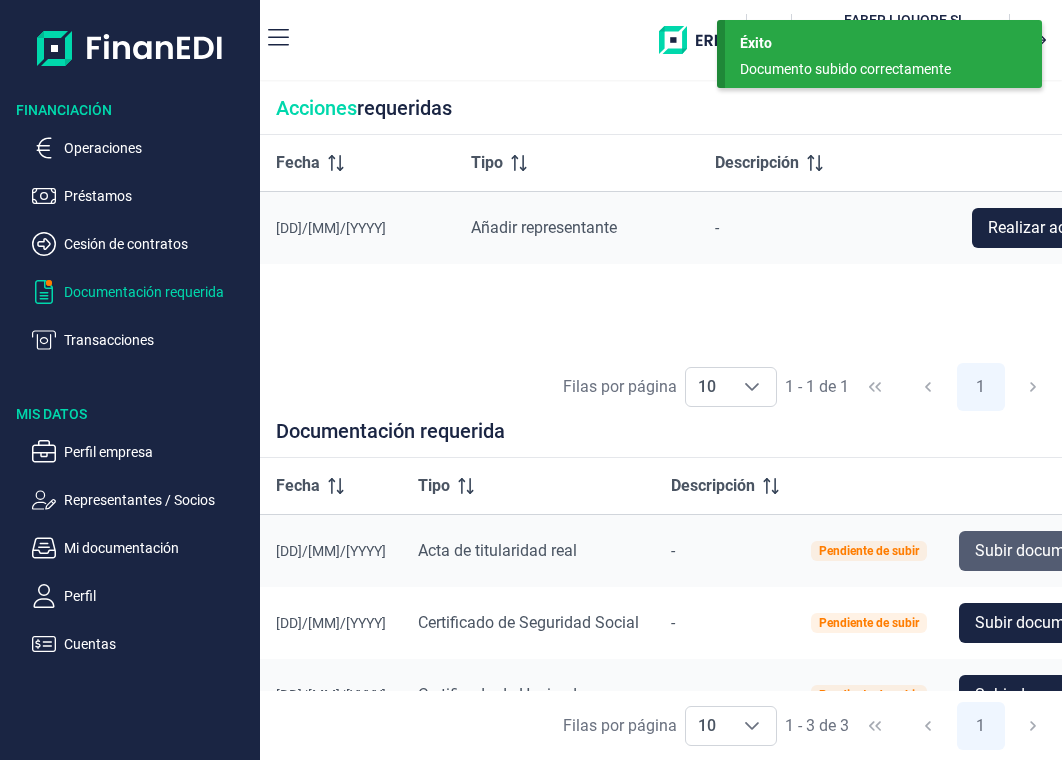 click on "Subir documento" at bounding box center [1035, 551] 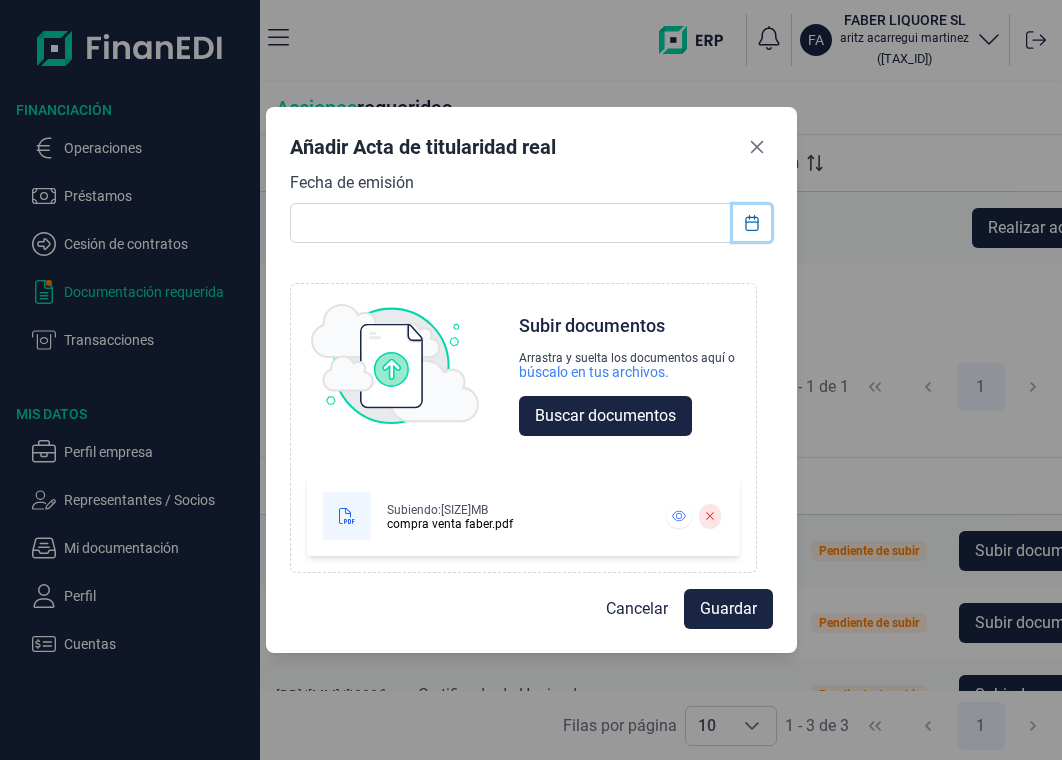 click 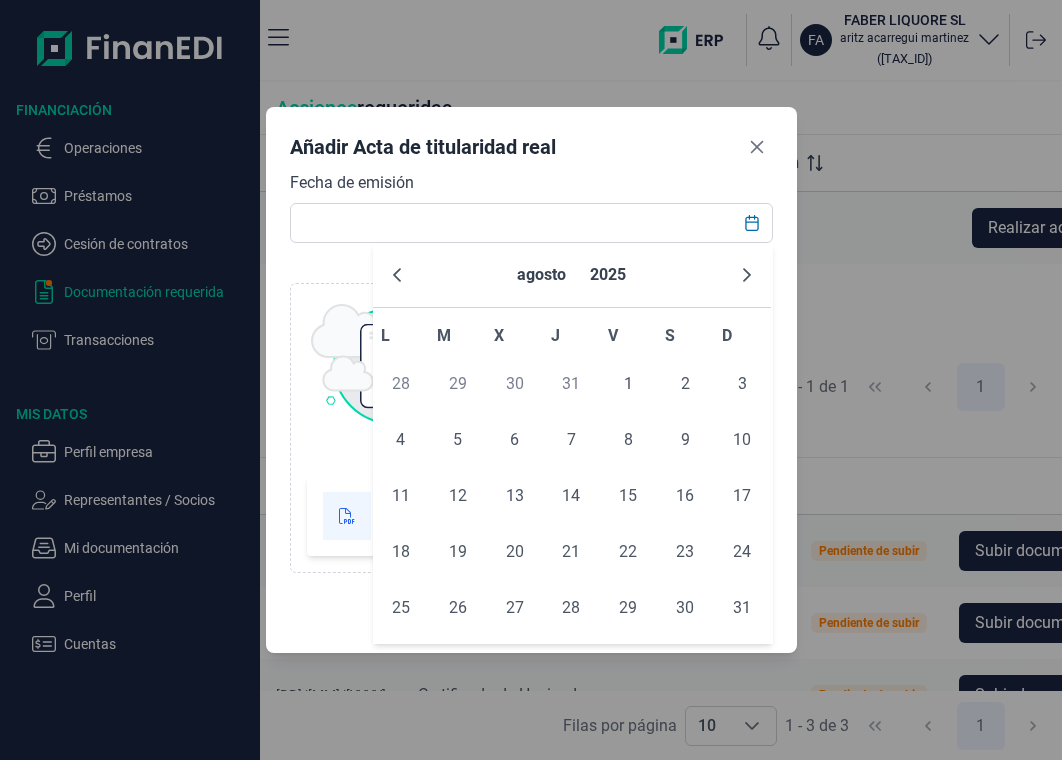 click on "[MONTH] [YEAR]" at bounding box center [572, 275] 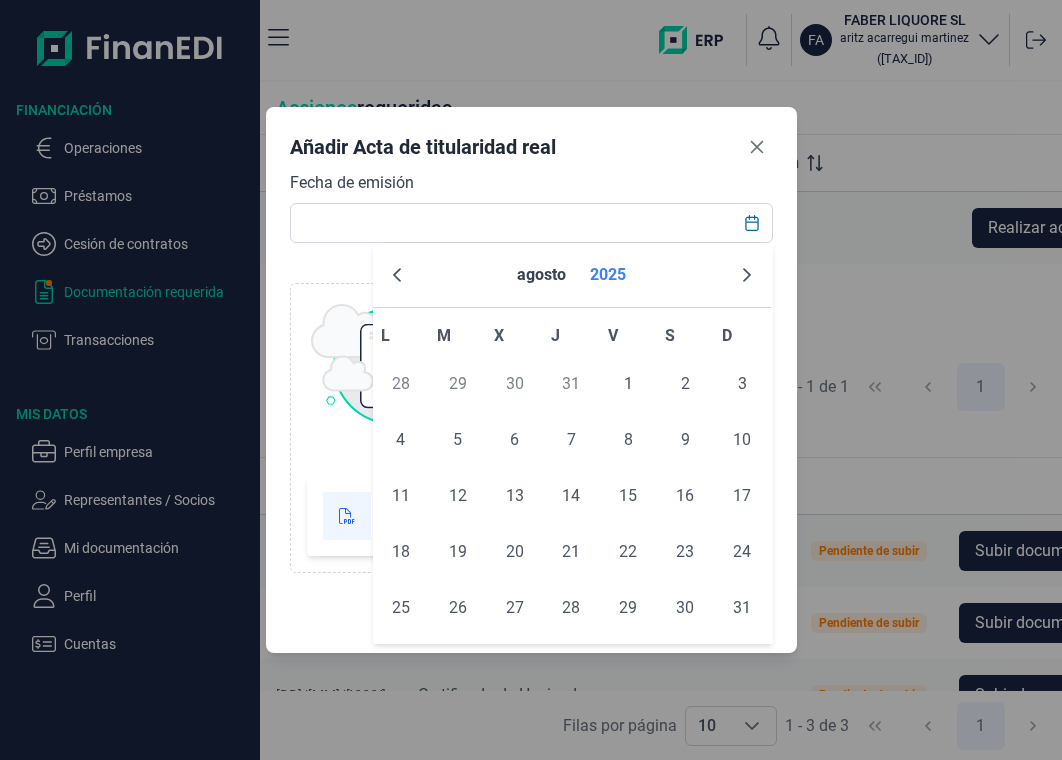 click on "2025" at bounding box center [608, 275] 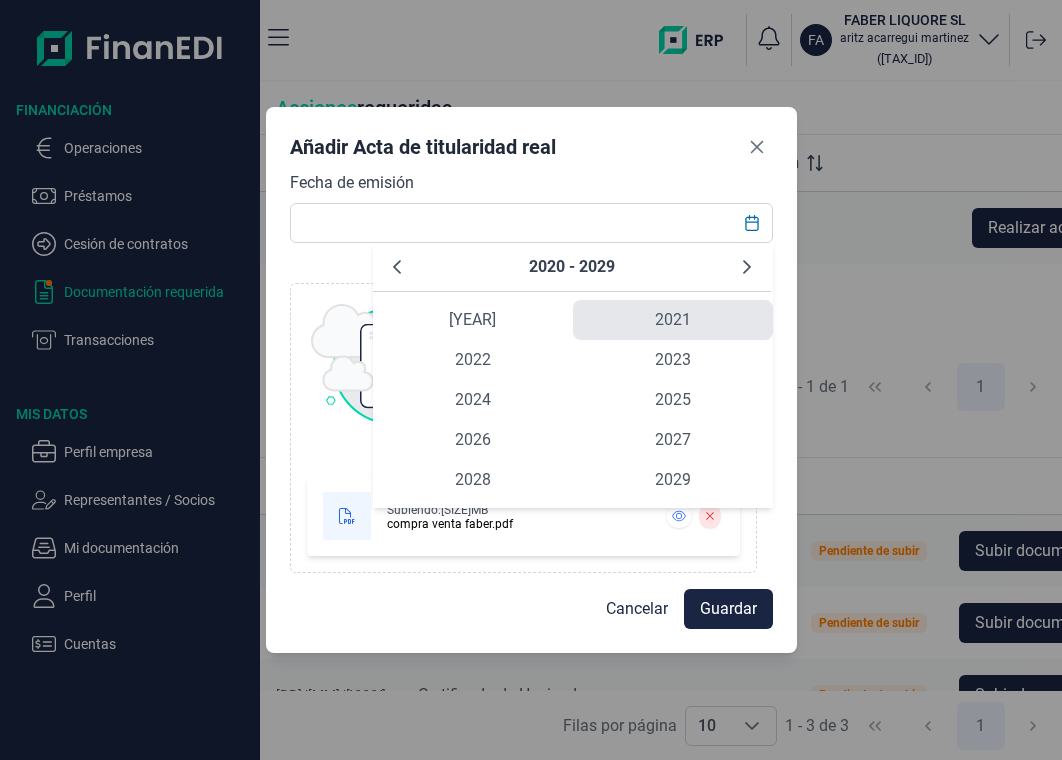 click on "2021" at bounding box center (673, 320) 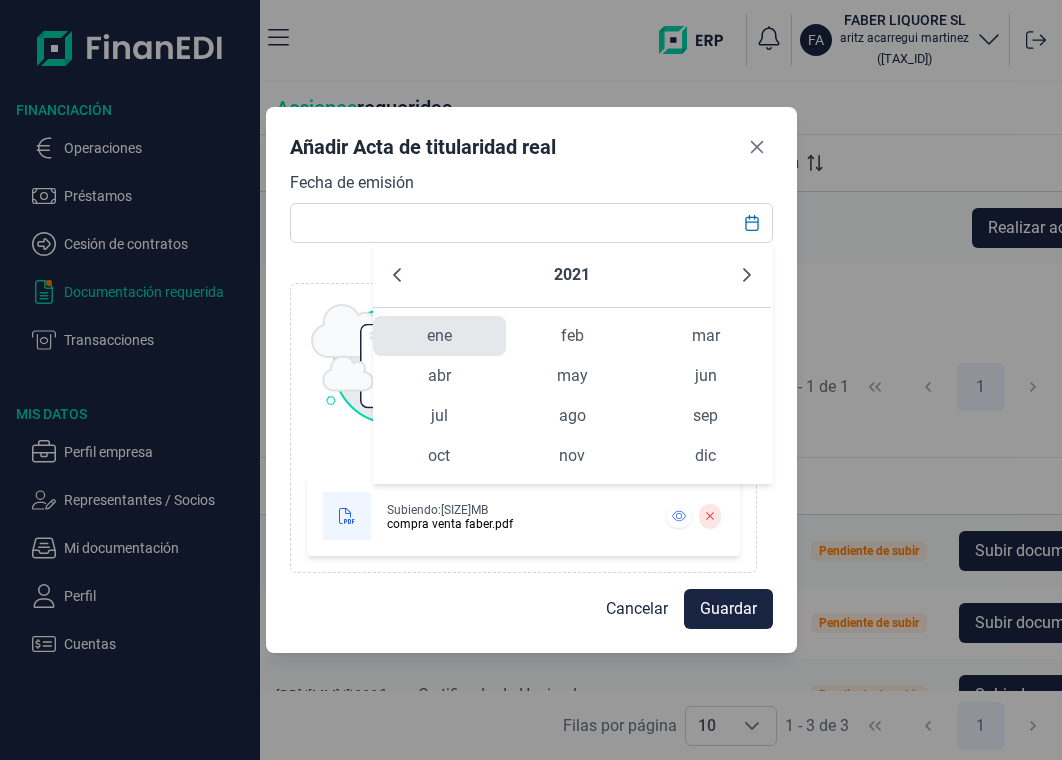 click on "ene" at bounding box center [439, 336] 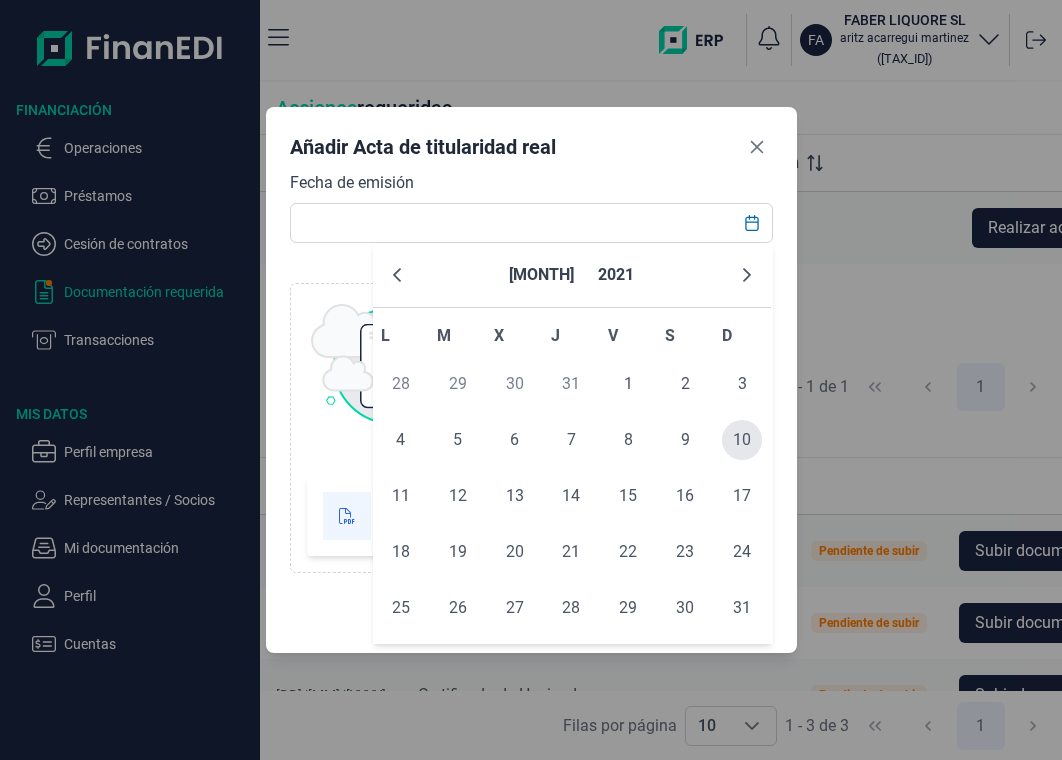 click on "10" at bounding box center (742, 440) 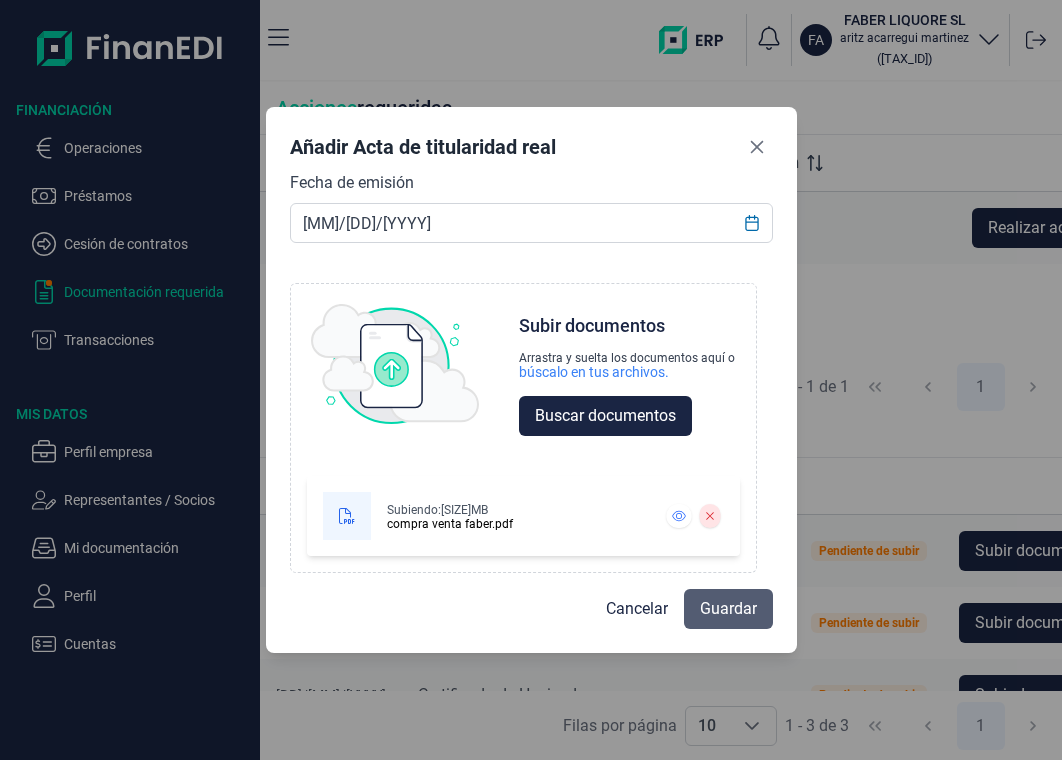 click on "Guardar" at bounding box center (728, 609) 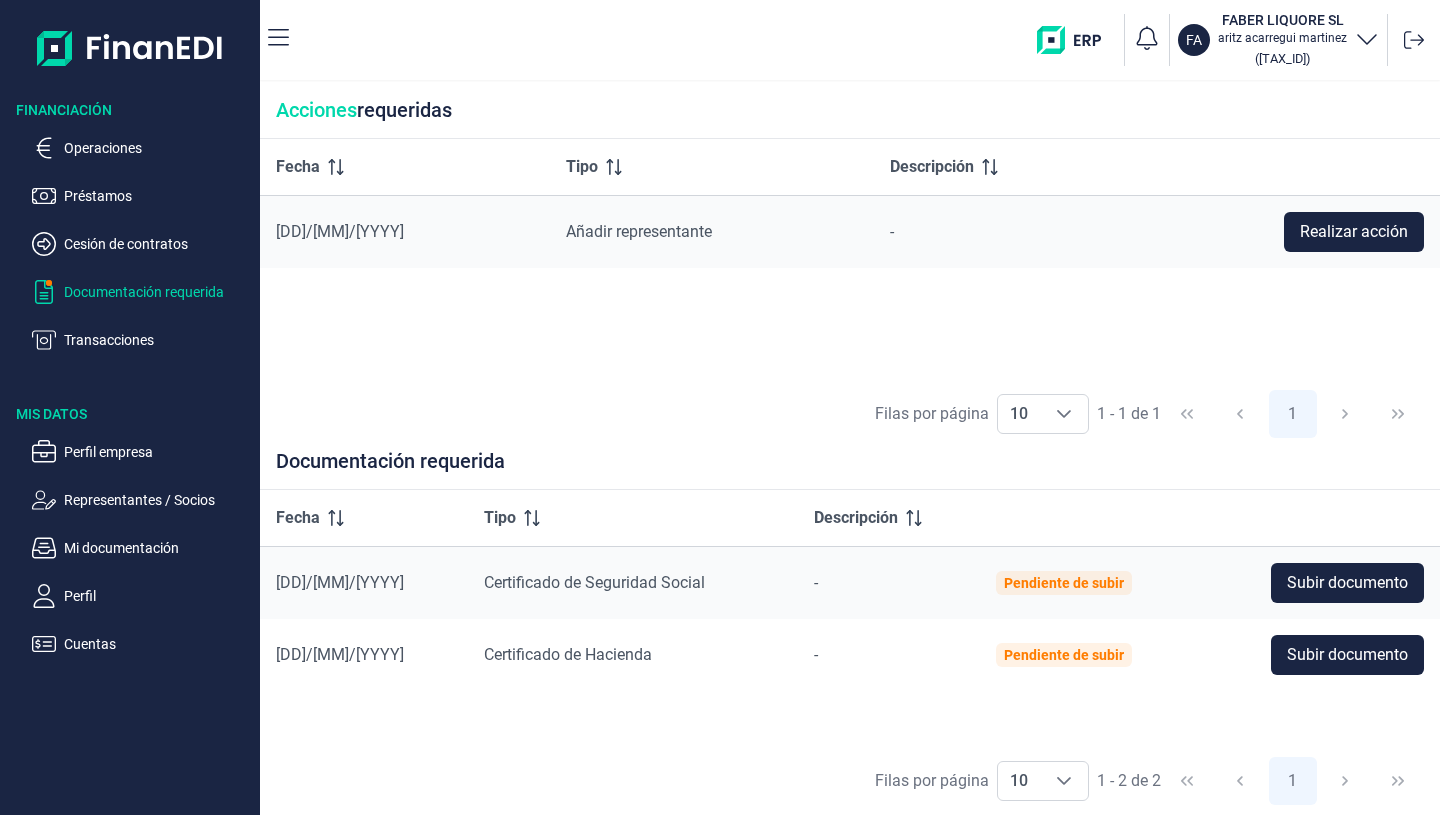 click on "Documentación requerida" at bounding box center [158, 292] 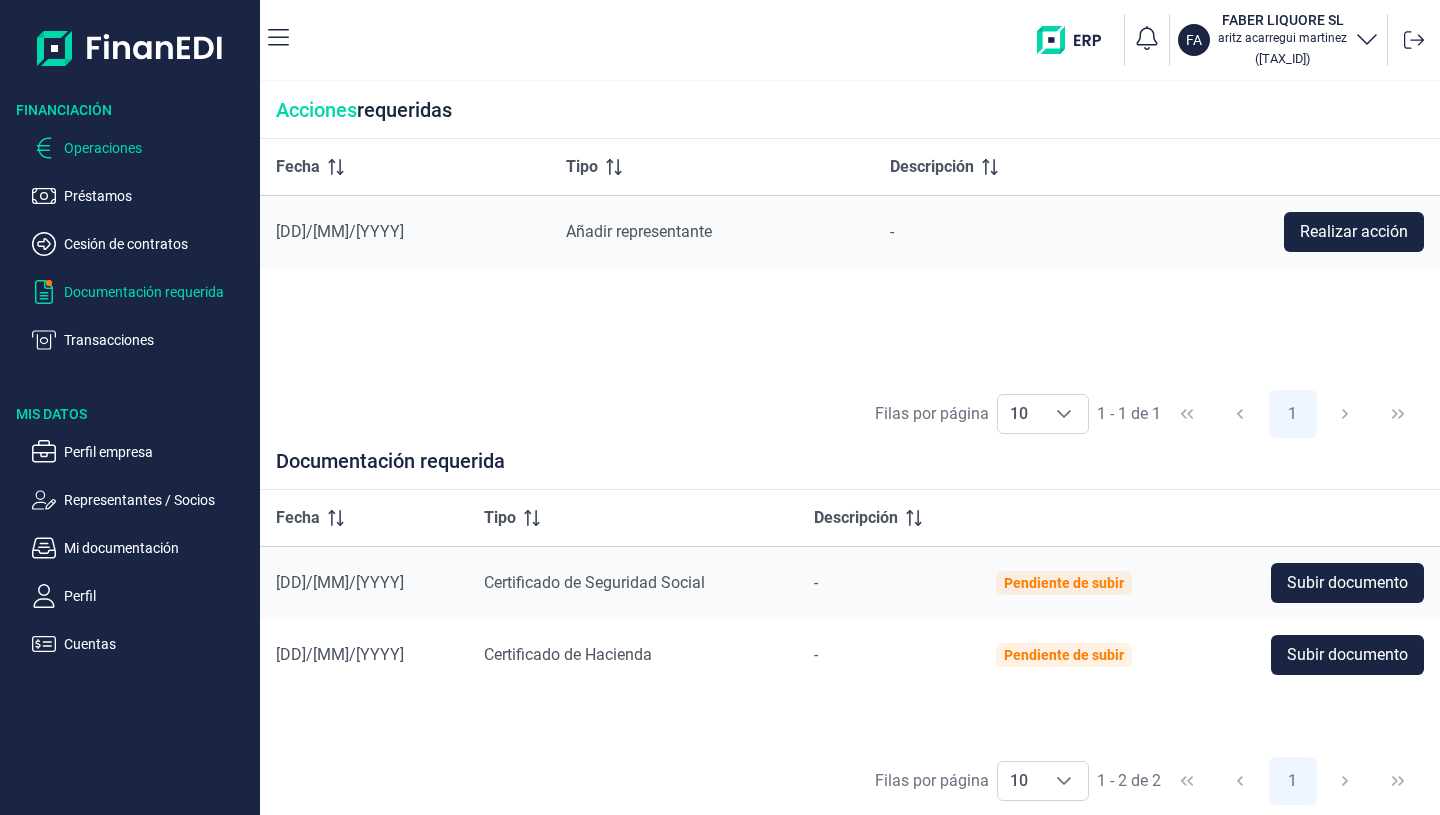 click on "Operaciones" at bounding box center (158, 148) 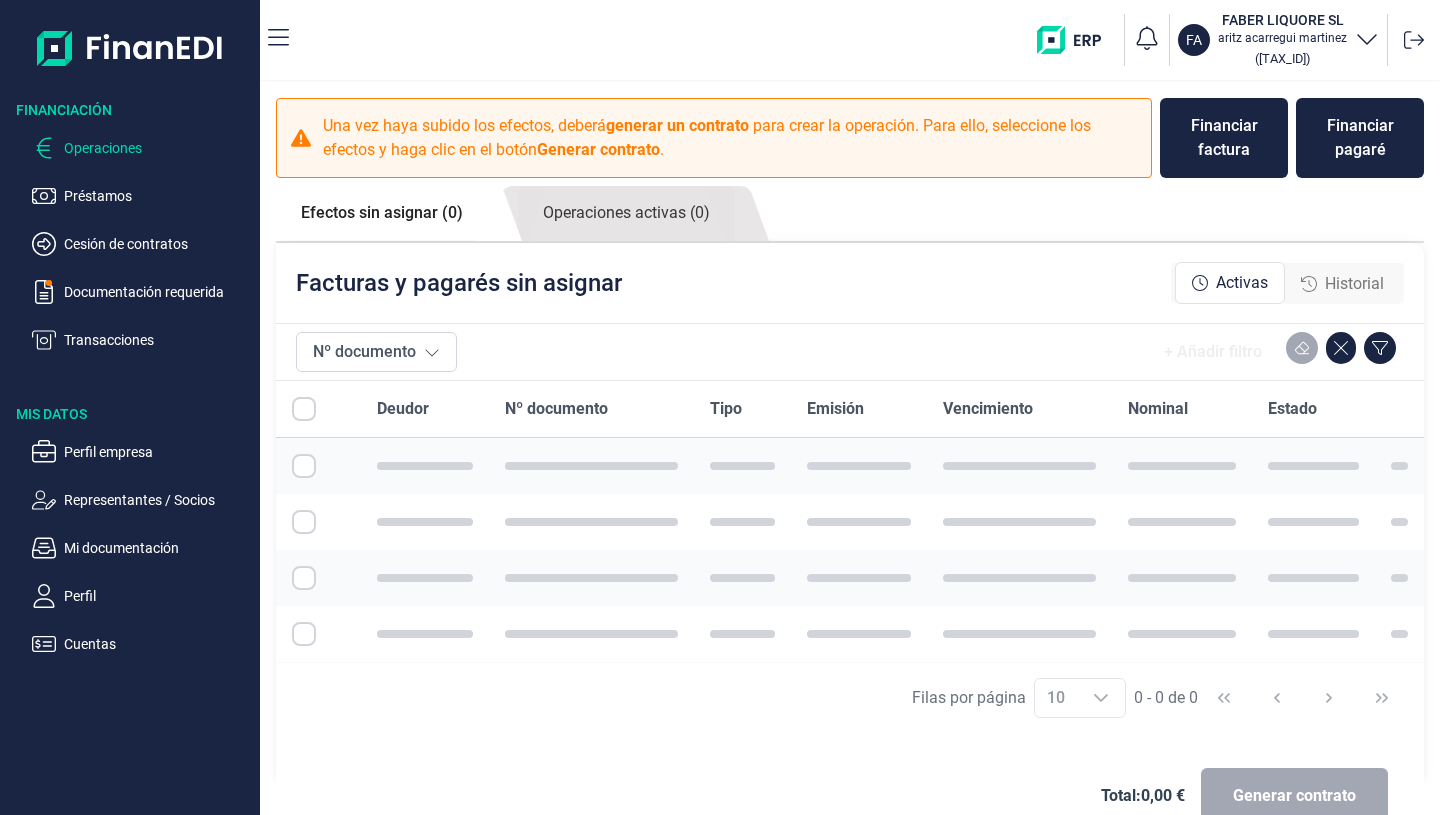 checkbox on "true" 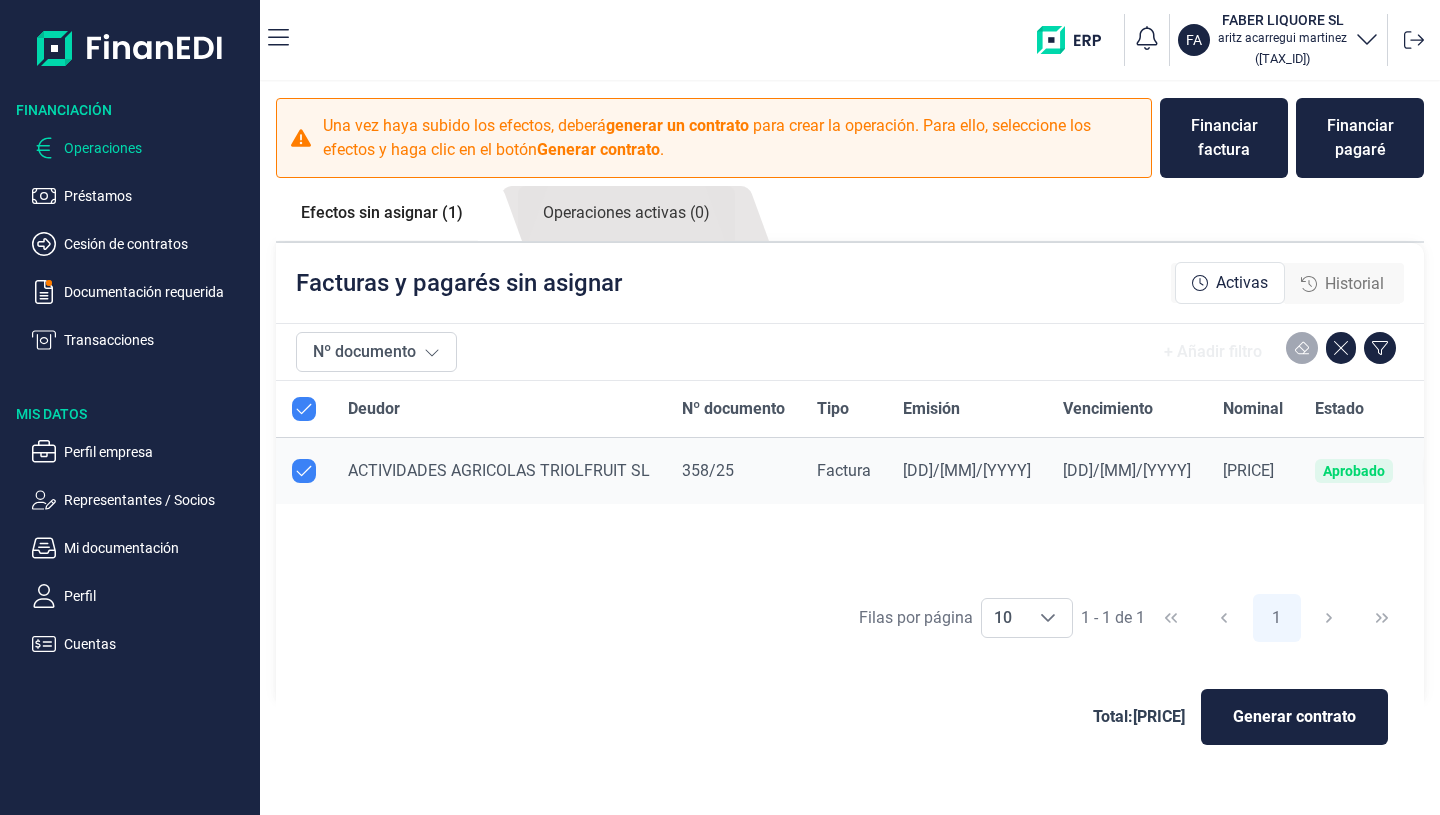 checkbox on "true" 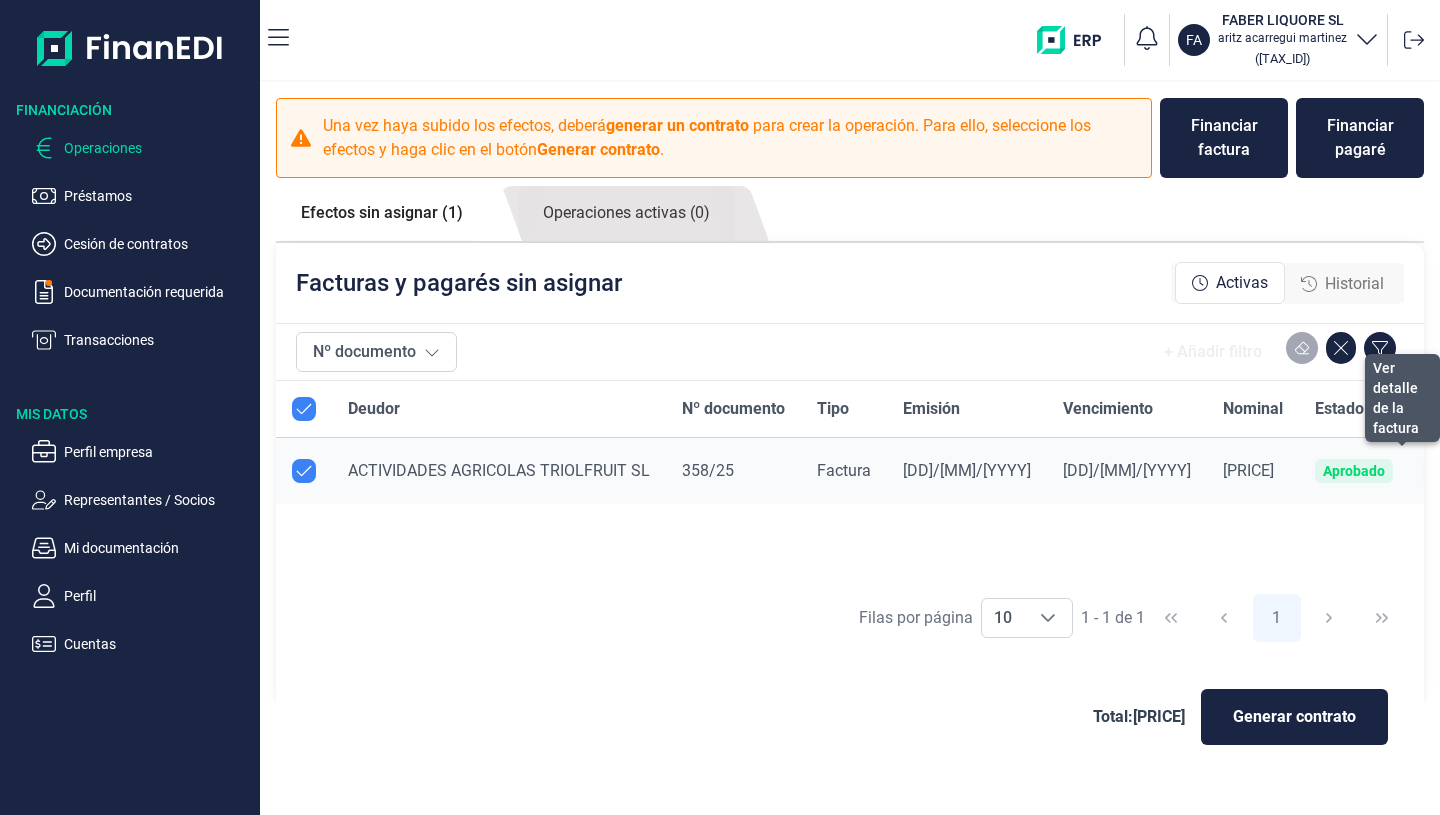 click 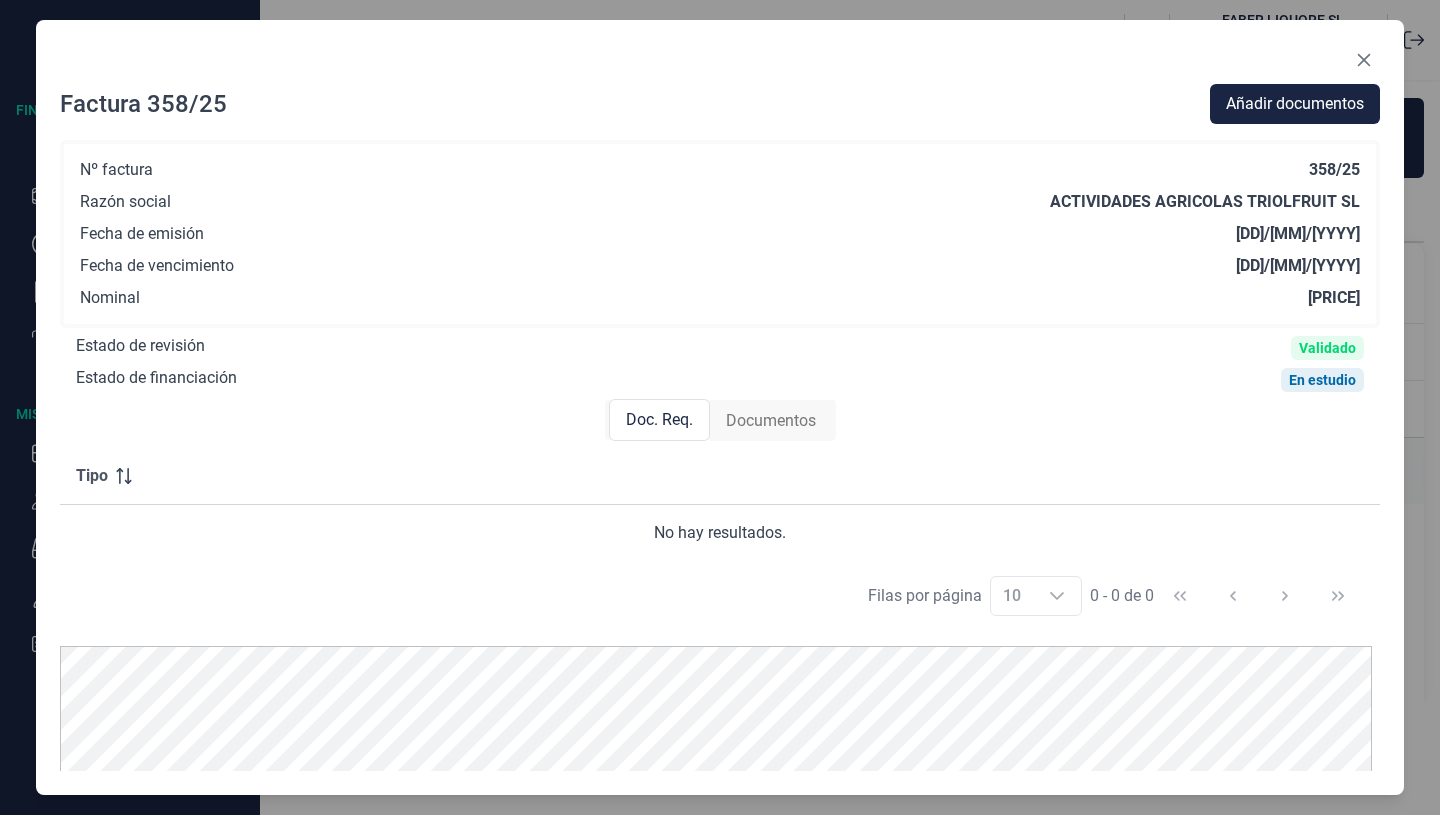 click on "Documentos" at bounding box center (771, 421) 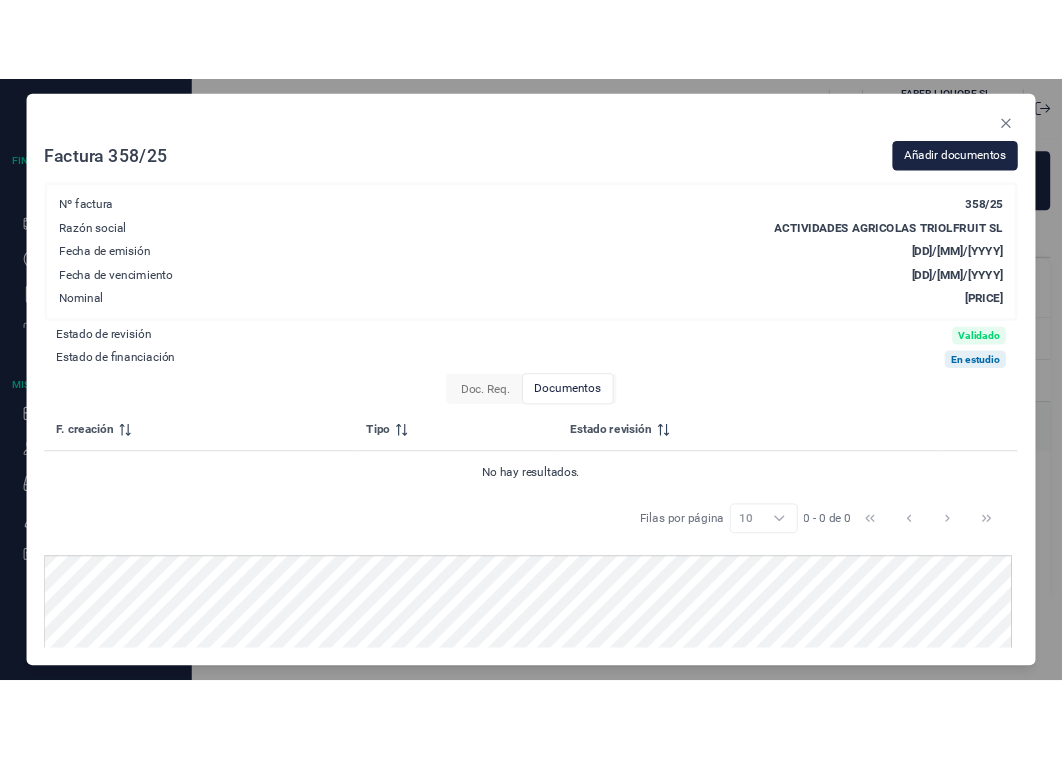 scroll, scrollTop: 25, scrollLeft: 0, axis: vertical 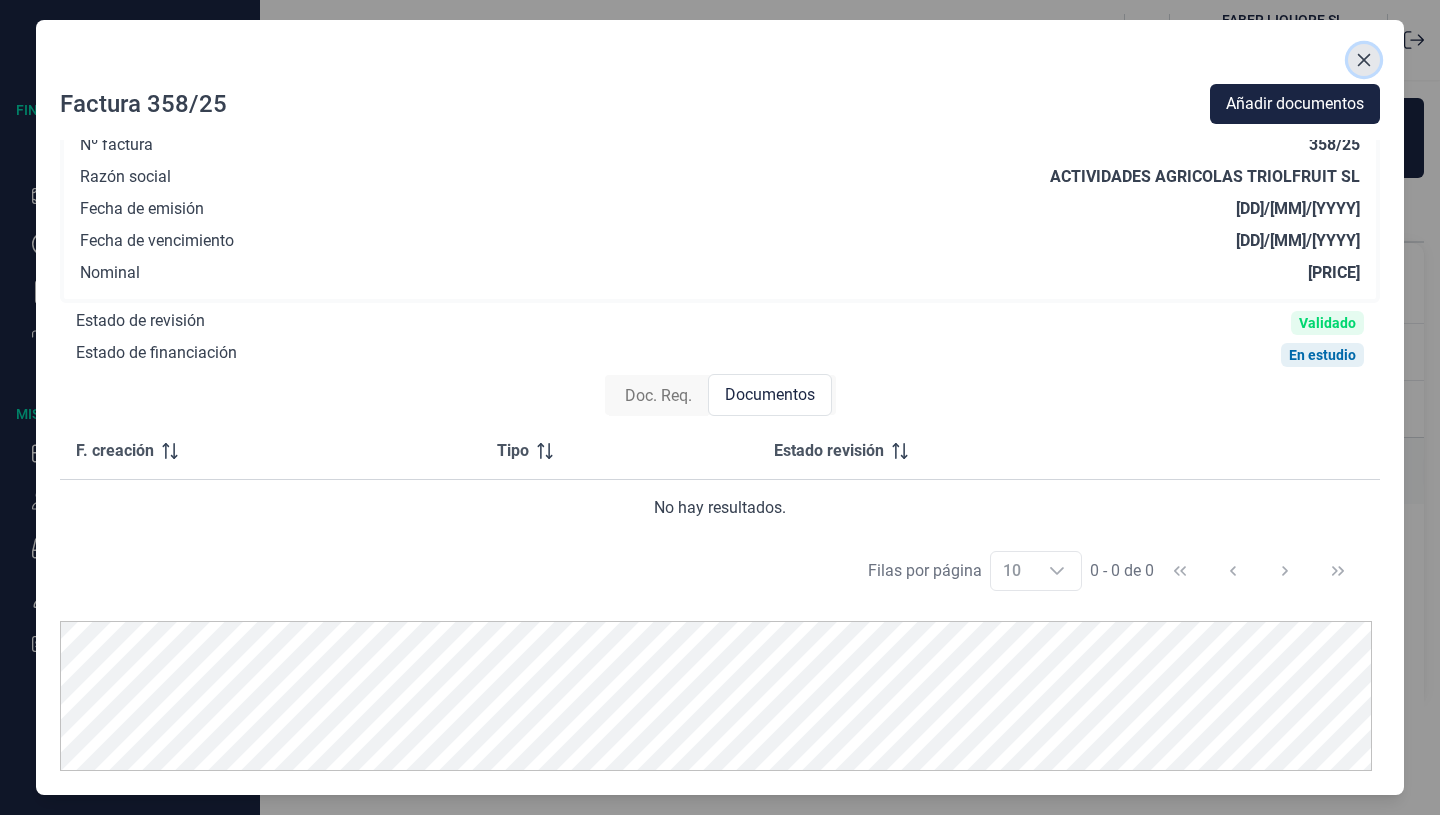 click 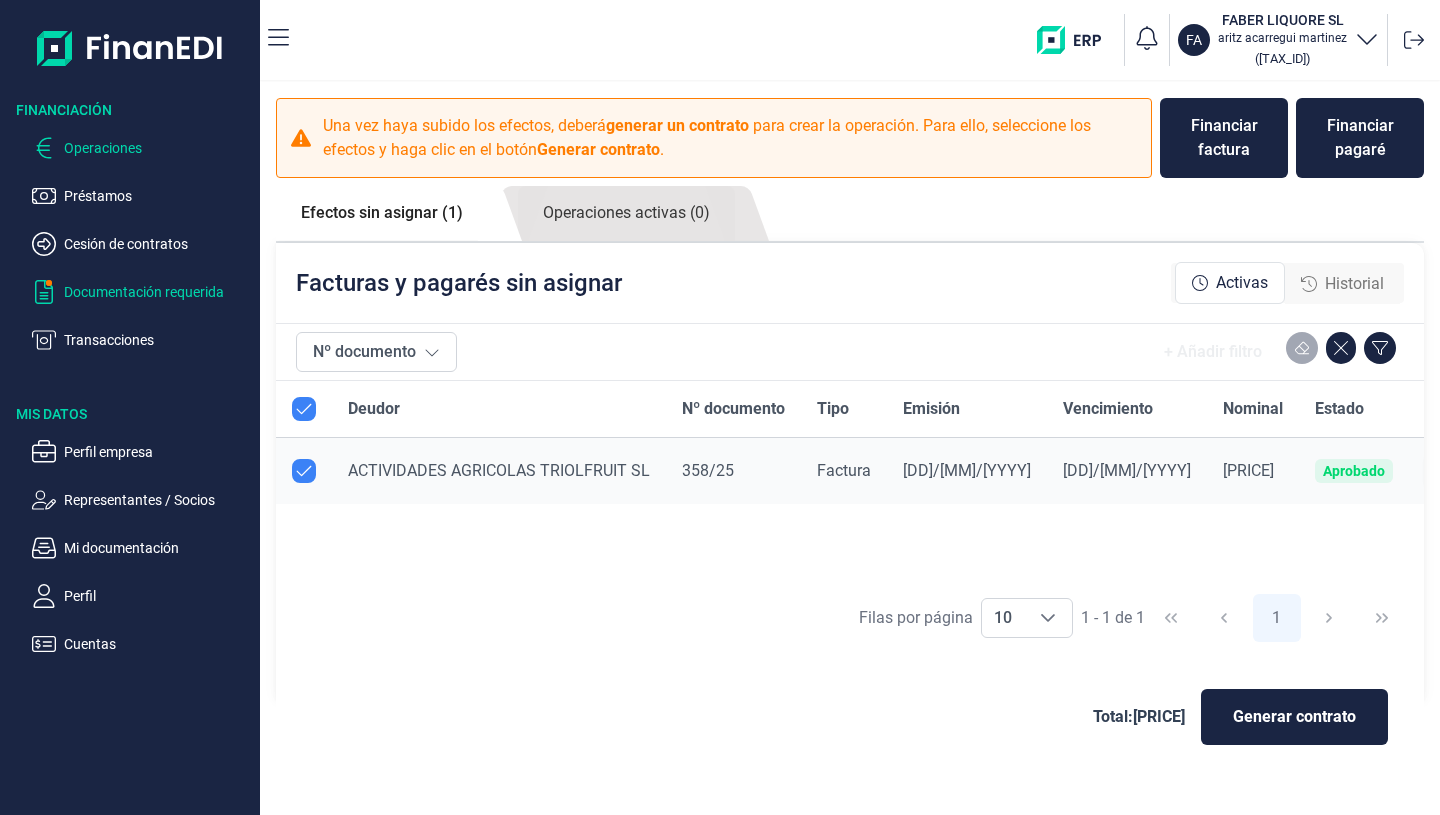 click on "Documentación requerida" at bounding box center (158, 292) 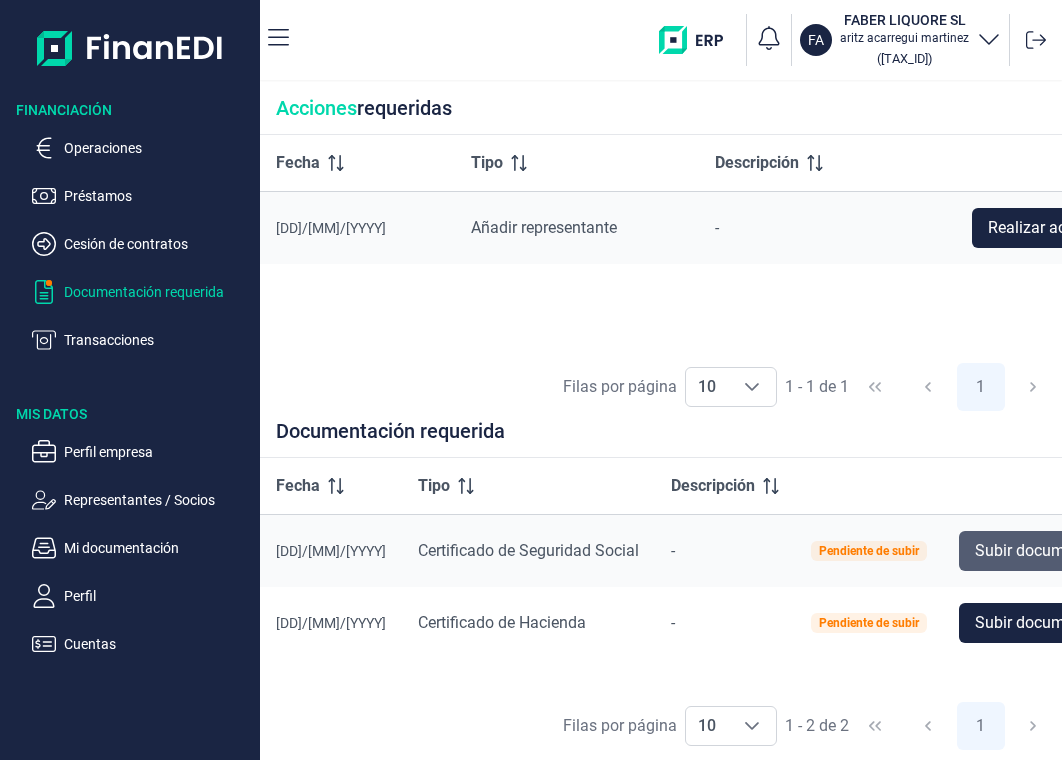click on "Subir documento" at bounding box center [1035, 551] 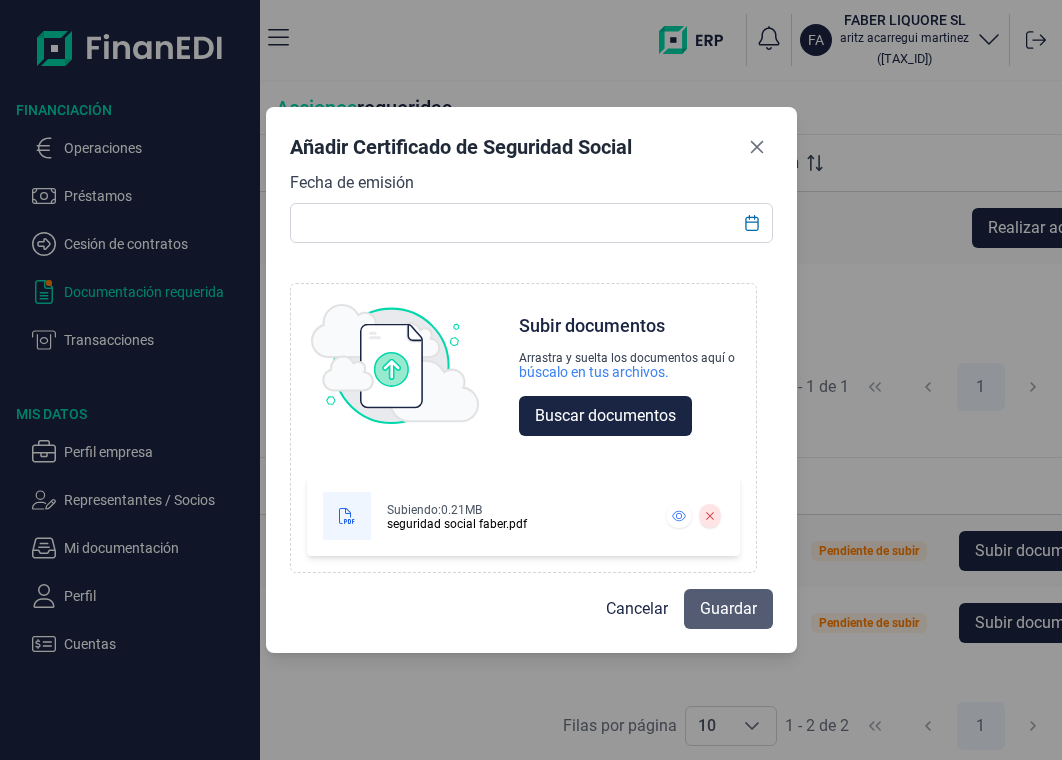 click on "Guardar" at bounding box center [728, 609] 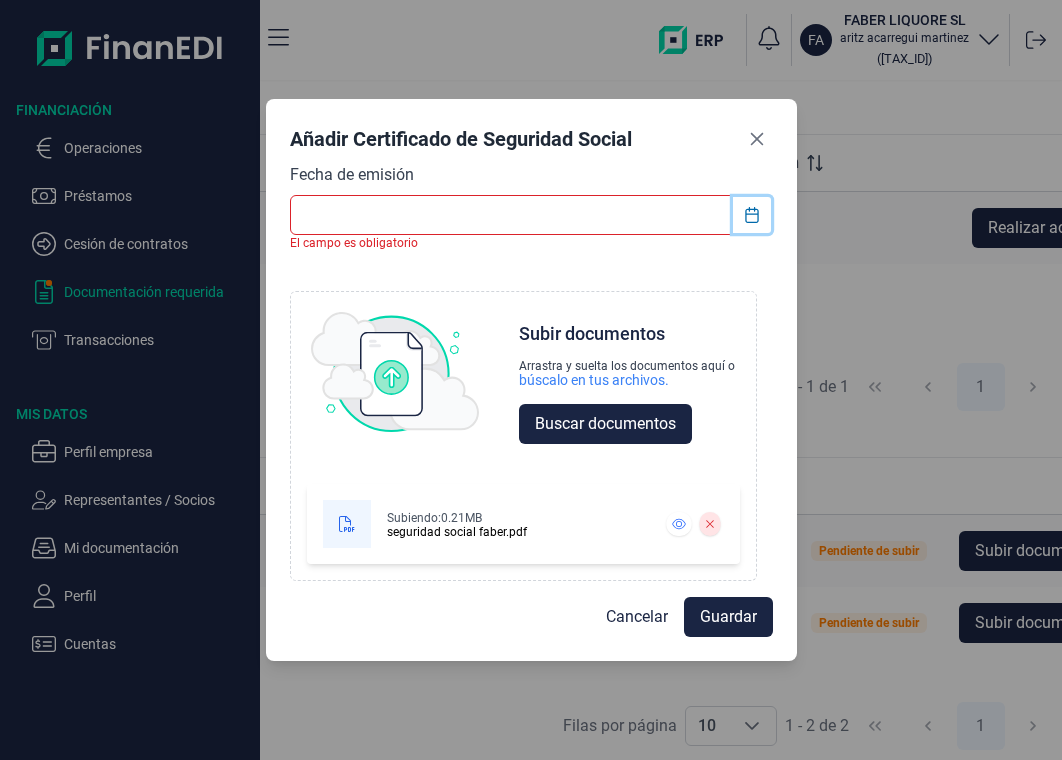 click 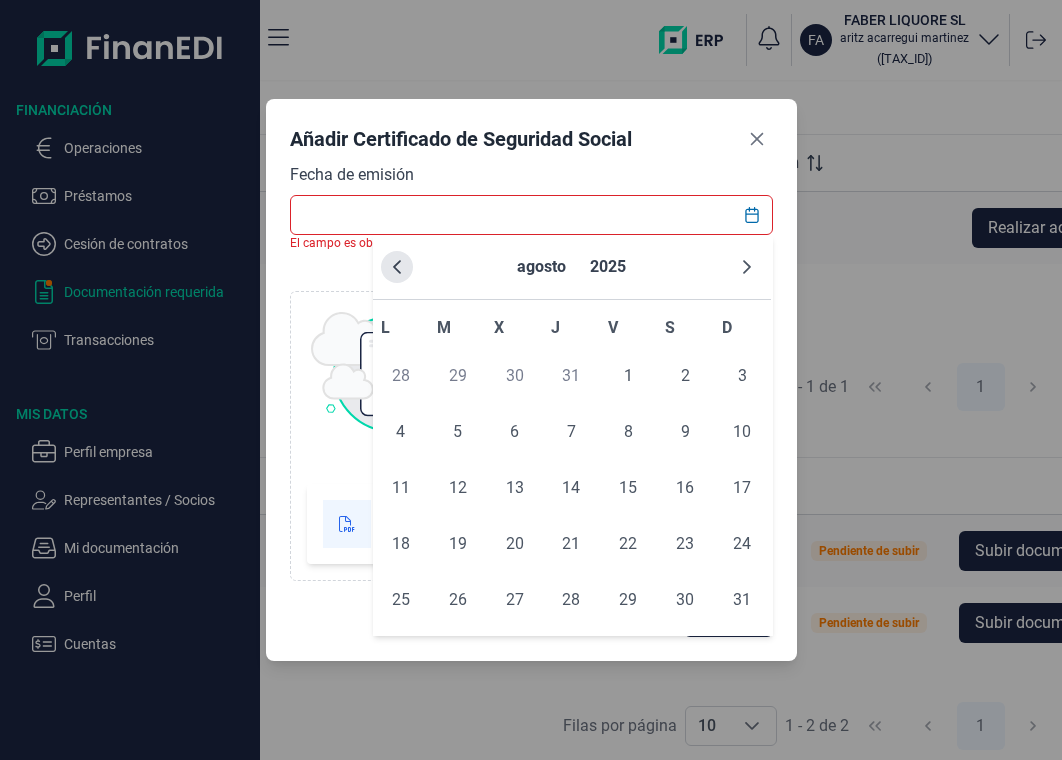 click 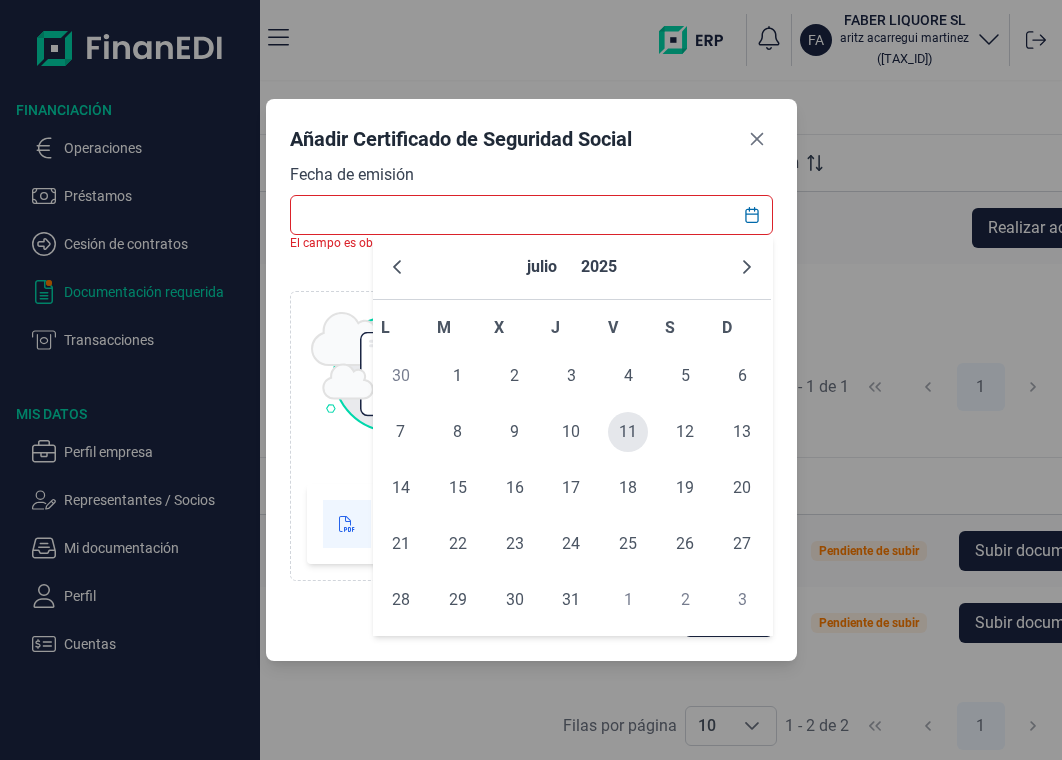 click on "11" at bounding box center [628, 432] 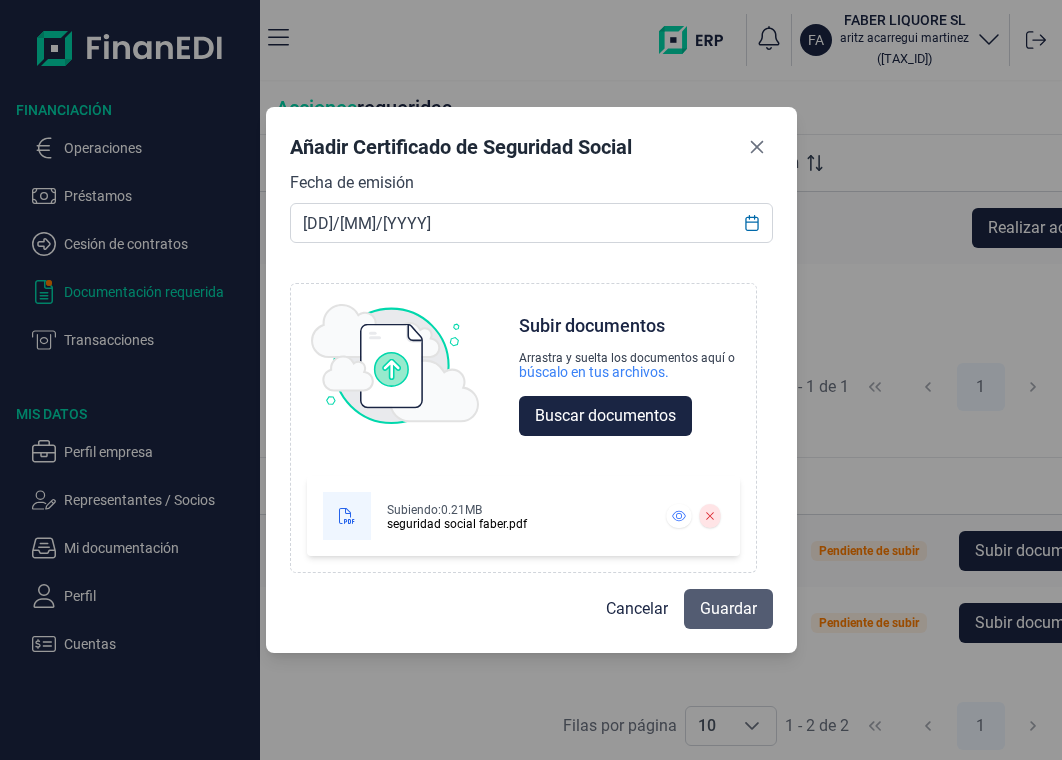 click on "Guardar" at bounding box center (728, 609) 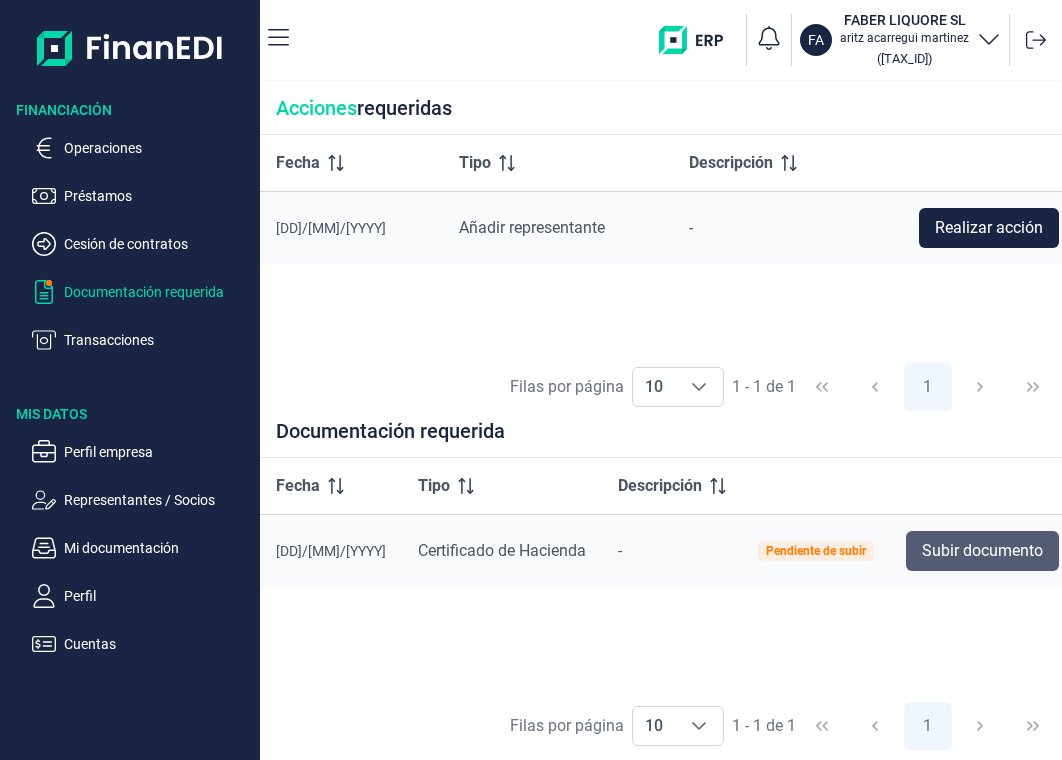 click on "Subir documento" at bounding box center (982, 551) 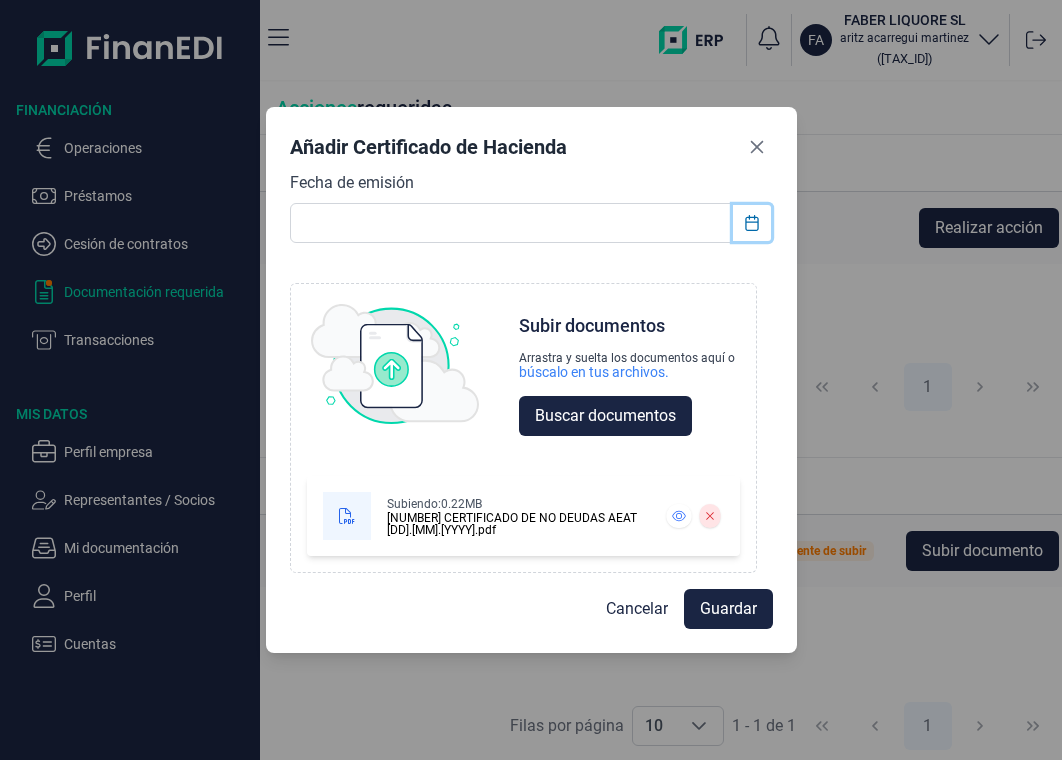 click 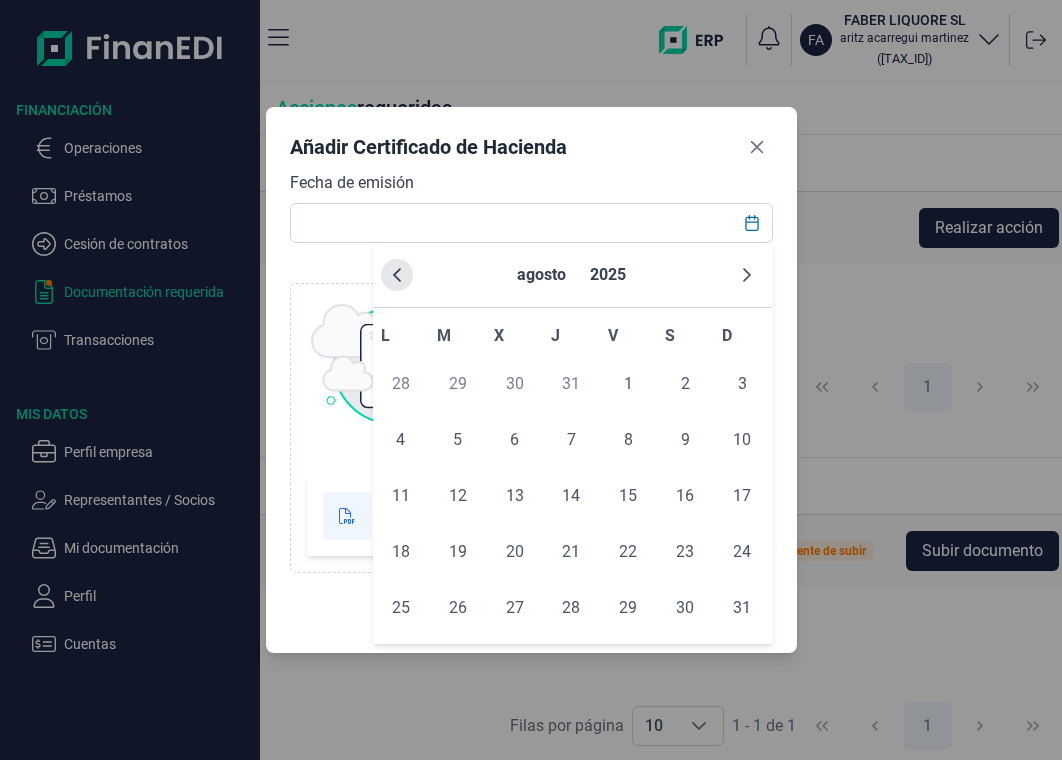 click 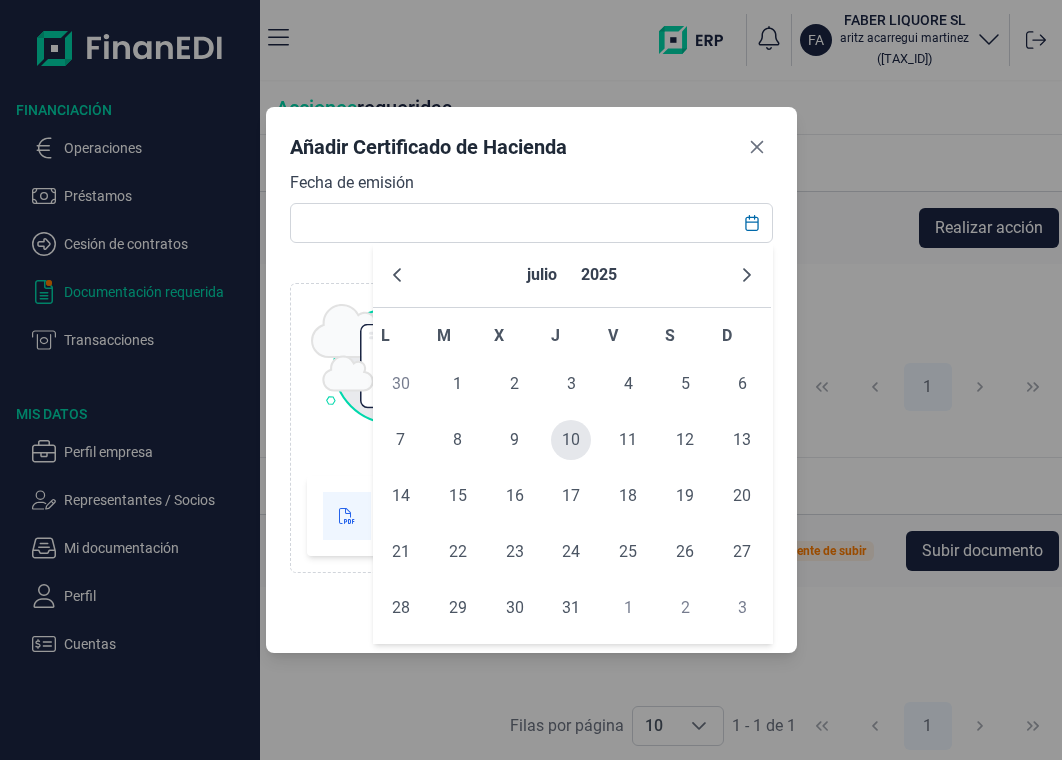click on "10" at bounding box center [571, 440] 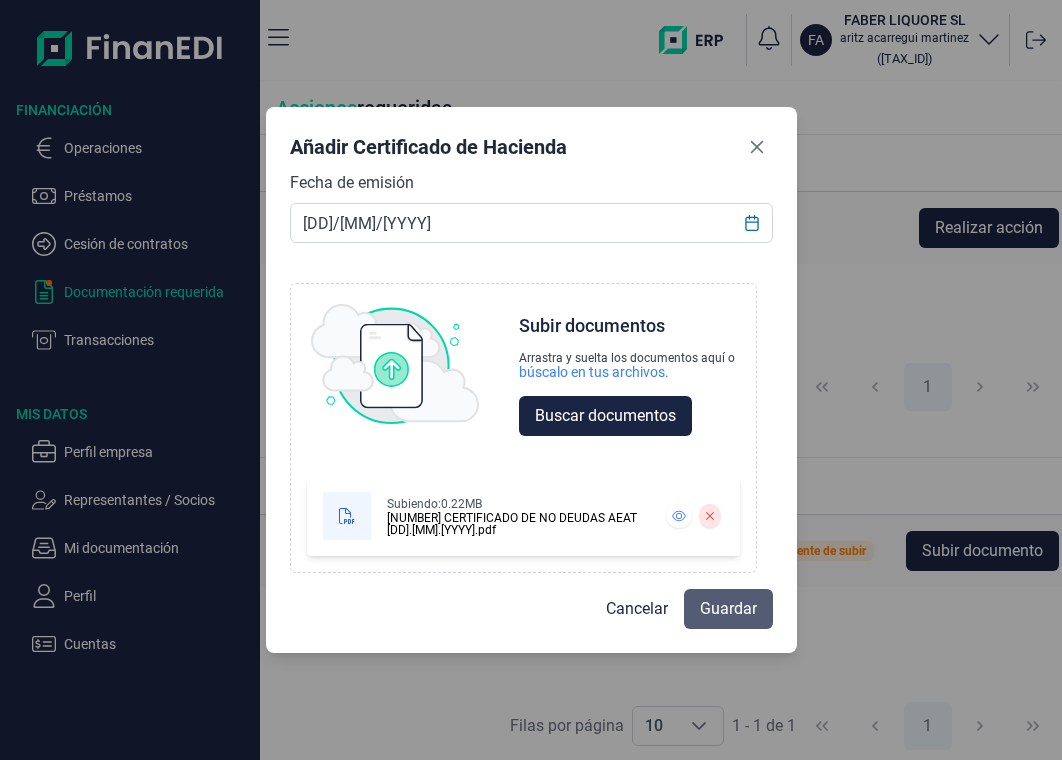 click on "Guardar" at bounding box center [728, 609] 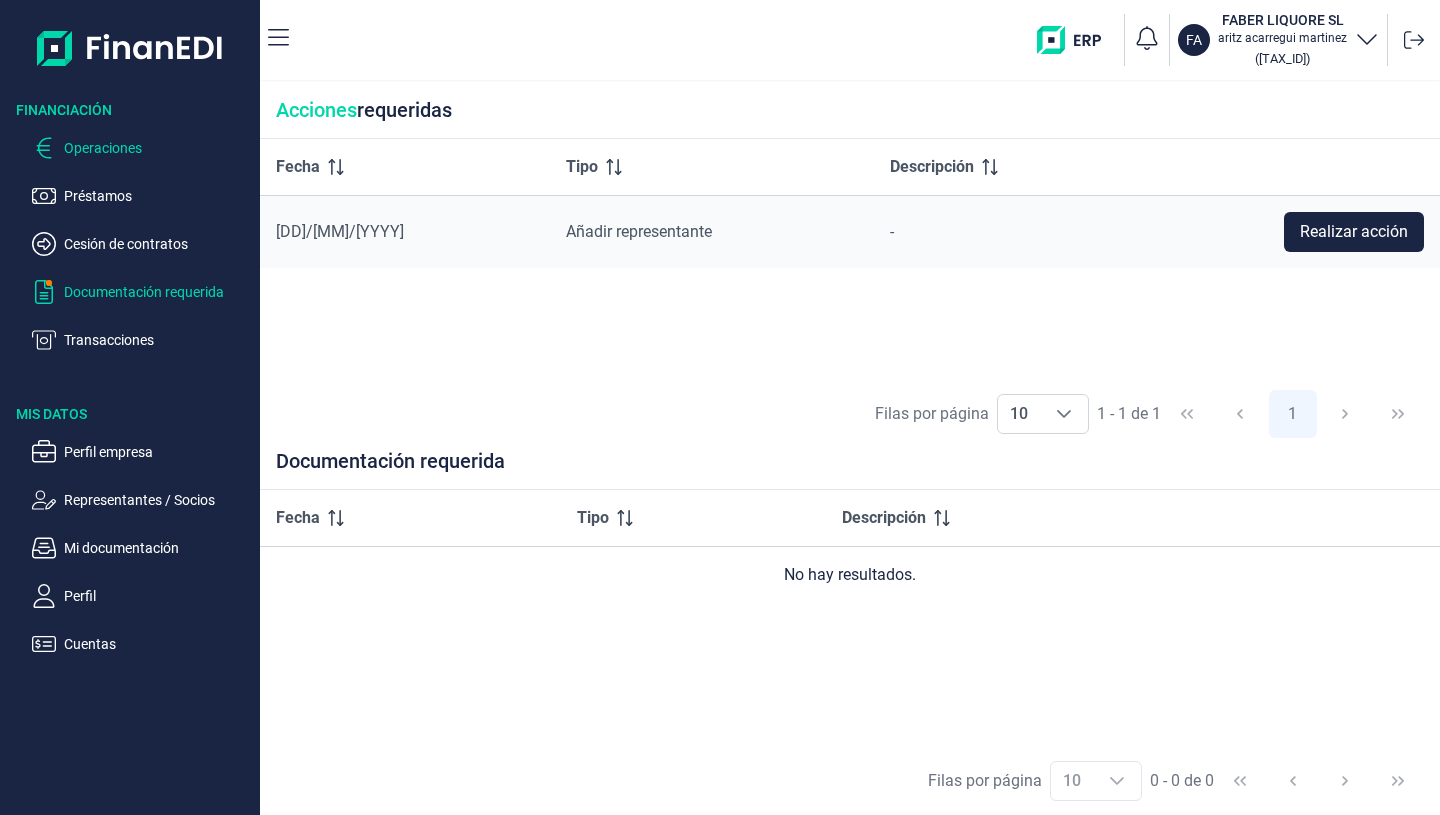 click on "Operaciones" at bounding box center [158, 148] 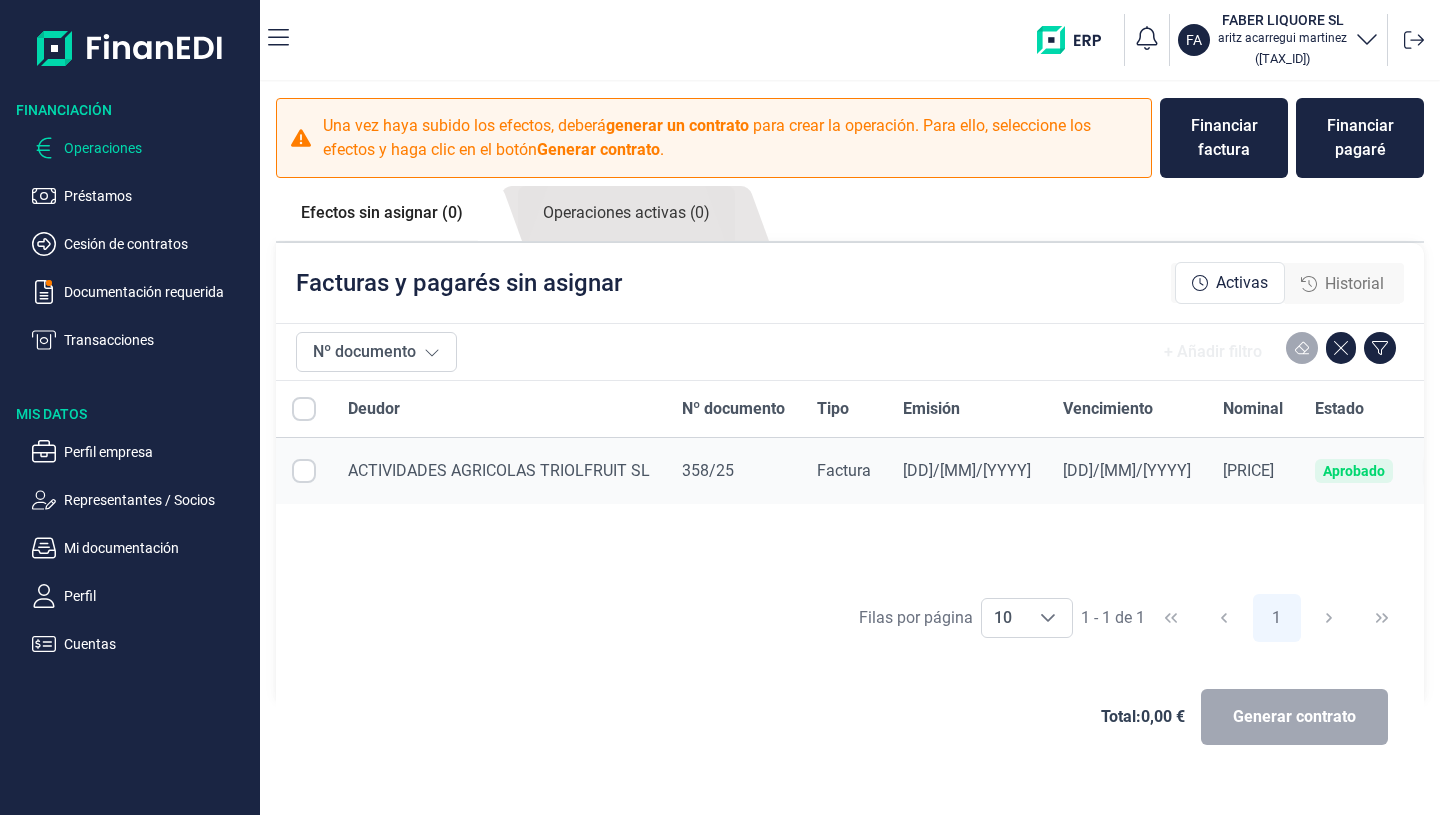 checkbox on "true" 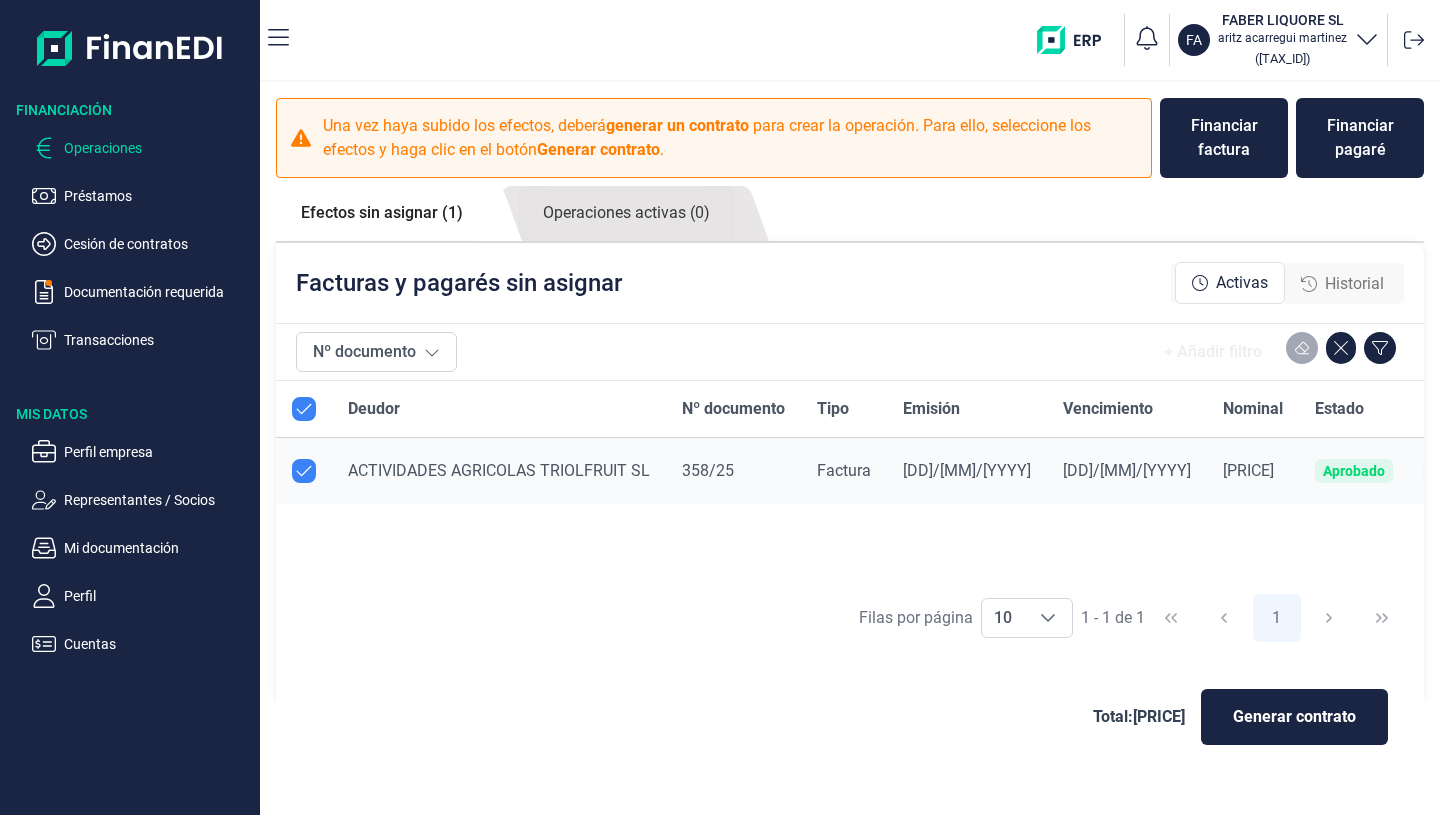 checkbox on "true" 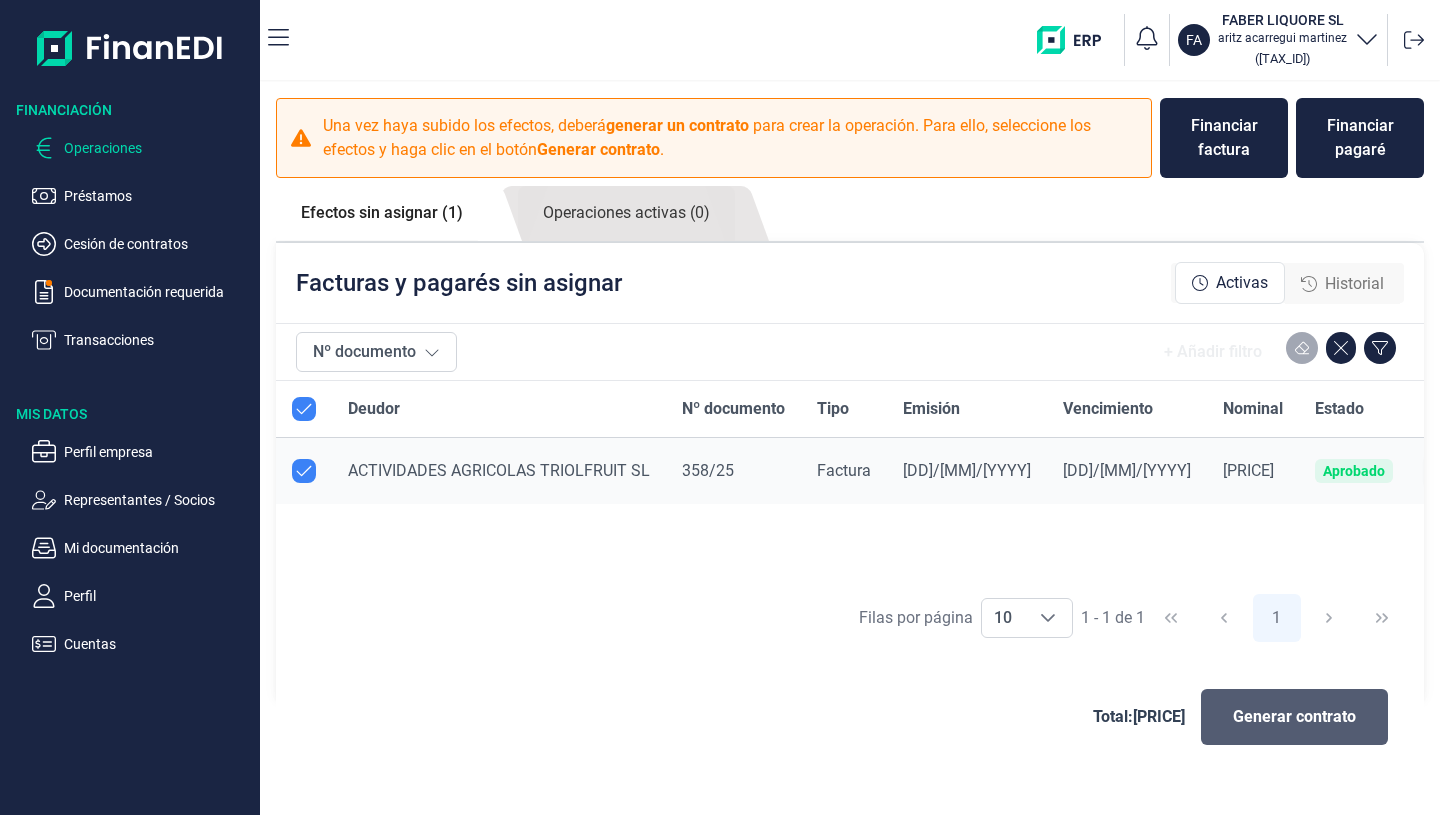 click on "Generar contrato" at bounding box center (1294, 717) 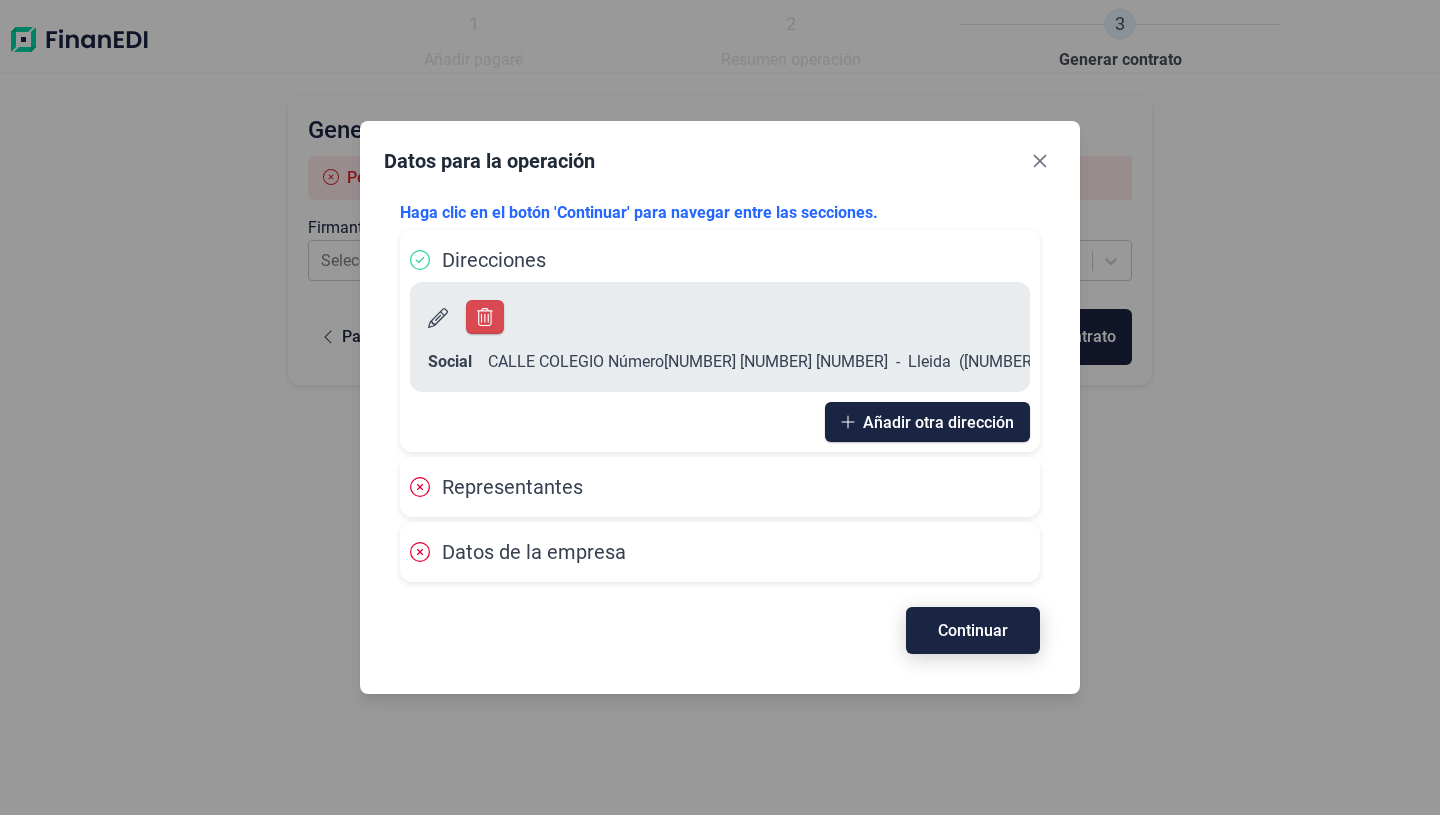 click on "Continuar" at bounding box center (973, 630) 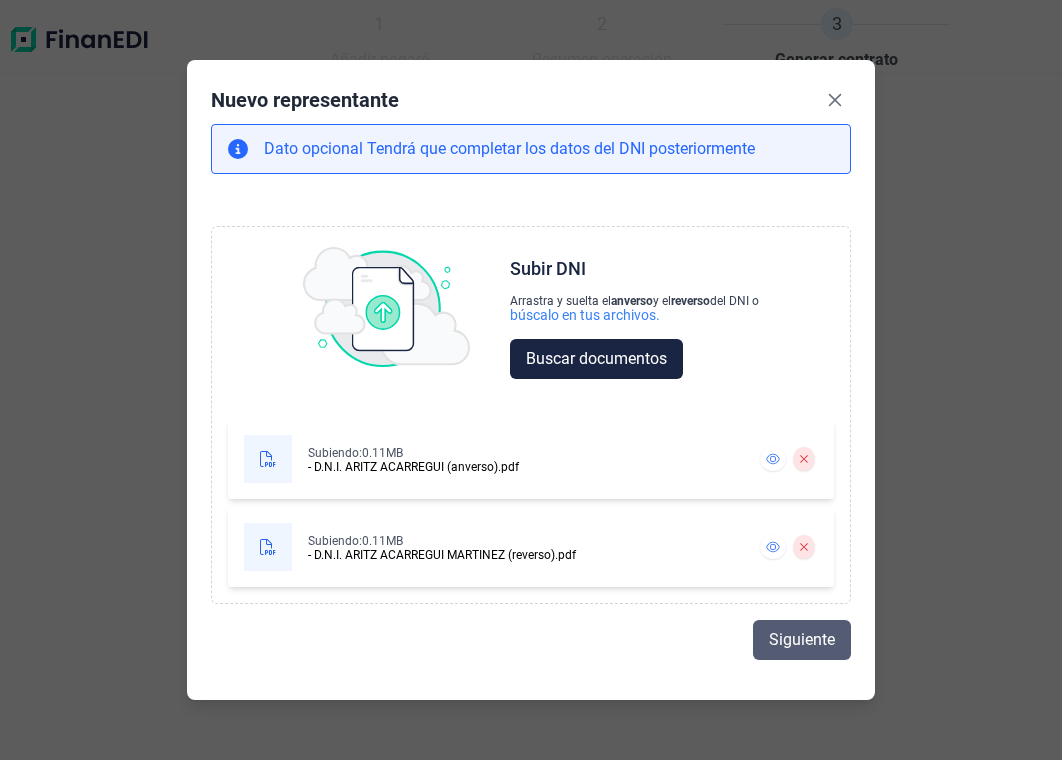 click on "Siguiente" at bounding box center [802, 640] 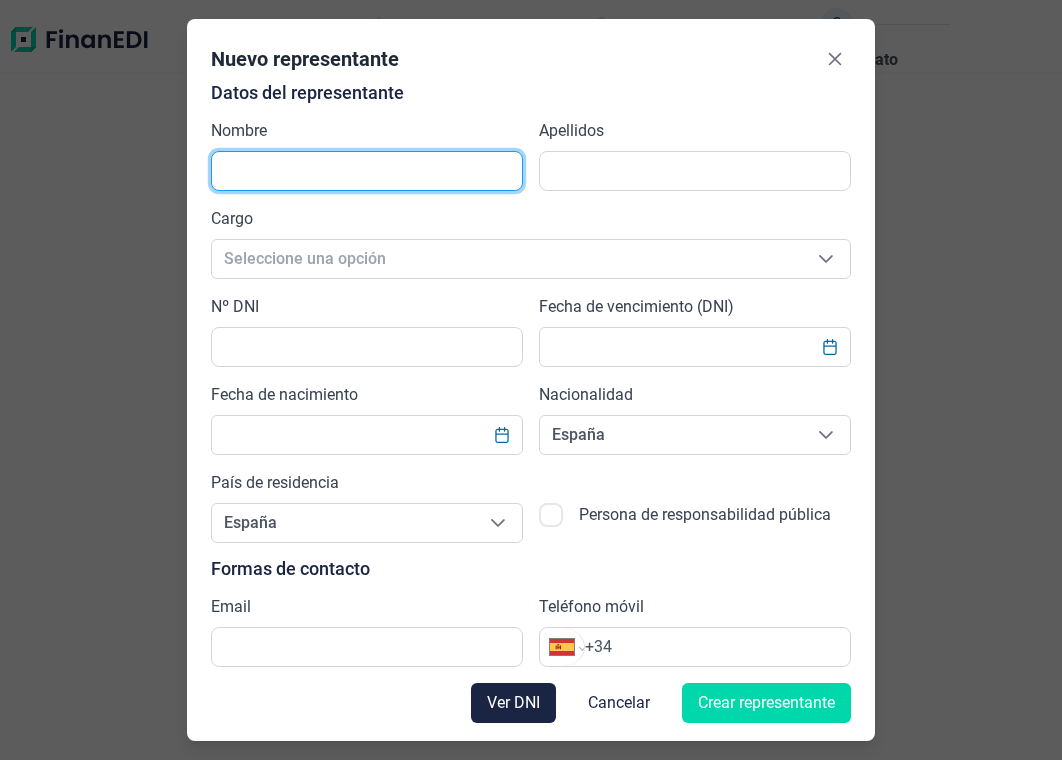 click at bounding box center (367, 171) 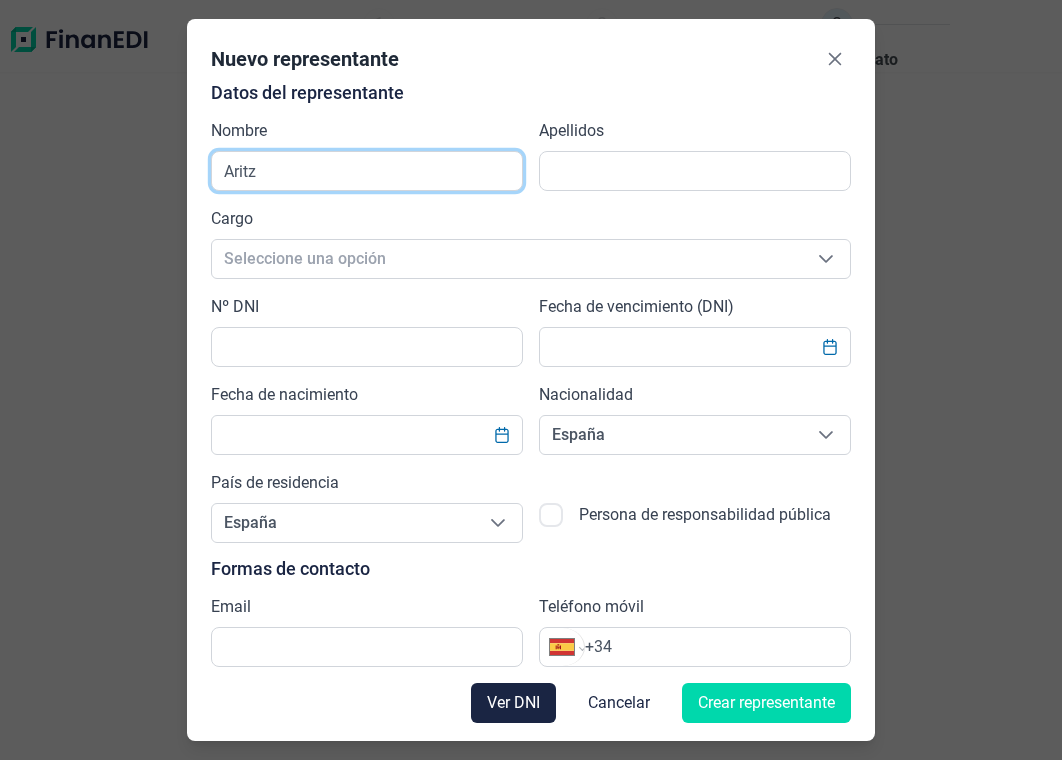 type on "Aritz" 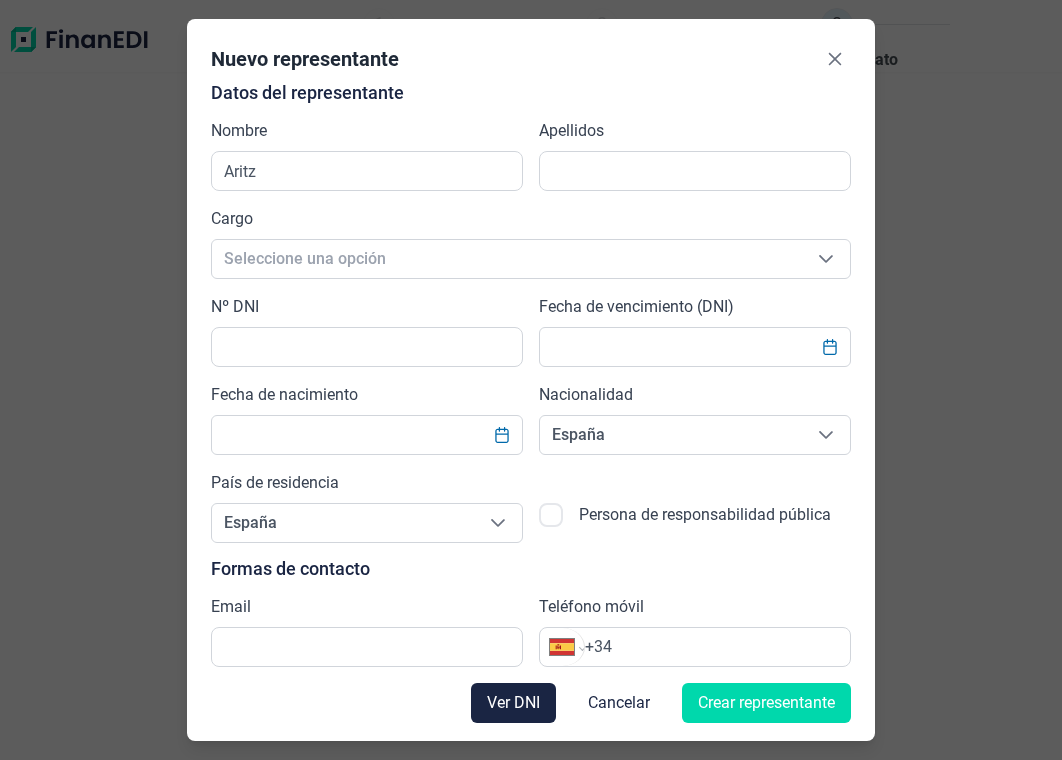 scroll, scrollTop: 0, scrollLeft: 0, axis: both 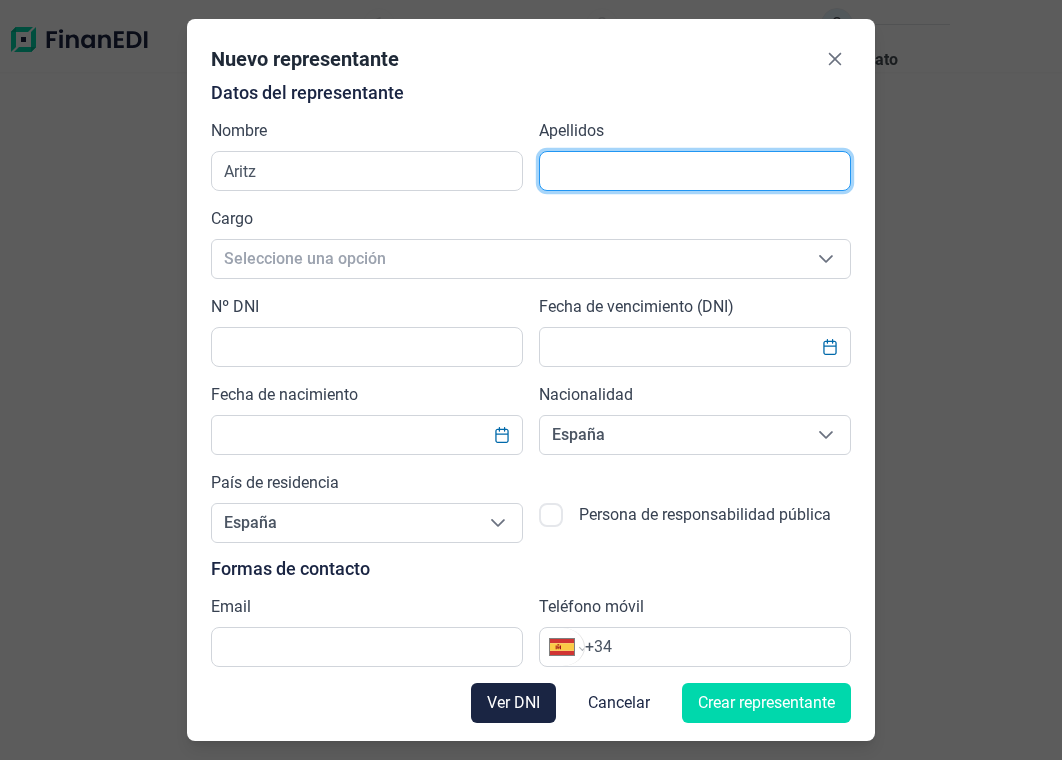 click at bounding box center [695, 171] 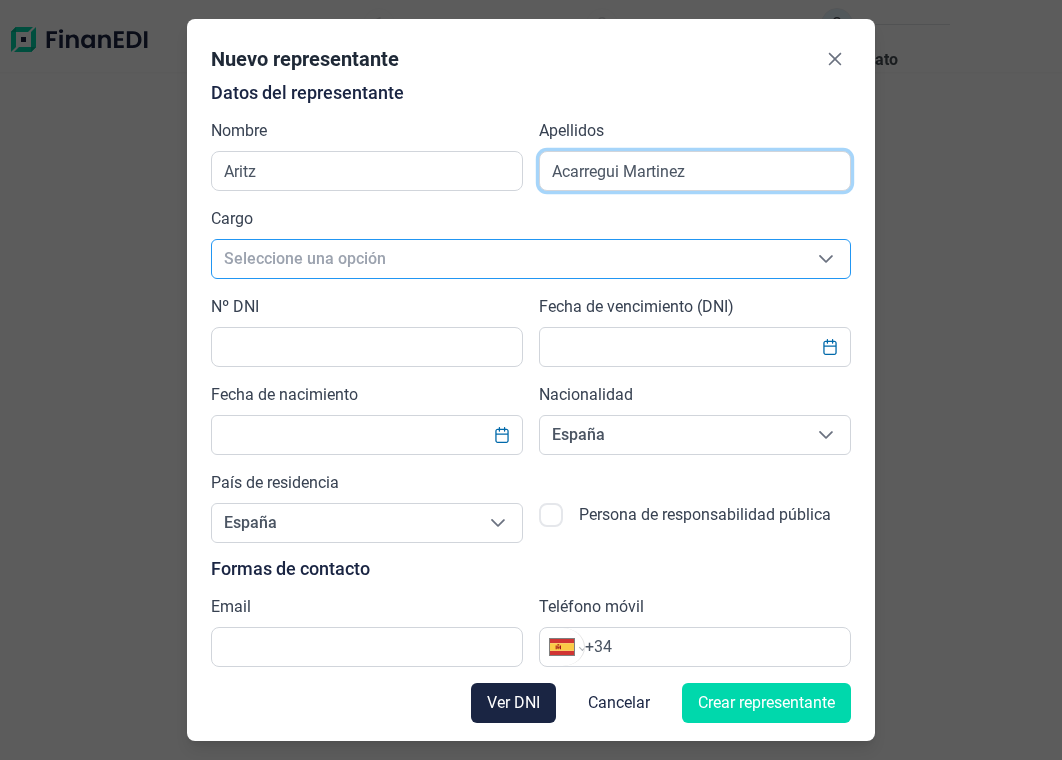 type on "Acarregui Martinez" 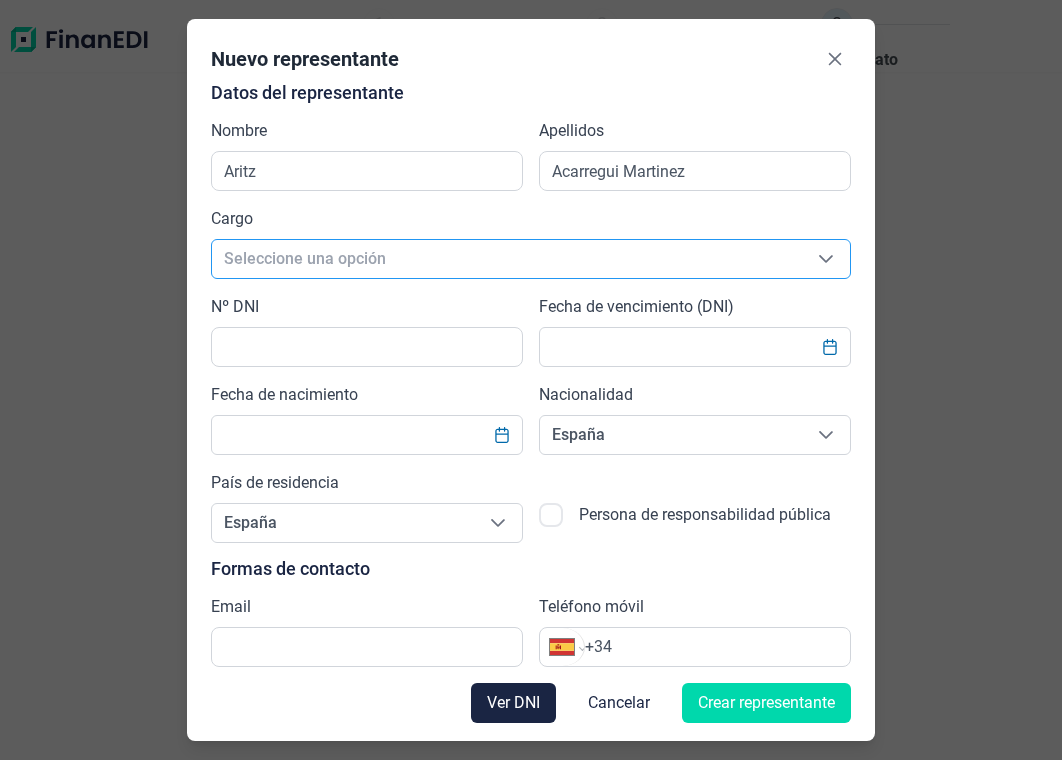 click on "Seleccione una opción" at bounding box center (507, 259) 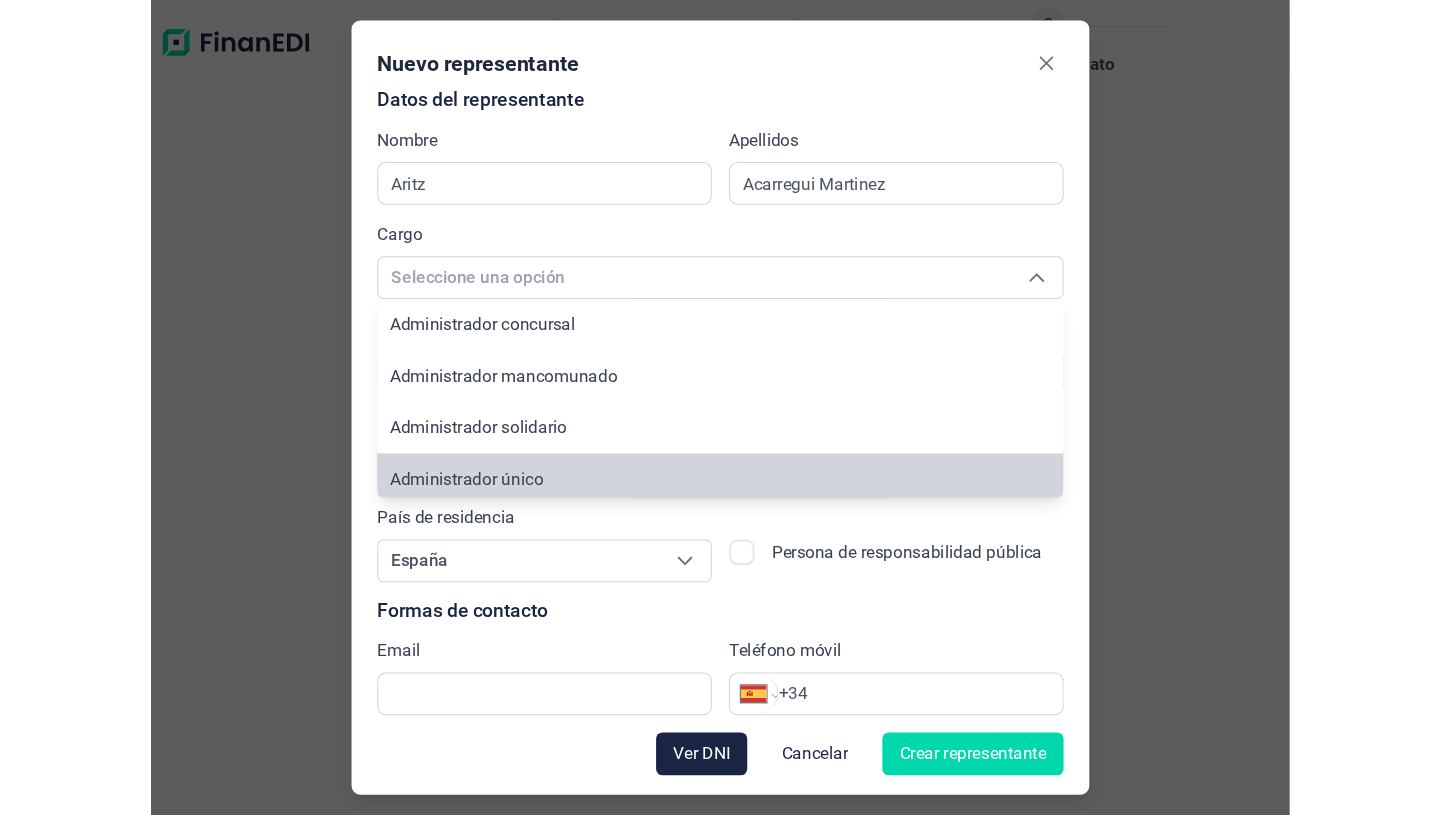 scroll, scrollTop: 7, scrollLeft: 0, axis: vertical 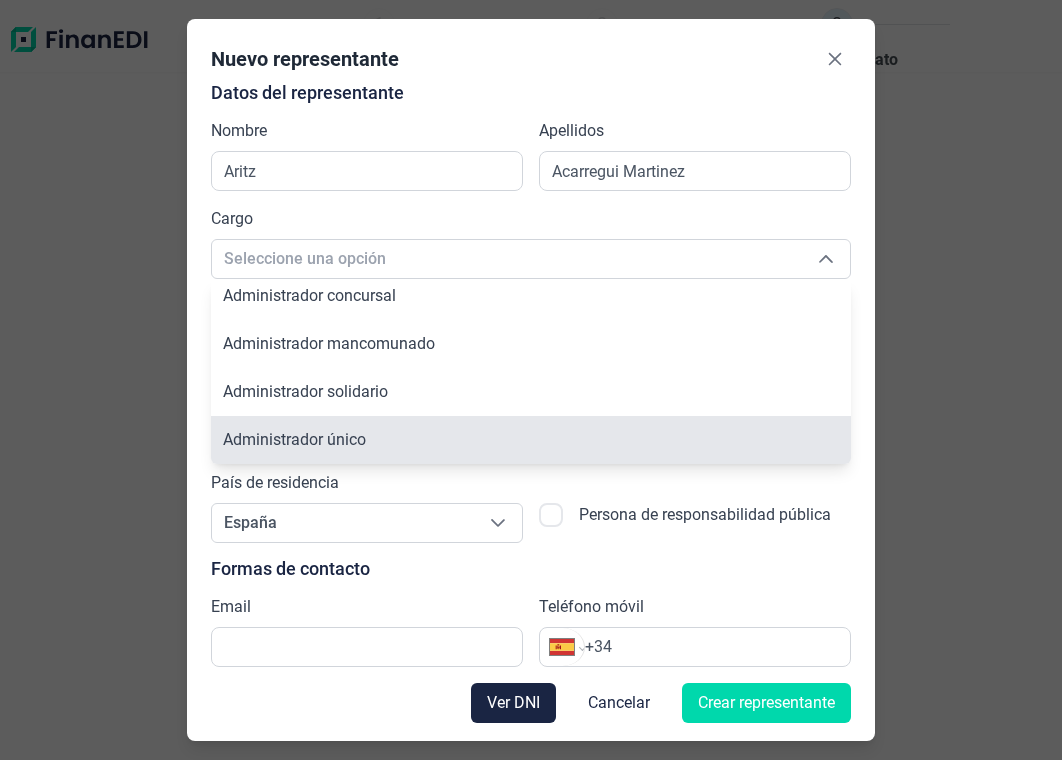 click on "Administrador único" at bounding box center [294, 439] 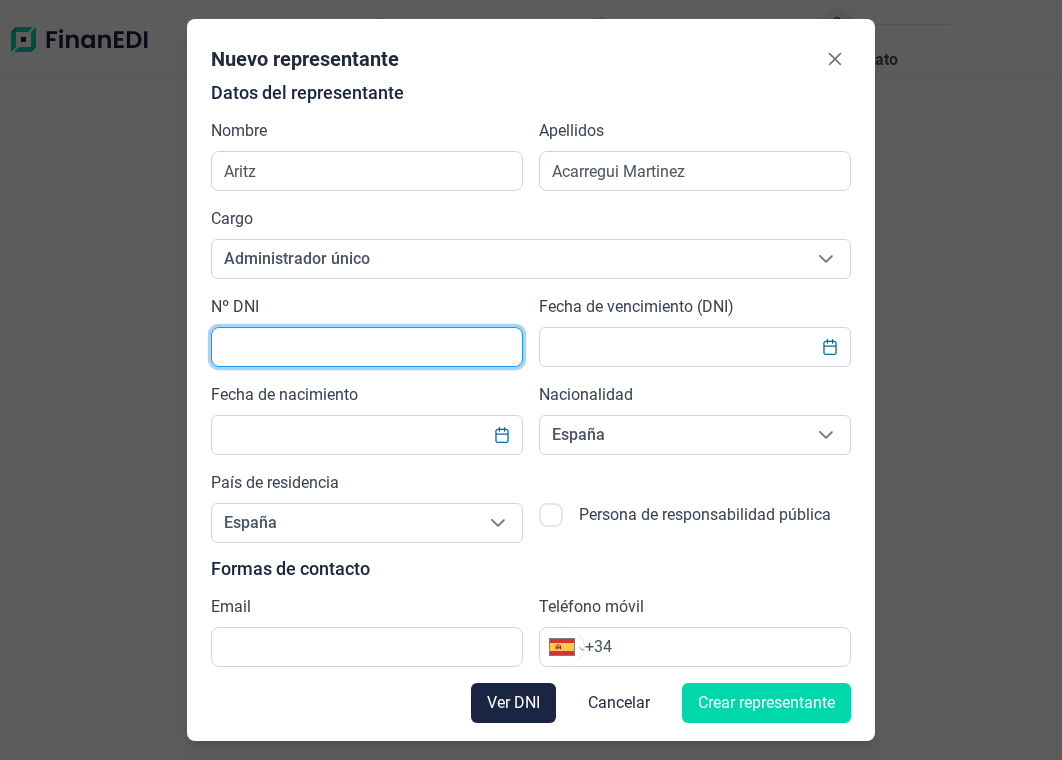 click at bounding box center (367, 347) 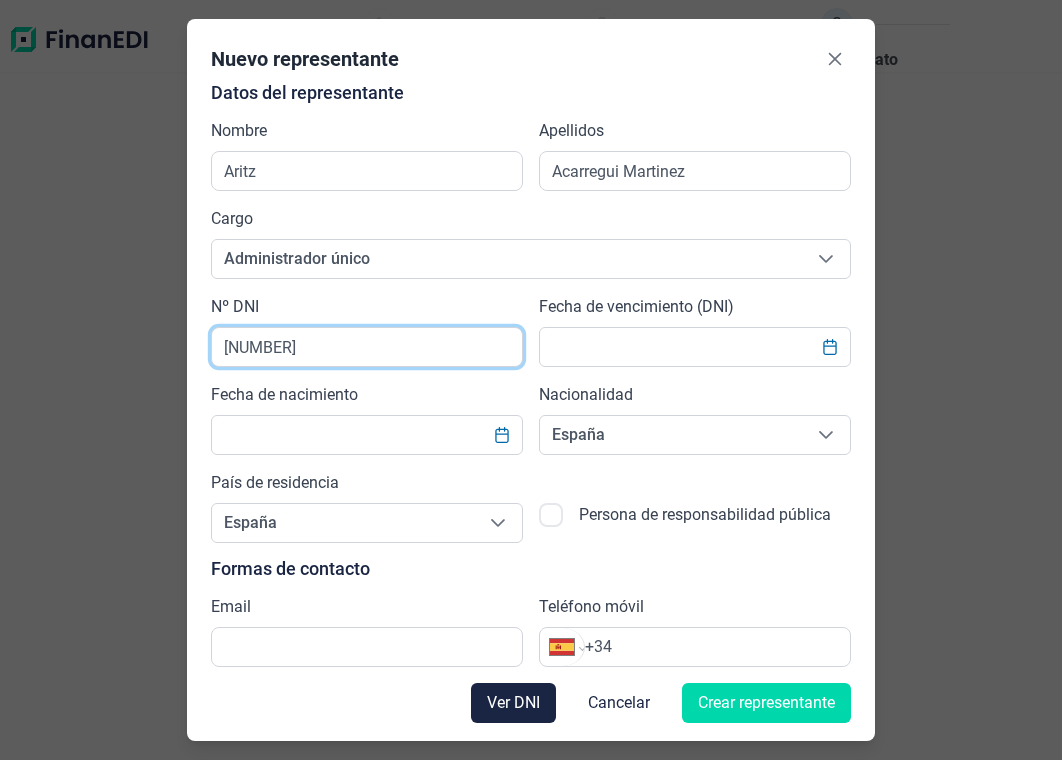 type on "[NUMBER]" 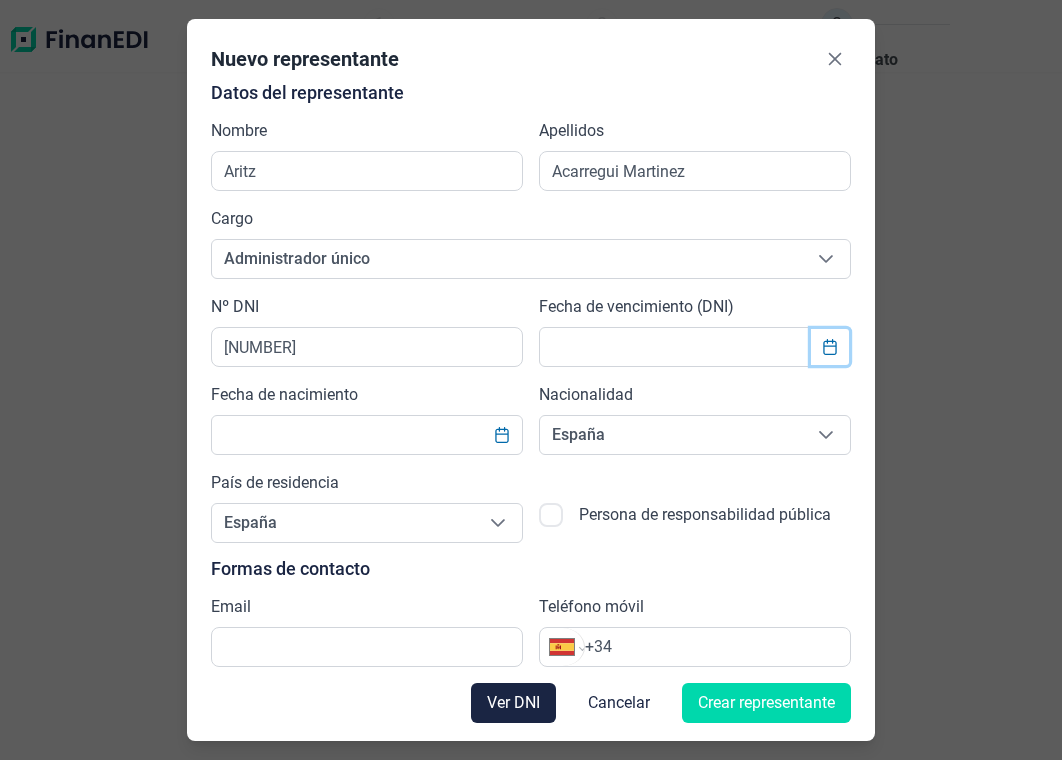 click 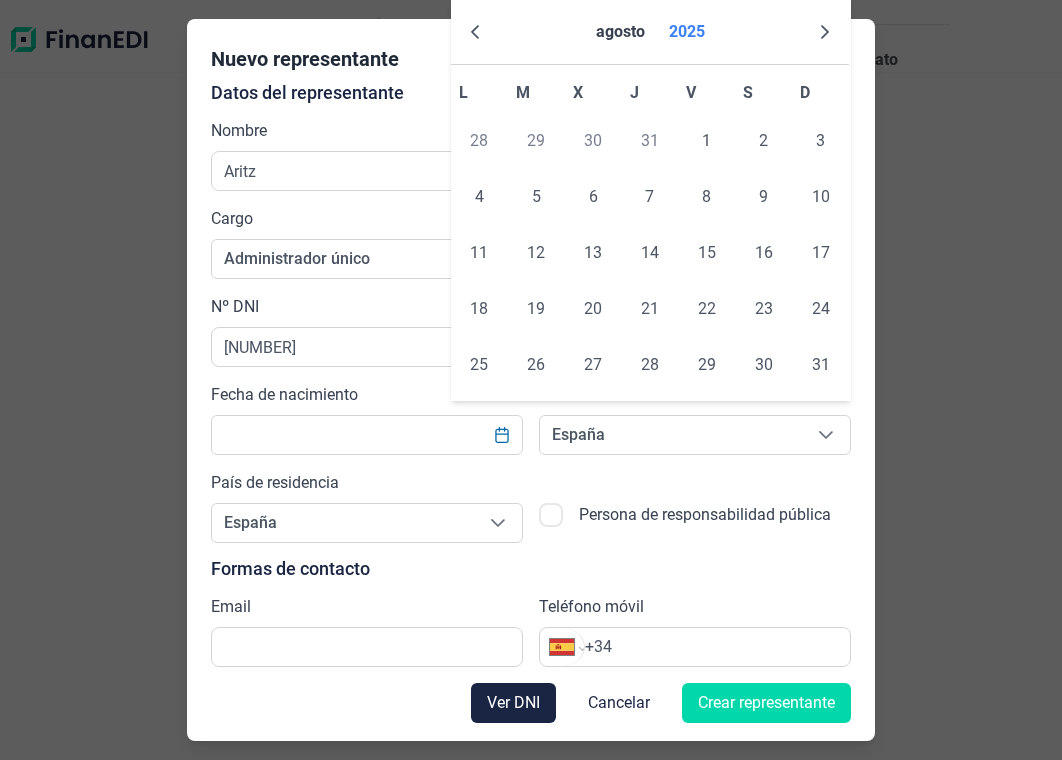 click on "2025" at bounding box center [687, 32] 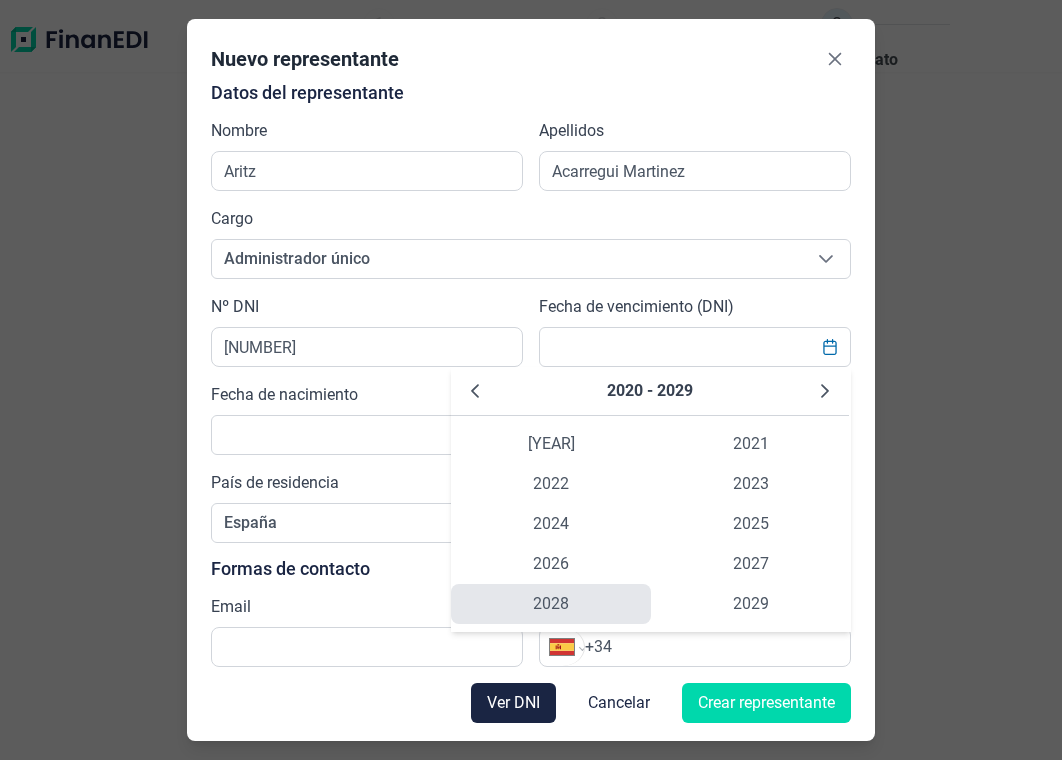 click on "2028" at bounding box center [551, 604] 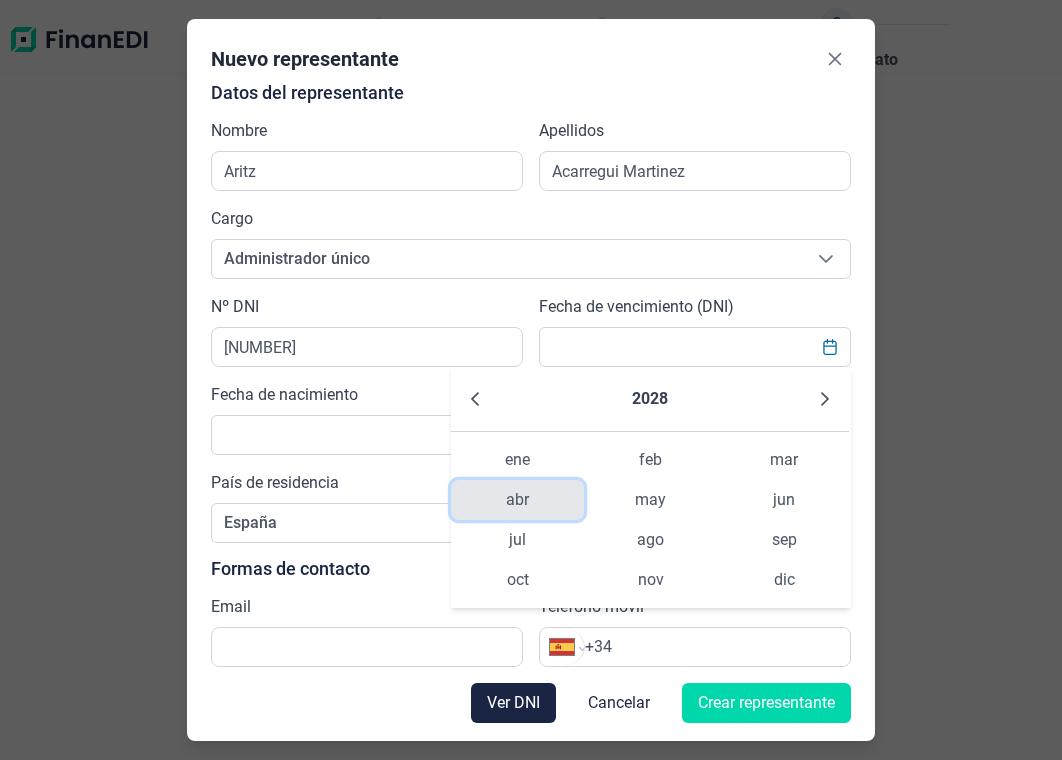click on "abr" at bounding box center (517, 500) 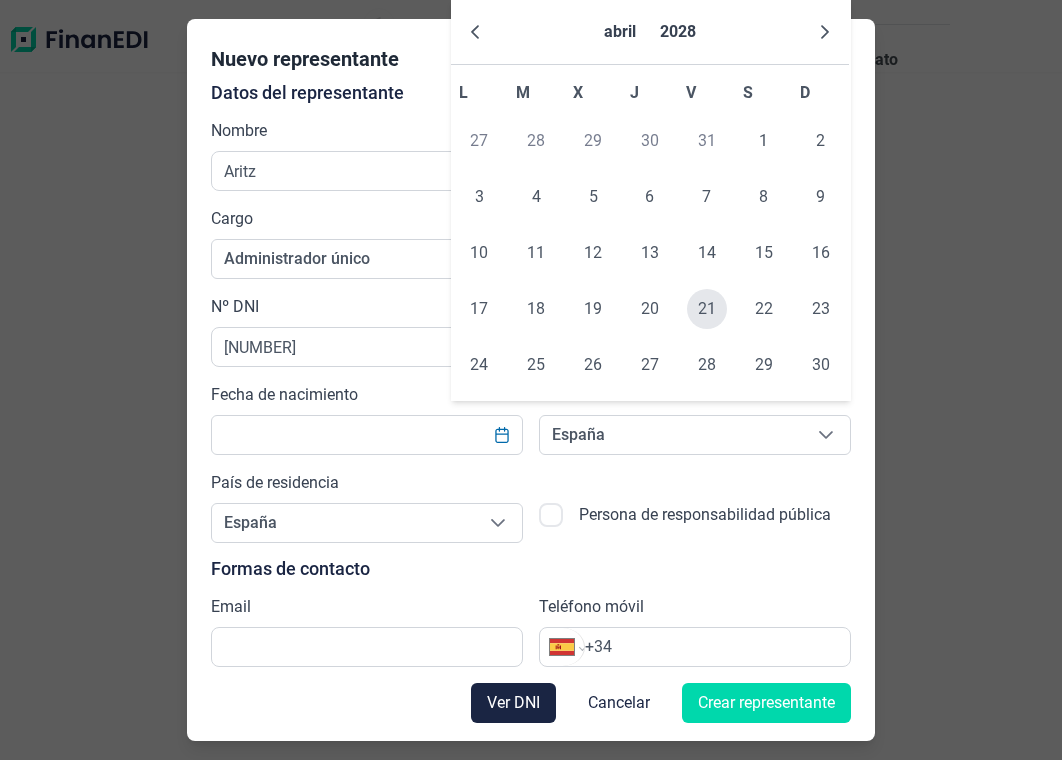 click on "21" at bounding box center (707, 309) 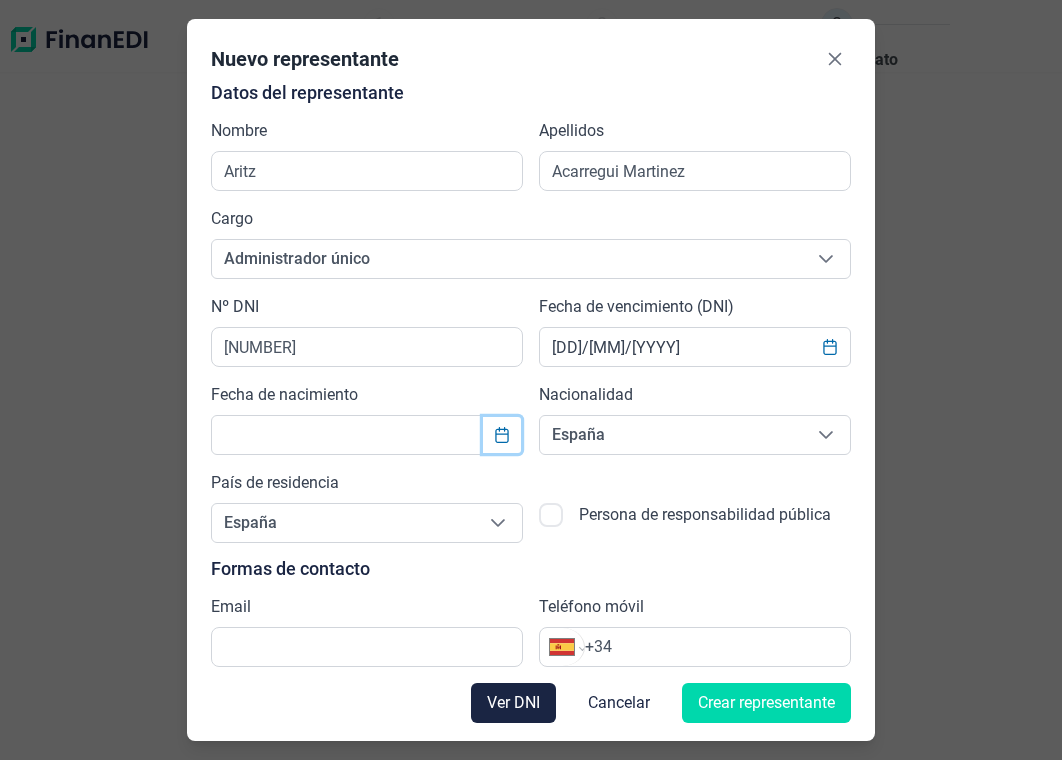 click at bounding box center (502, 435) 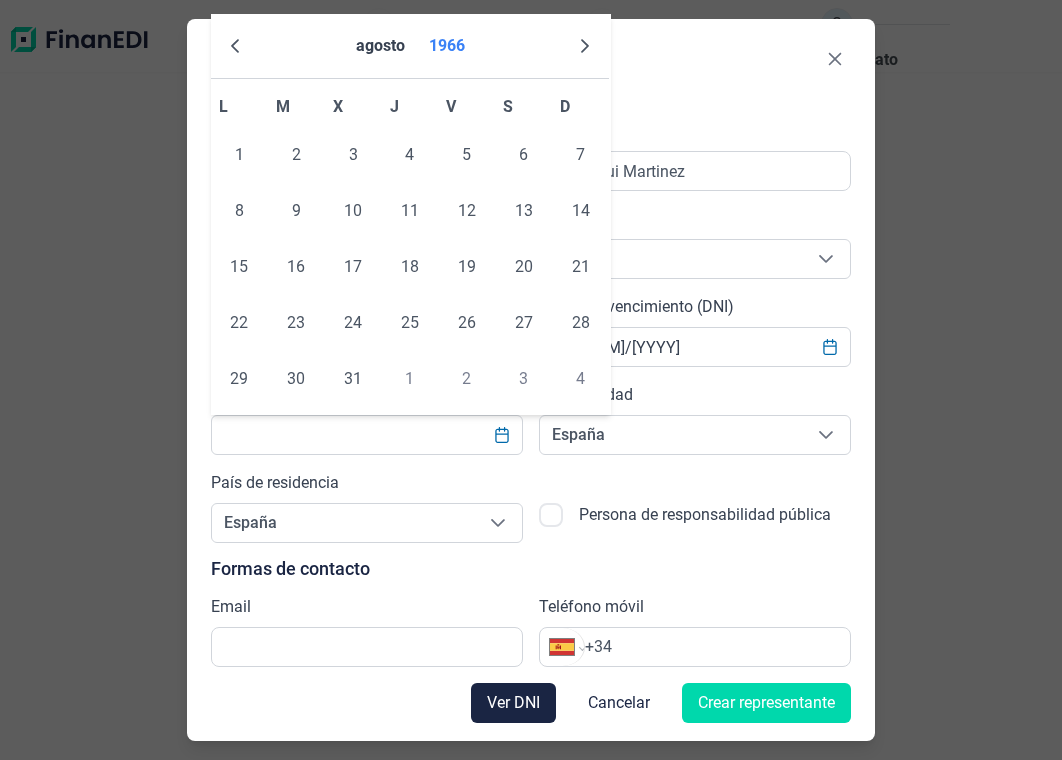 click on "1966" at bounding box center (447, 46) 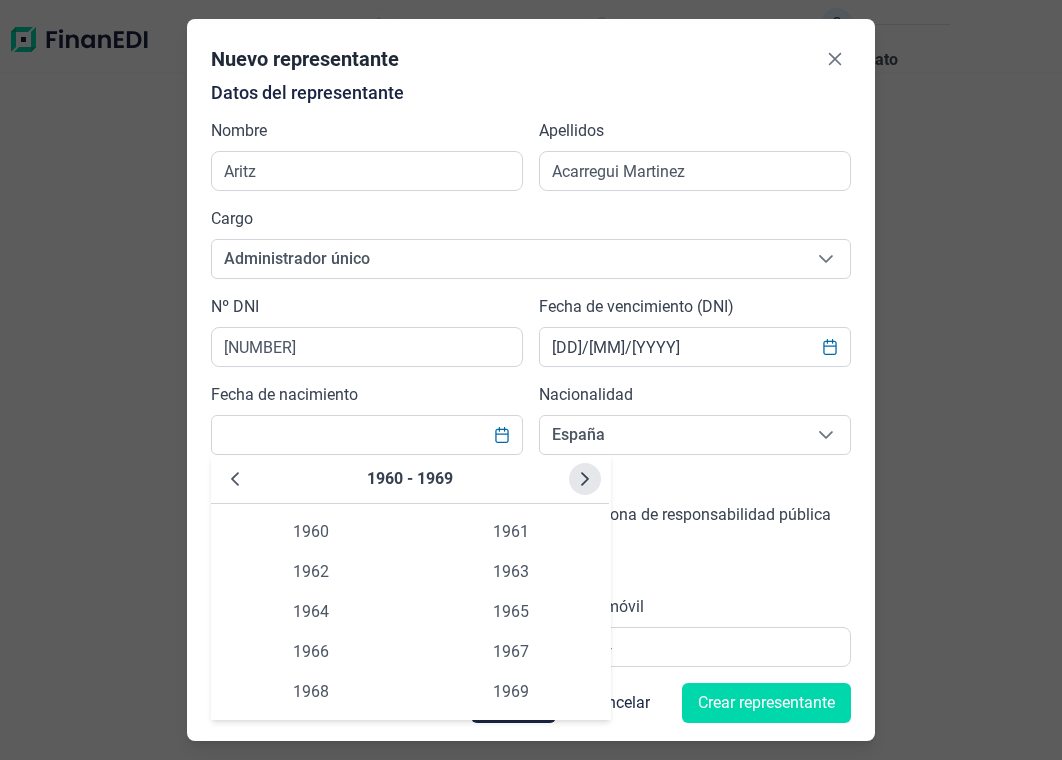 click 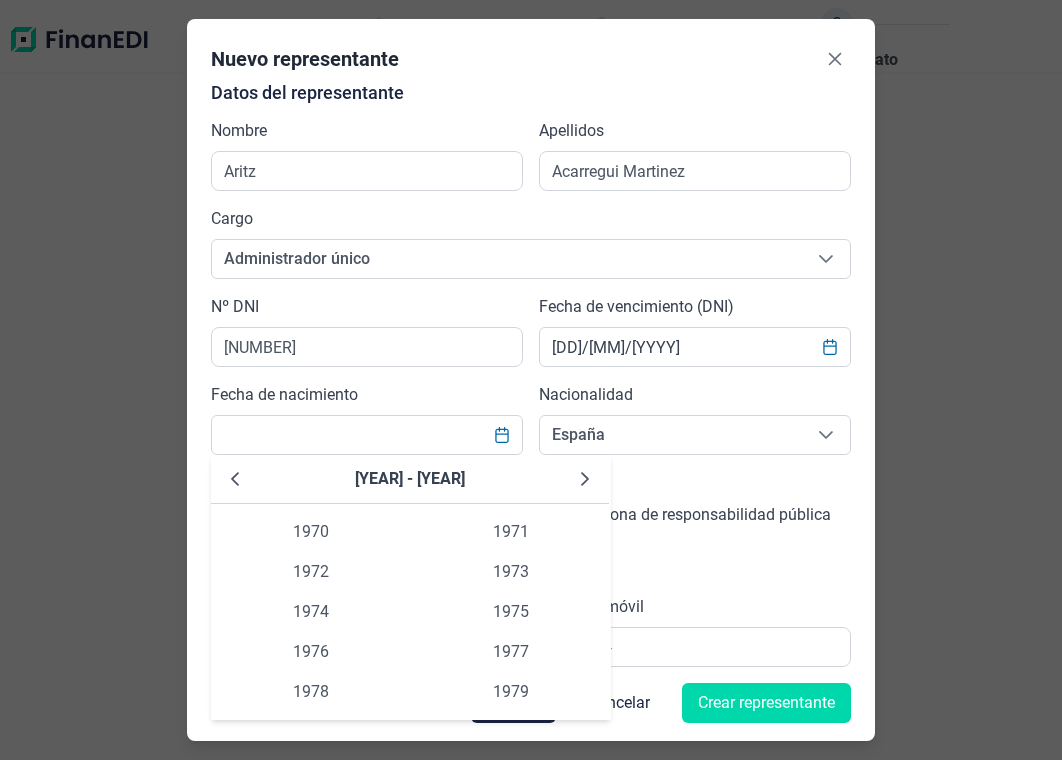 click 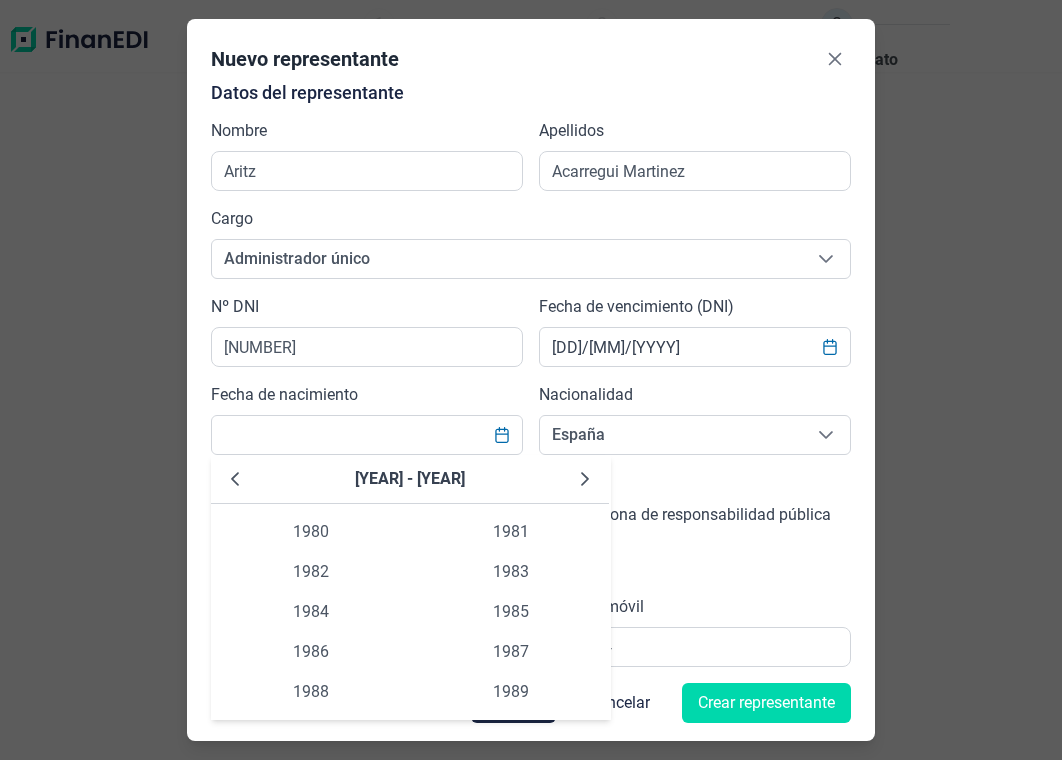 click 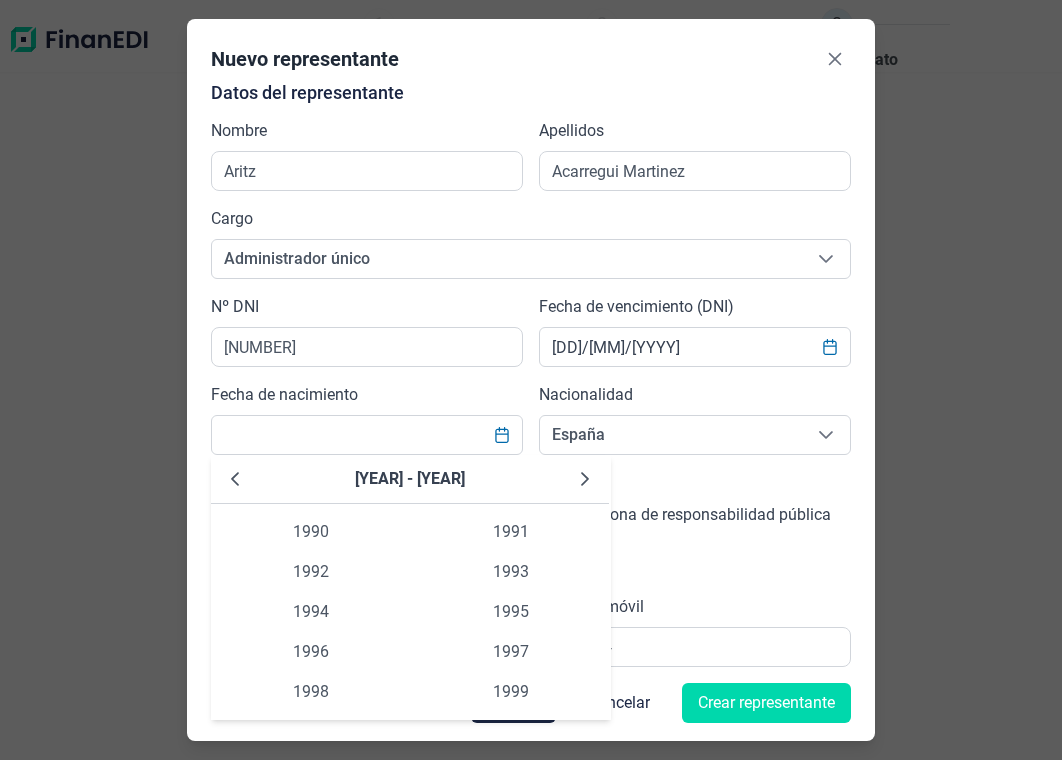 click 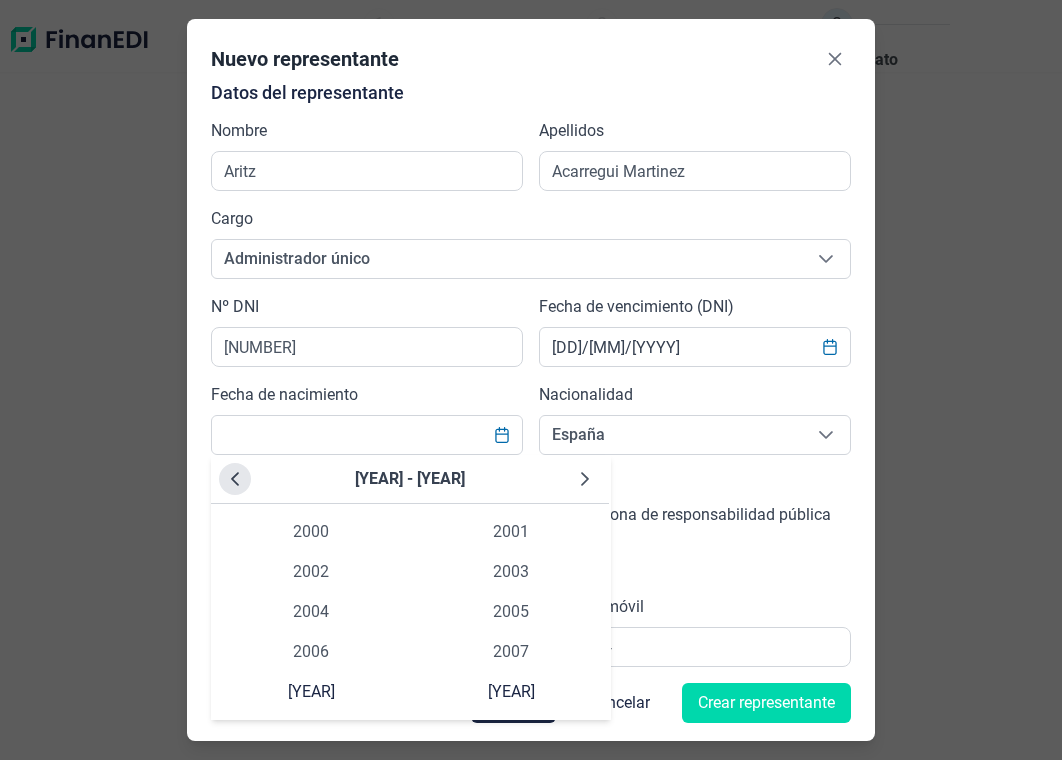 click 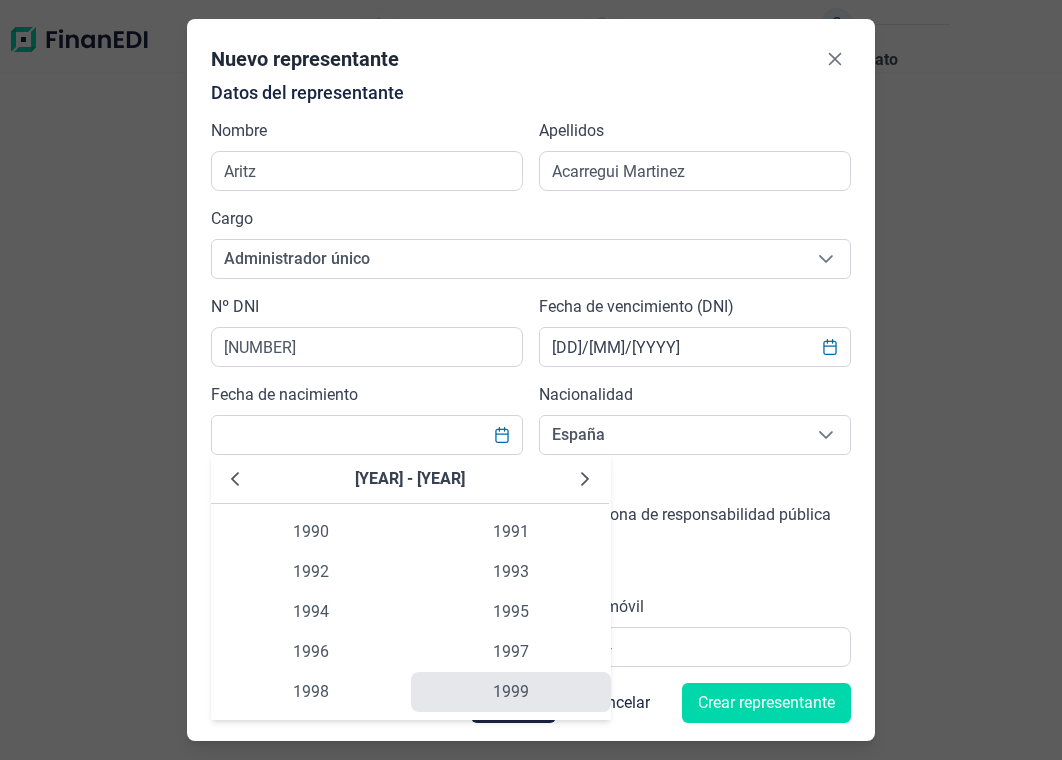 click on "1999" at bounding box center [511, 692] 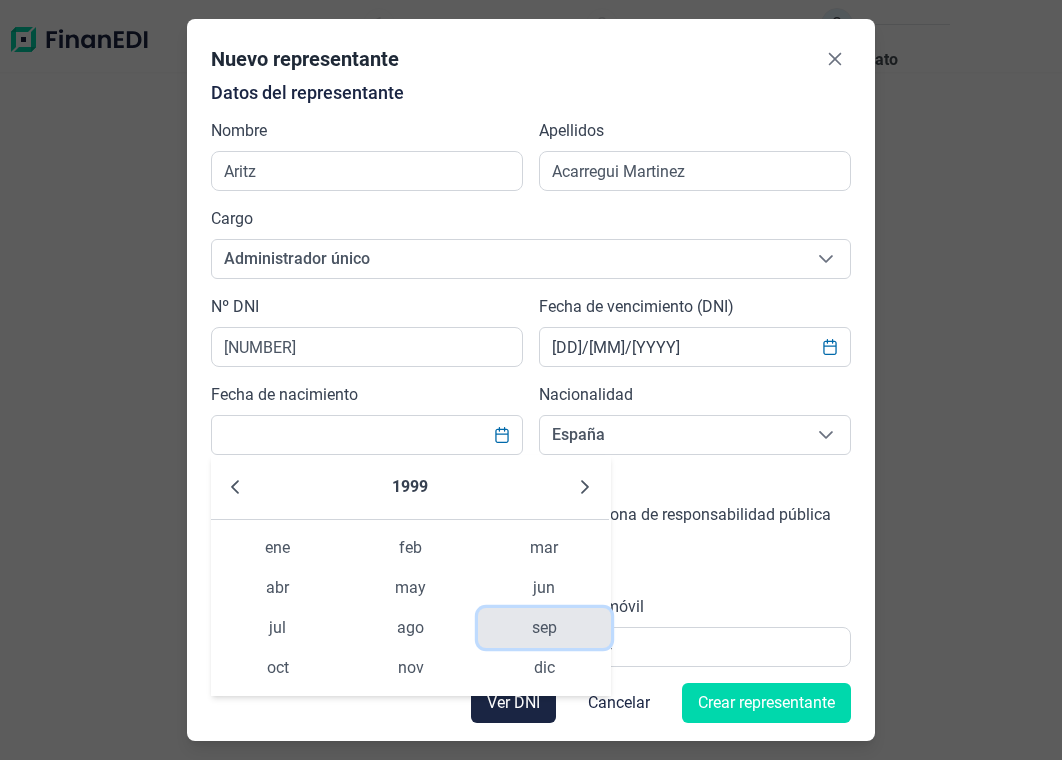 click on "sep" at bounding box center (544, 628) 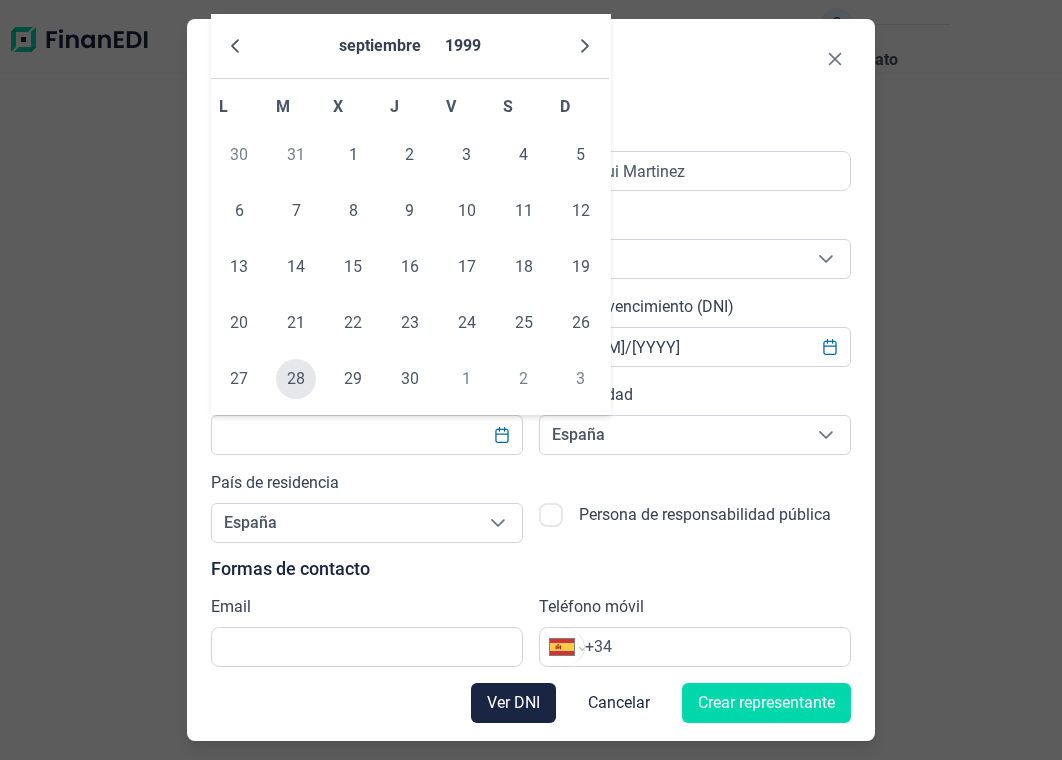 click on "28" at bounding box center [296, 379] 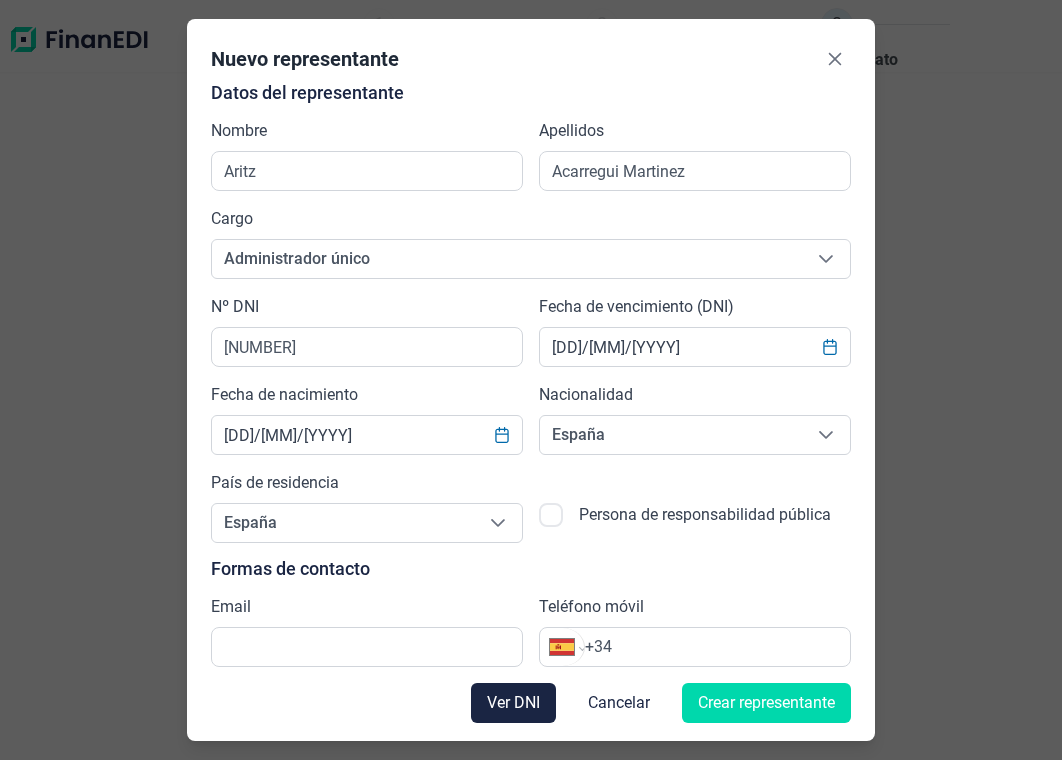 click at bounding box center [551, 515] 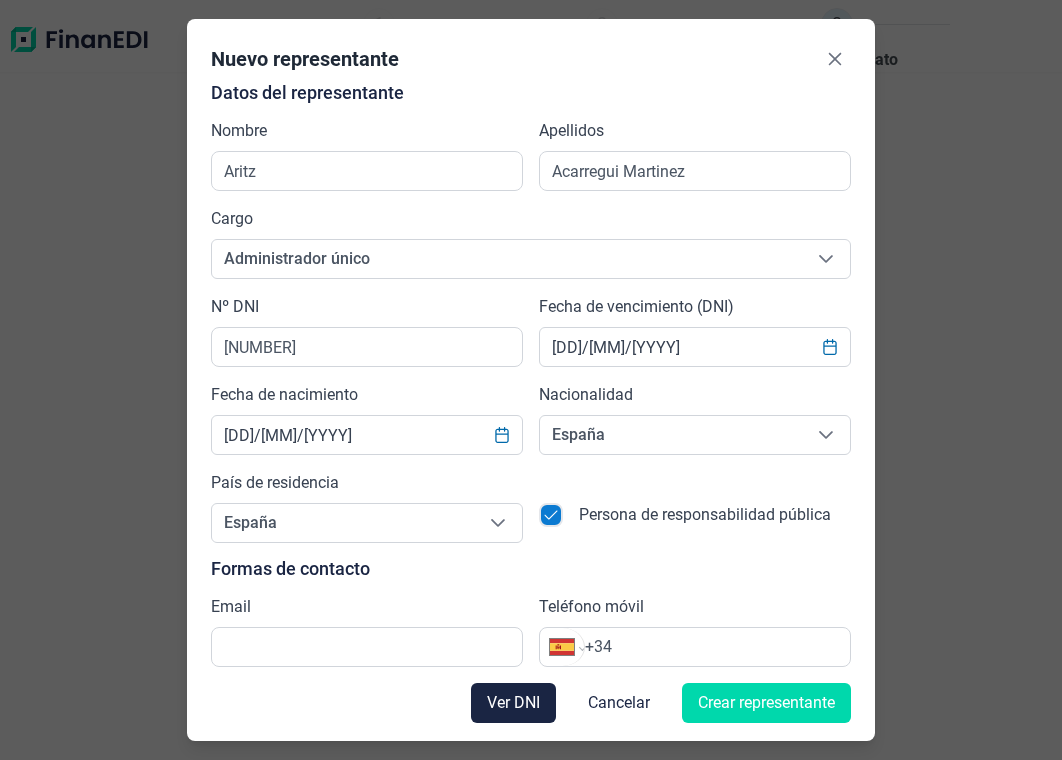 click at bounding box center (551, 515) 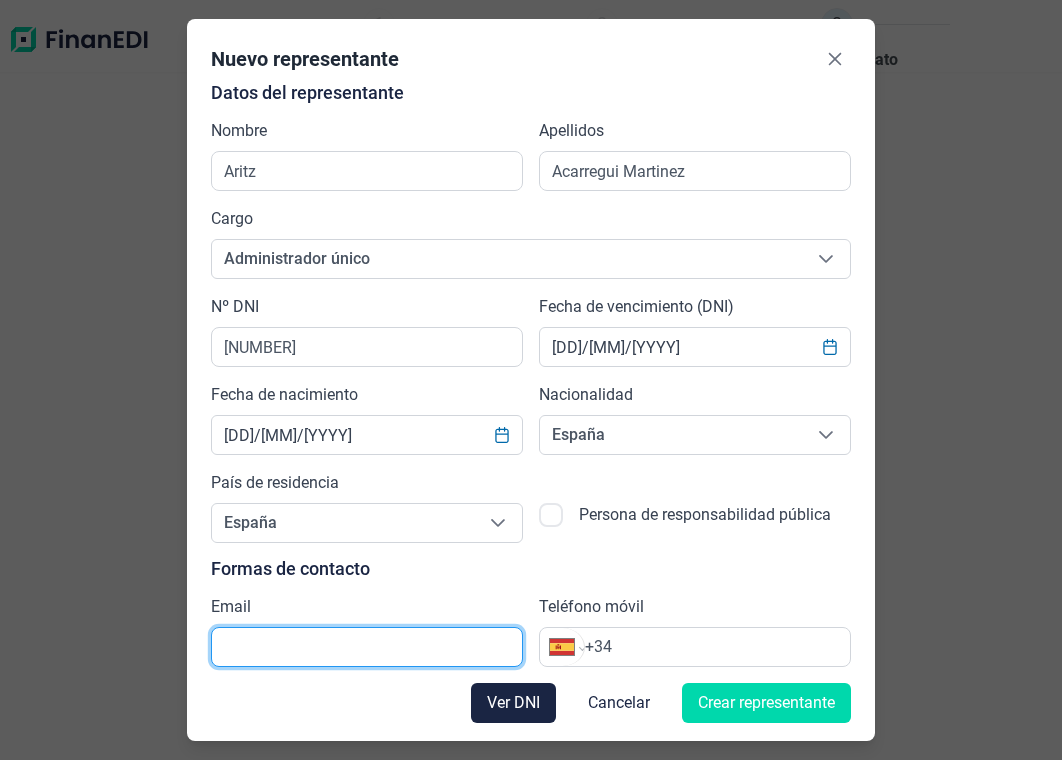 click at bounding box center (367, 647) 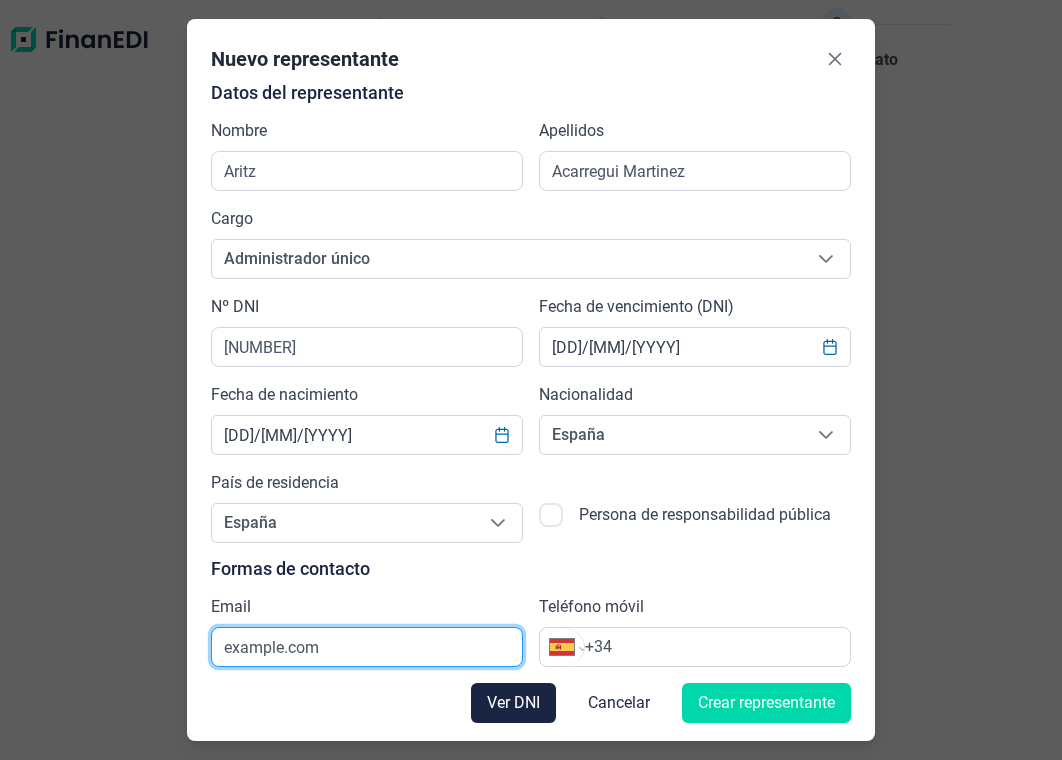 type on "example.com" 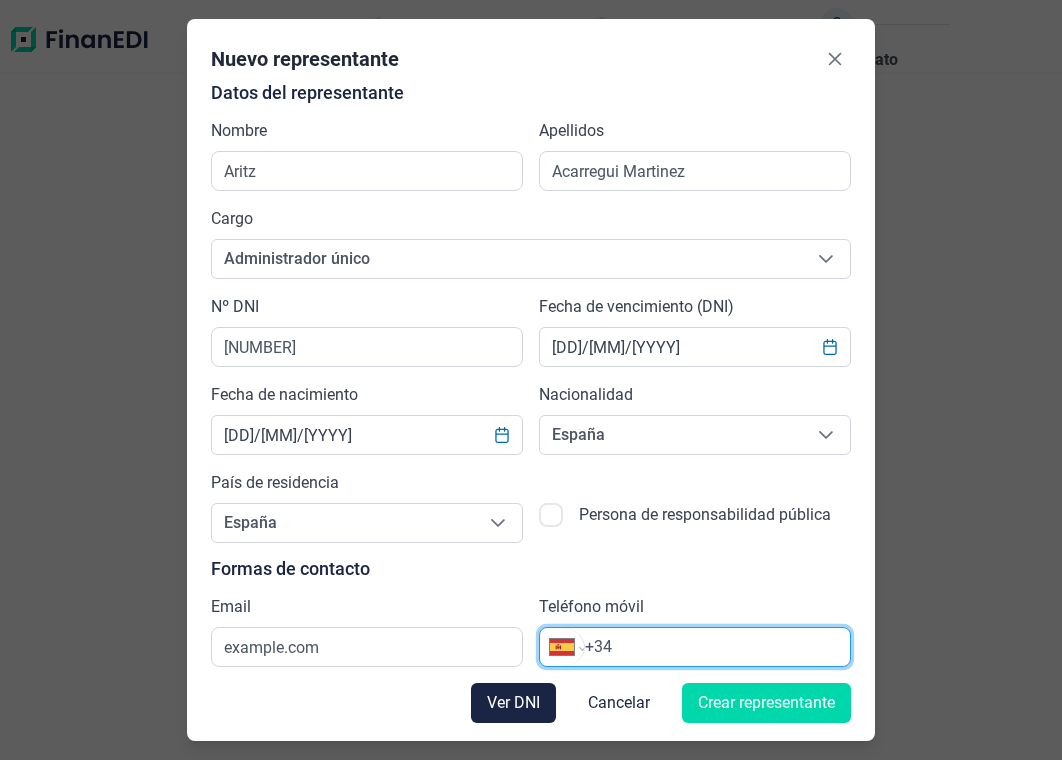 click on "+34" at bounding box center (717, 647) 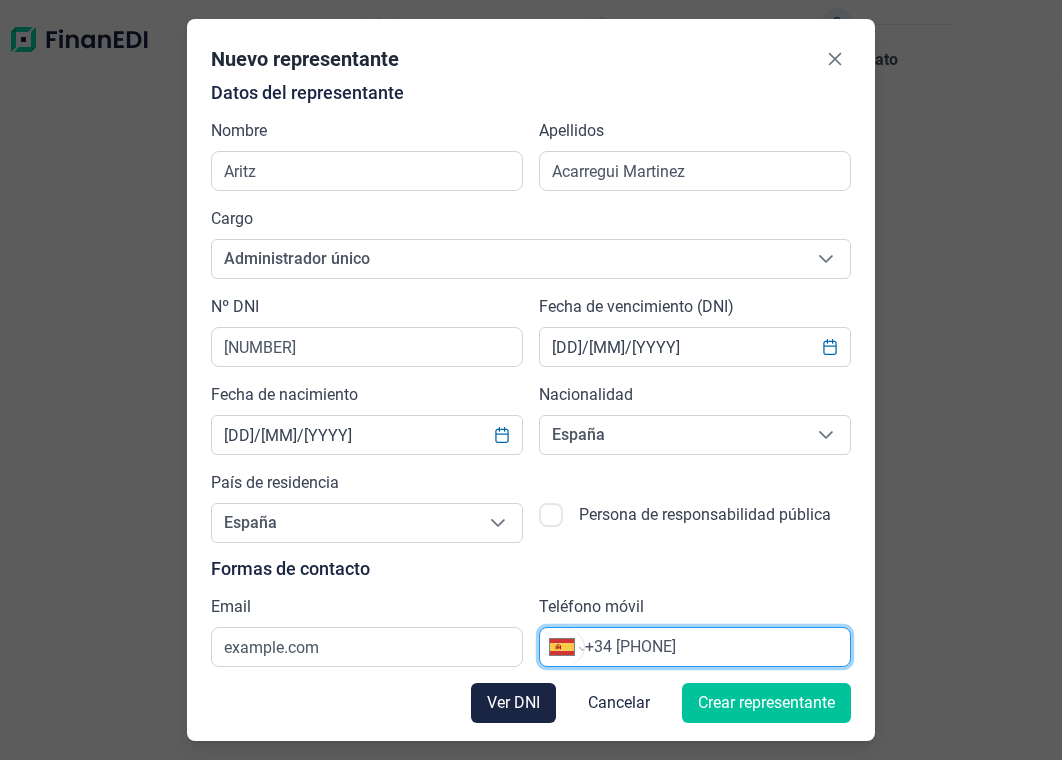 type on "+34 [PHONE]" 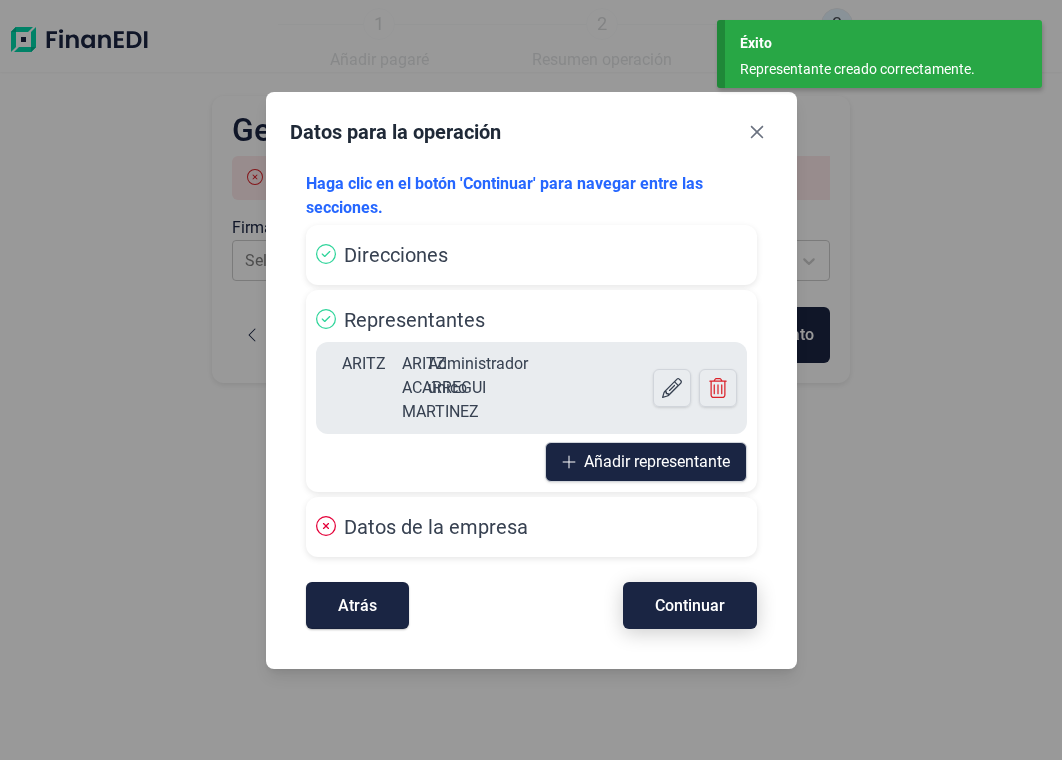 click on "Continuar" at bounding box center (690, 605) 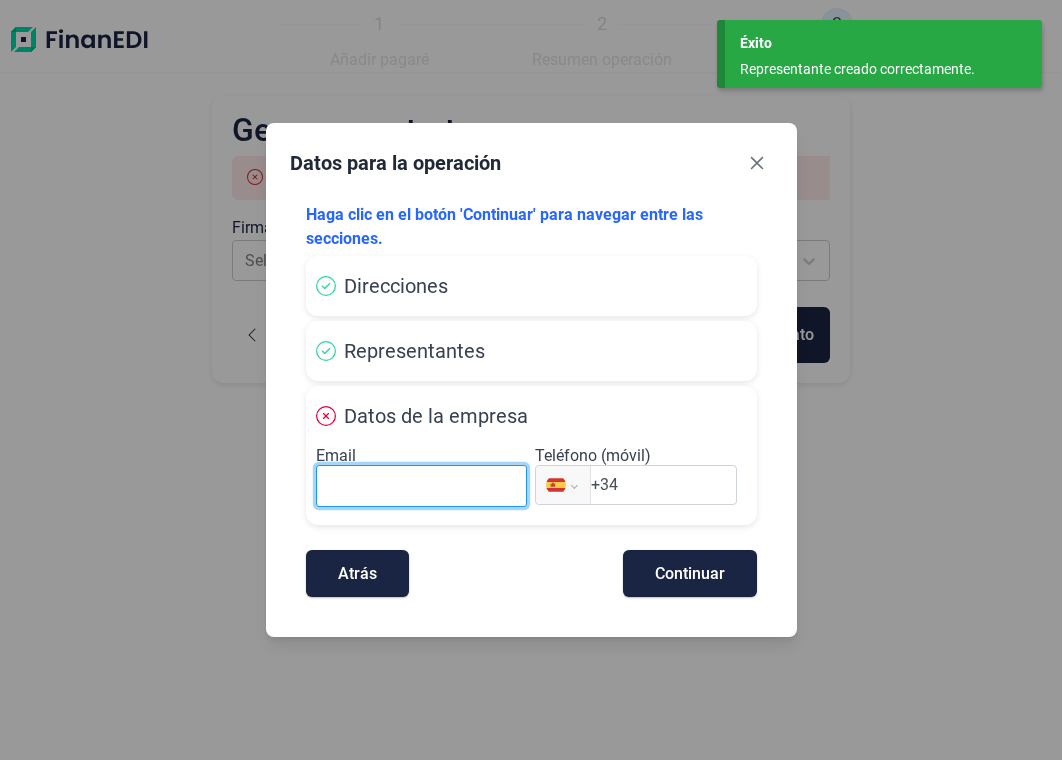 click at bounding box center (422, 486) 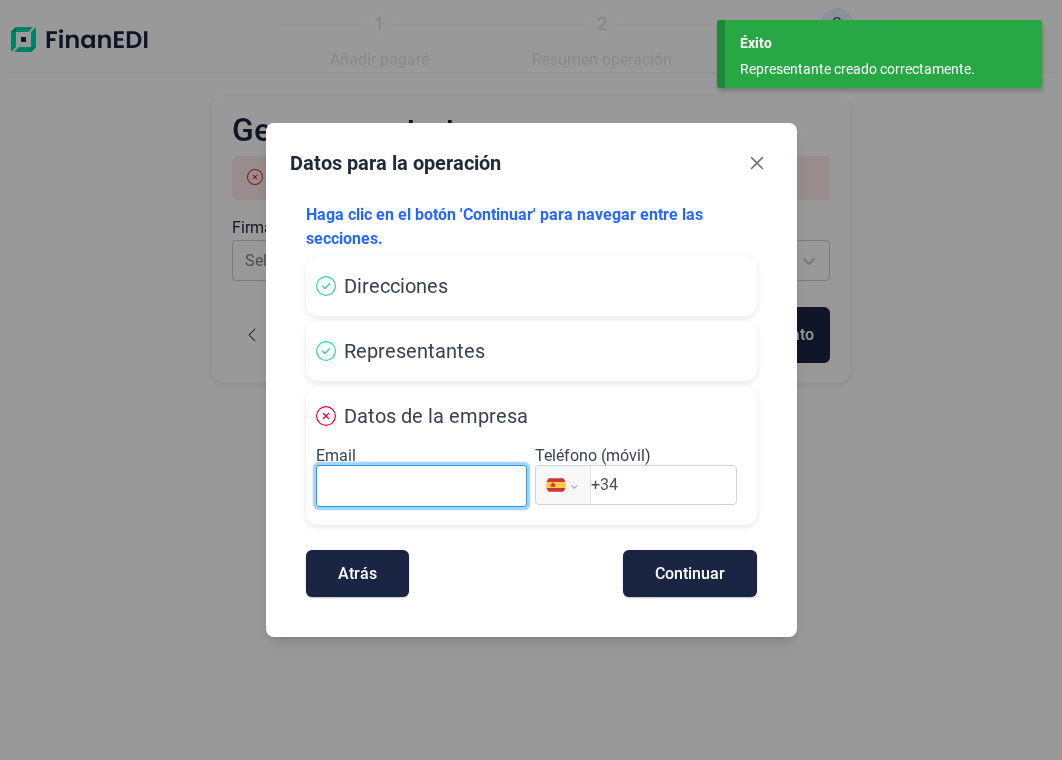 type on "example.com" 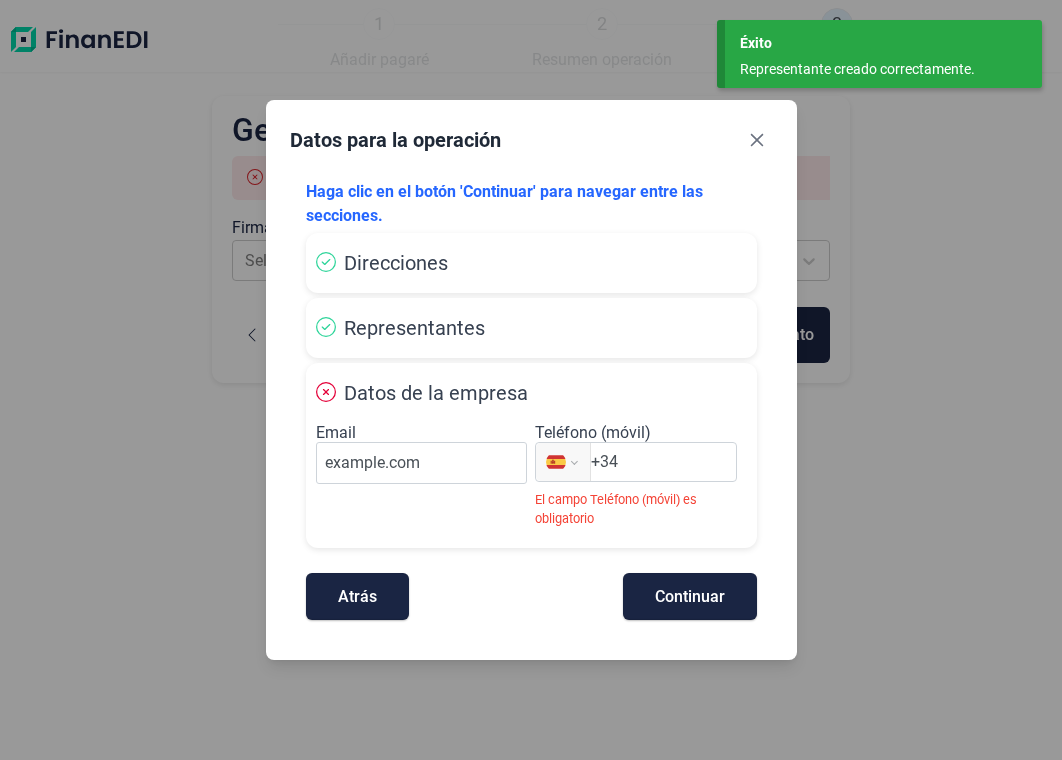 click on "Internacional Afganistán Albania Alemania Andorra Angola Anguila Antigua y Barbuda Arabia Saudita Argelia Argentina Armenia Aruba Australia Austria Azerbaiyán Bahamas Bangladés Barbados Baréin Bélgica Belice Benín Bermudas Bielorrusia Bolivia Bosnia y Herzegovina Botsuana Brasil Brunéi Bulgaria Burkina Faso Burundi Bután Cabo Verde Camboya Camerún Canadá Caribe Neerlandés Chad Chile China Chipre Colombia Comoras Congo Congo Corea del Norte Corea del Sur Costa de Marfil Costa Rica Croacia Cuba Curaçao Dinamarca Dominica Ecuador Egipto El Salvador Emiratos Árabes Unidos Eritrea Eslovaquia Eslovenia España Estados Unidos Estonia Etiopía Federación Rusa Fiji Filipinas Finlandia Francia Gabón Gambia Georgia Ghana Gibraltar Granada Grecia Groenlandia Guadalupe Guam Guatemala Guayana Francesa Guernsey Guinea Guinea Ecuatorial Guinea-Bisáu Guyana Haití Holanda Honduras Hong Kong Hungría India Indonesia Irak Irán Irlanda Isla Ascensión Isla de Man Isla de Navidad Isla Norfolk Islandia Islas Cocos" at bounding box center [641, 490] 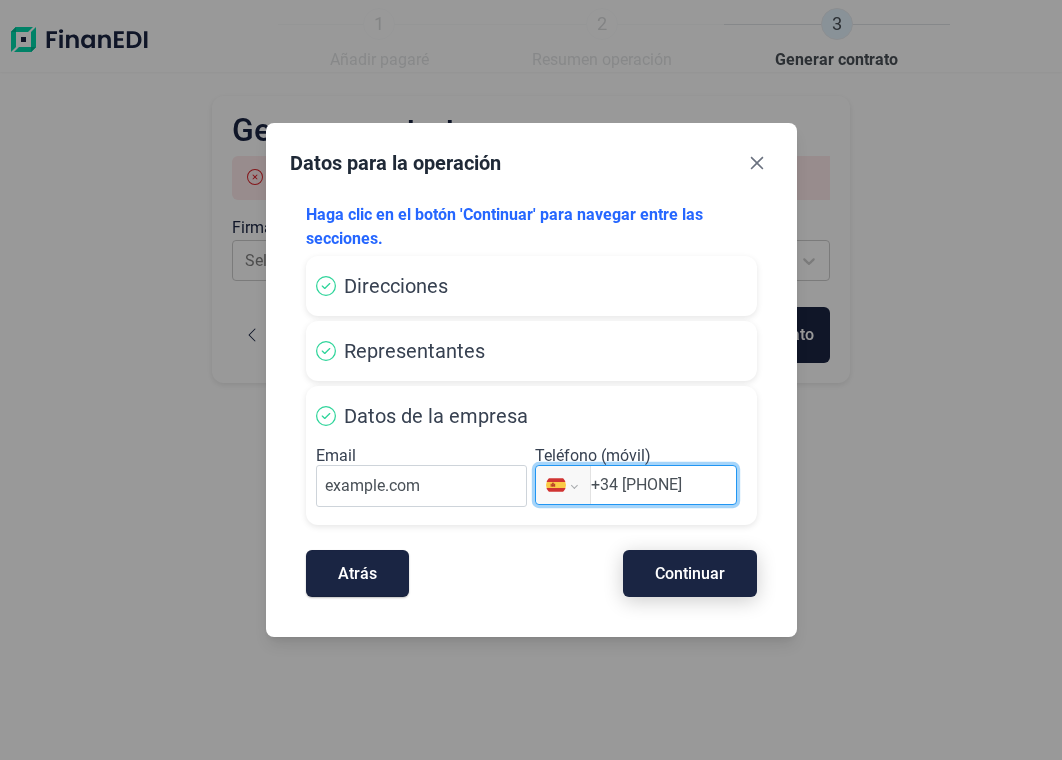 type on "+34 [PHONE]" 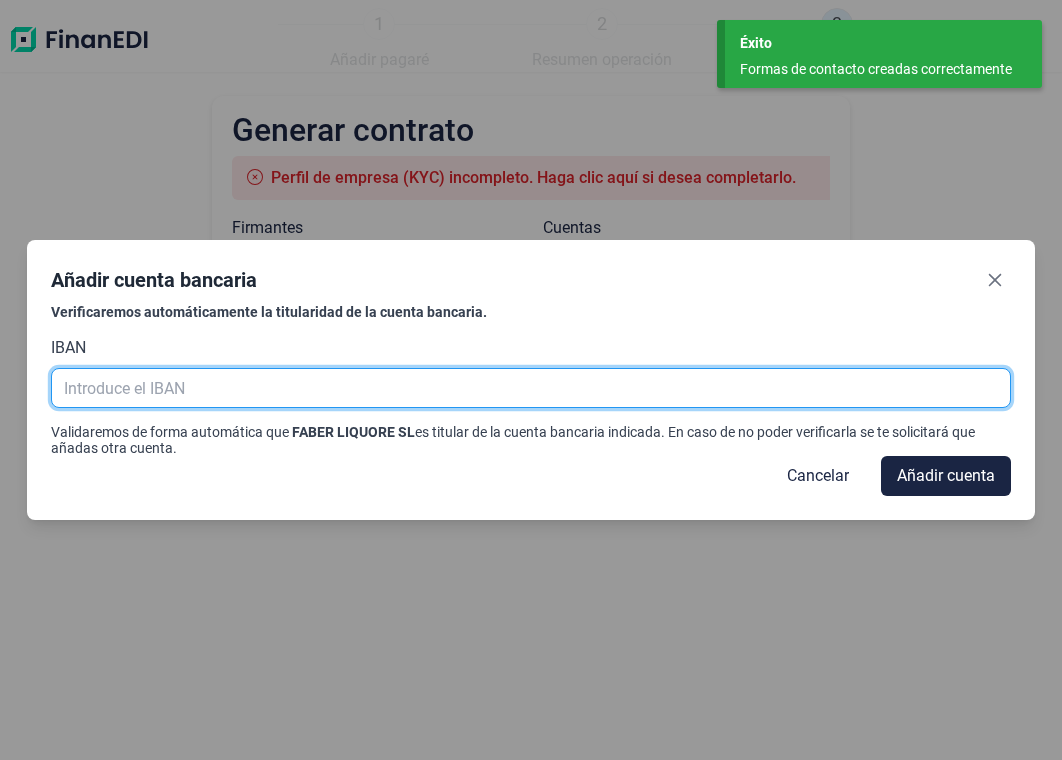 click at bounding box center (531, 388) 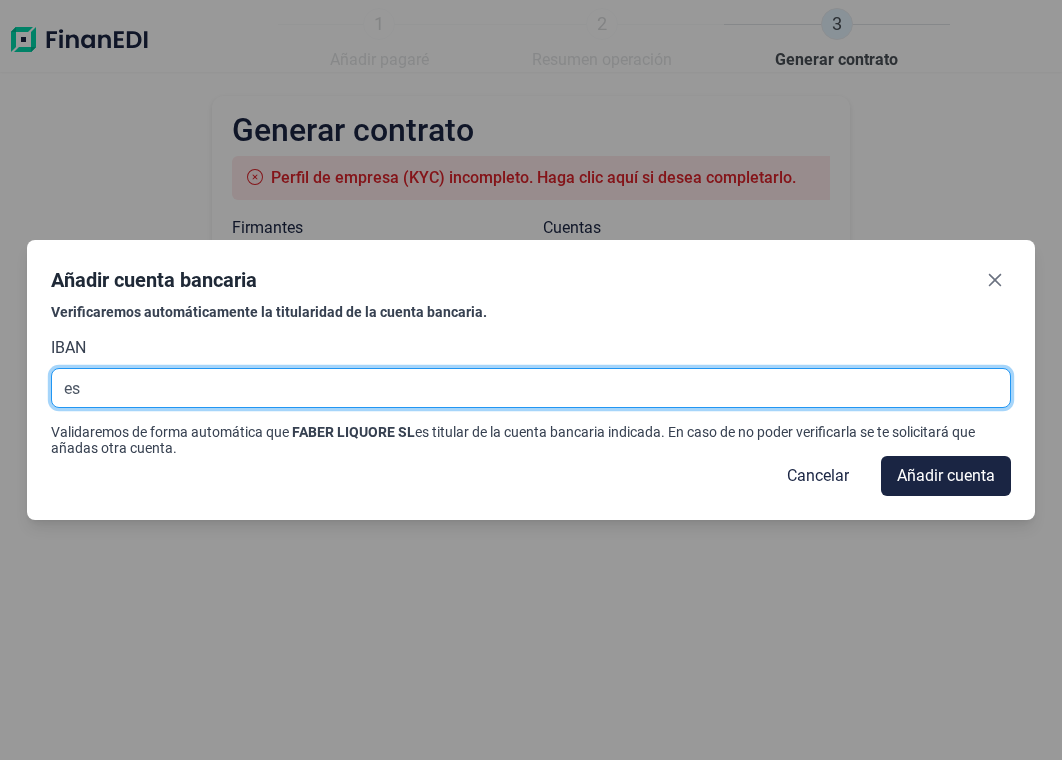 type on "e" 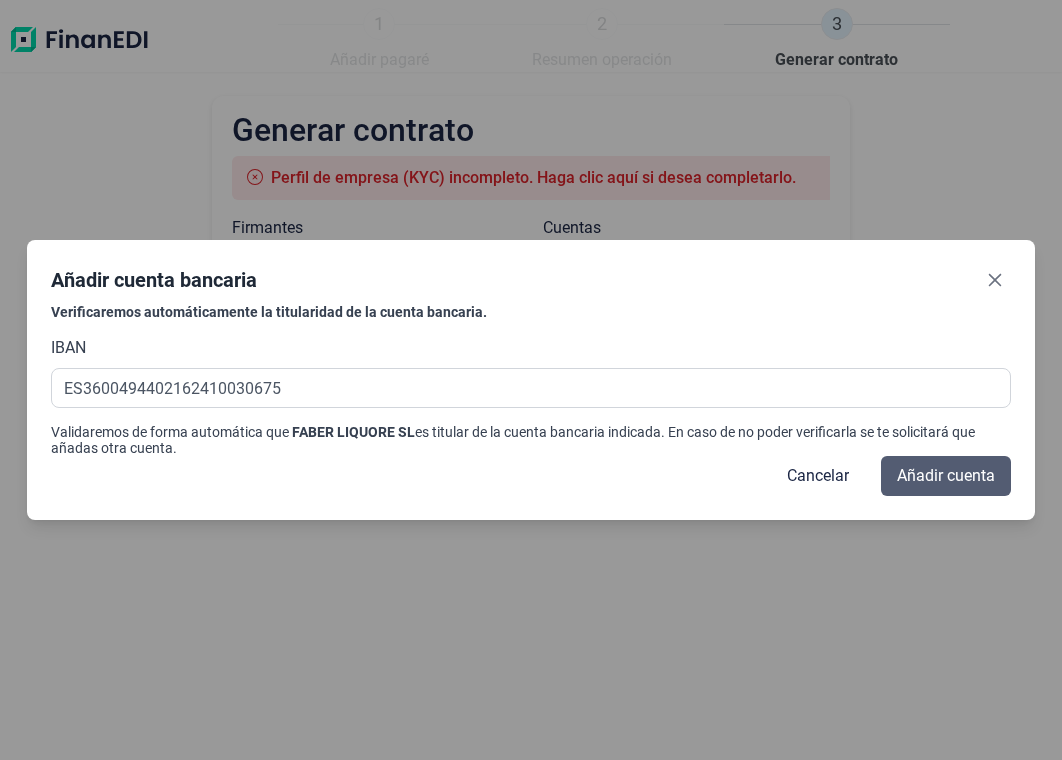 type on "ES36 0049 4402 1624 1003 0675" 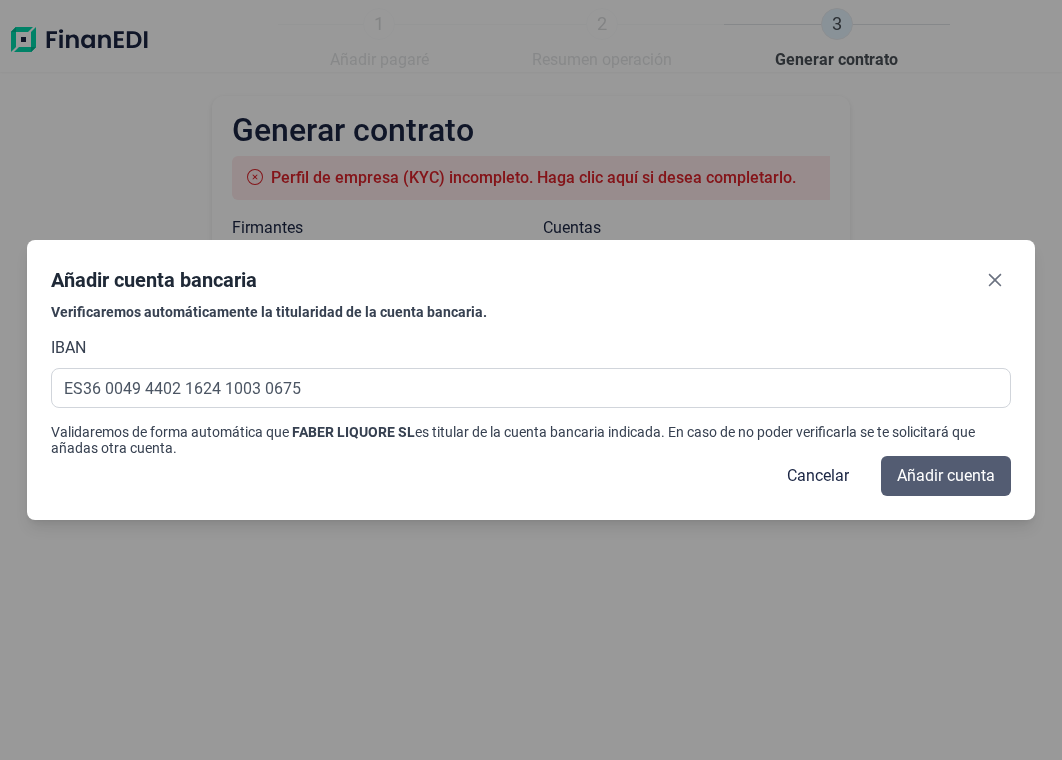click on "Añadir cuenta" at bounding box center (946, 476) 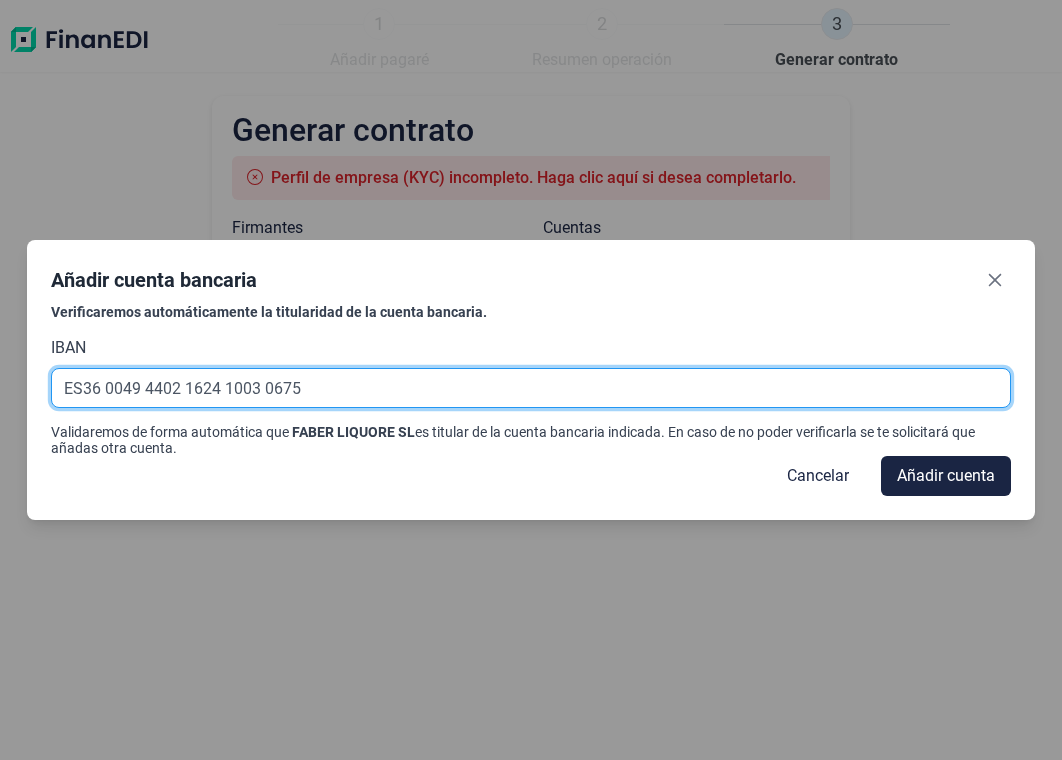 click on "ES36 0049 4402 1624 1003 0675" at bounding box center (531, 388) 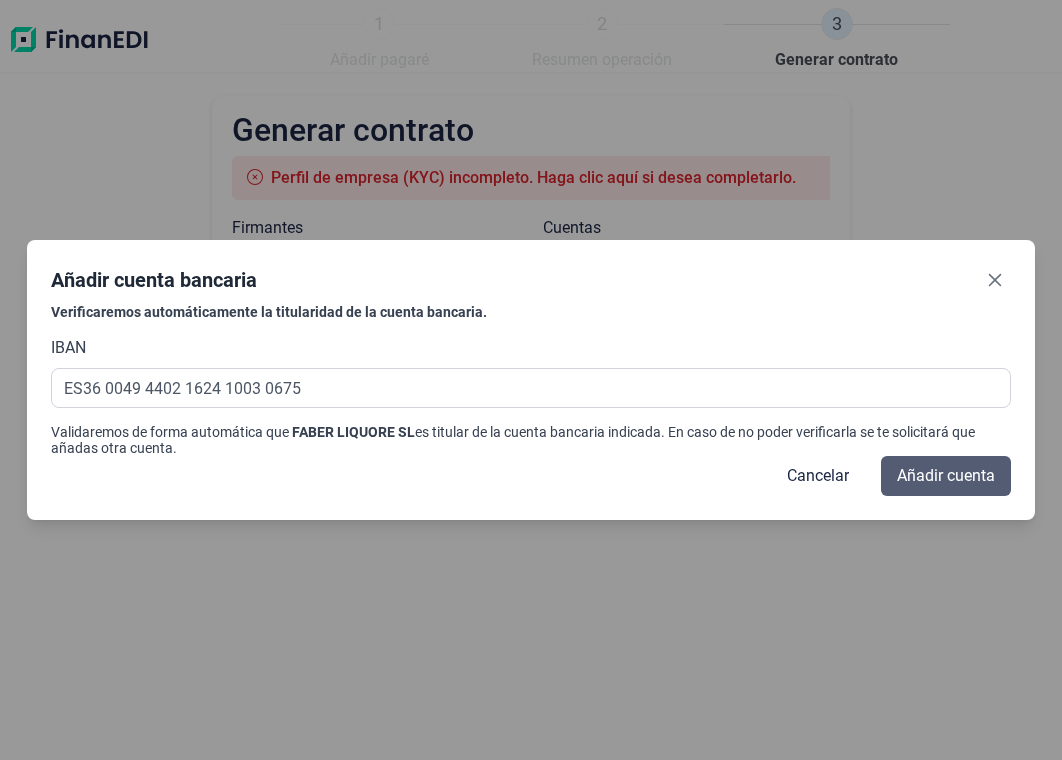 click on "Añadir cuenta" at bounding box center (946, 476) 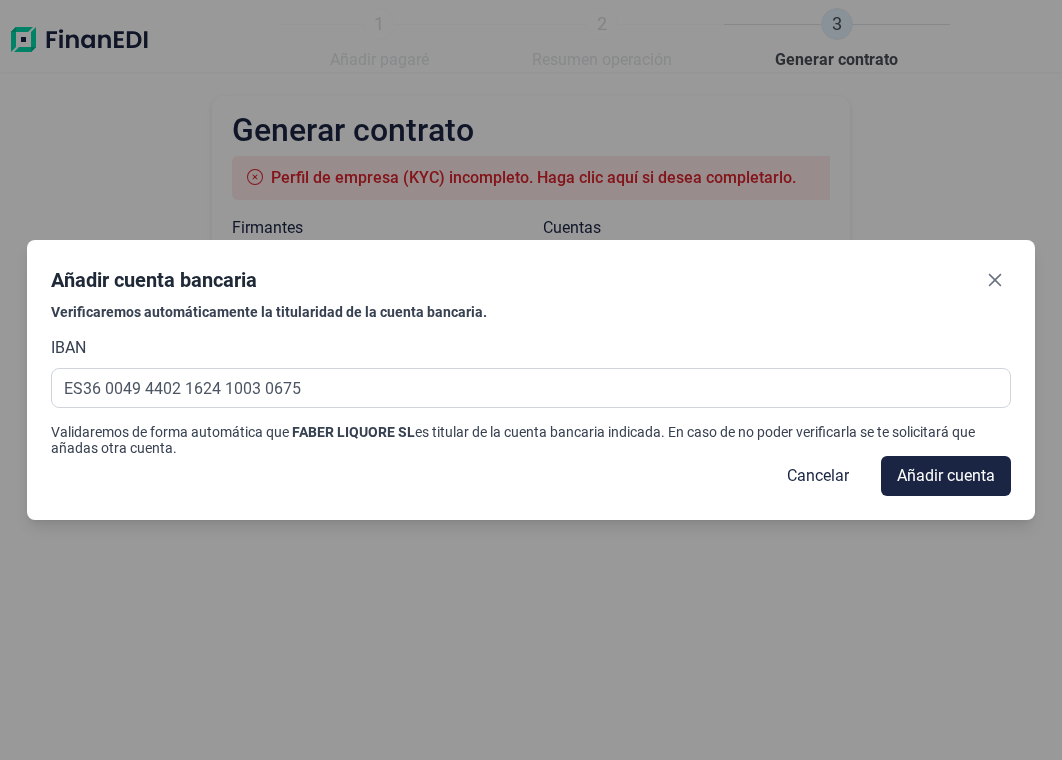 click on "Añadir cuenta" at bounding box center [946, 476] 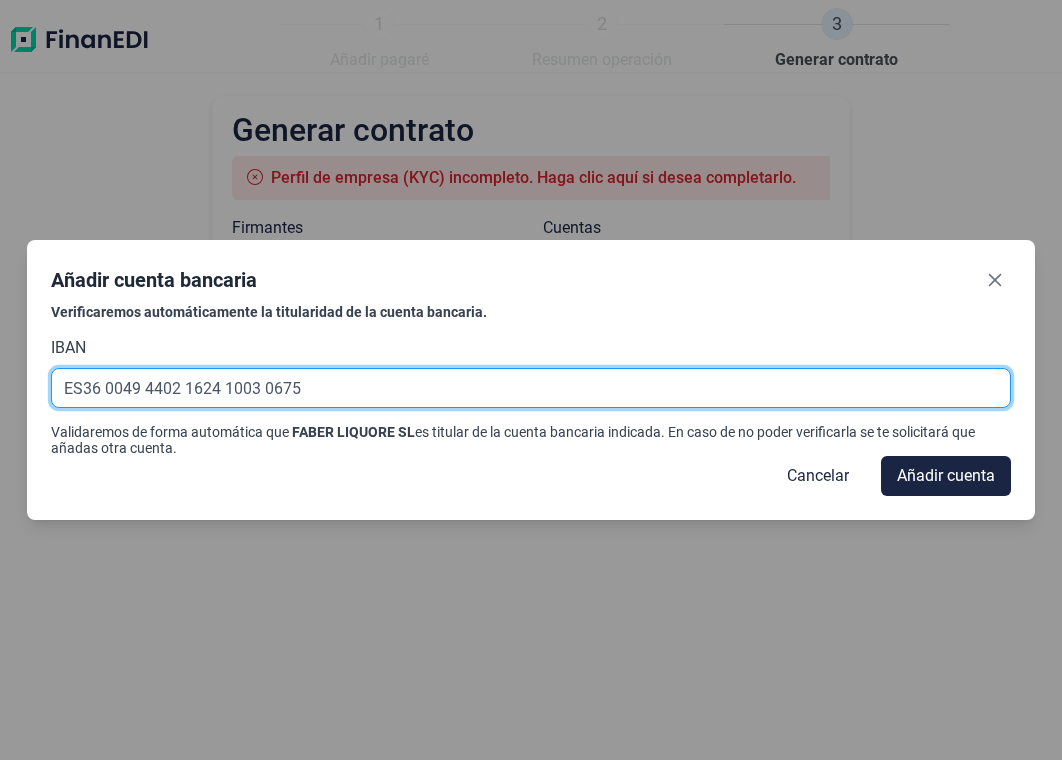 click on "ES36 0049 4402 1624 1003 0675" at bounding box center [531, 388] 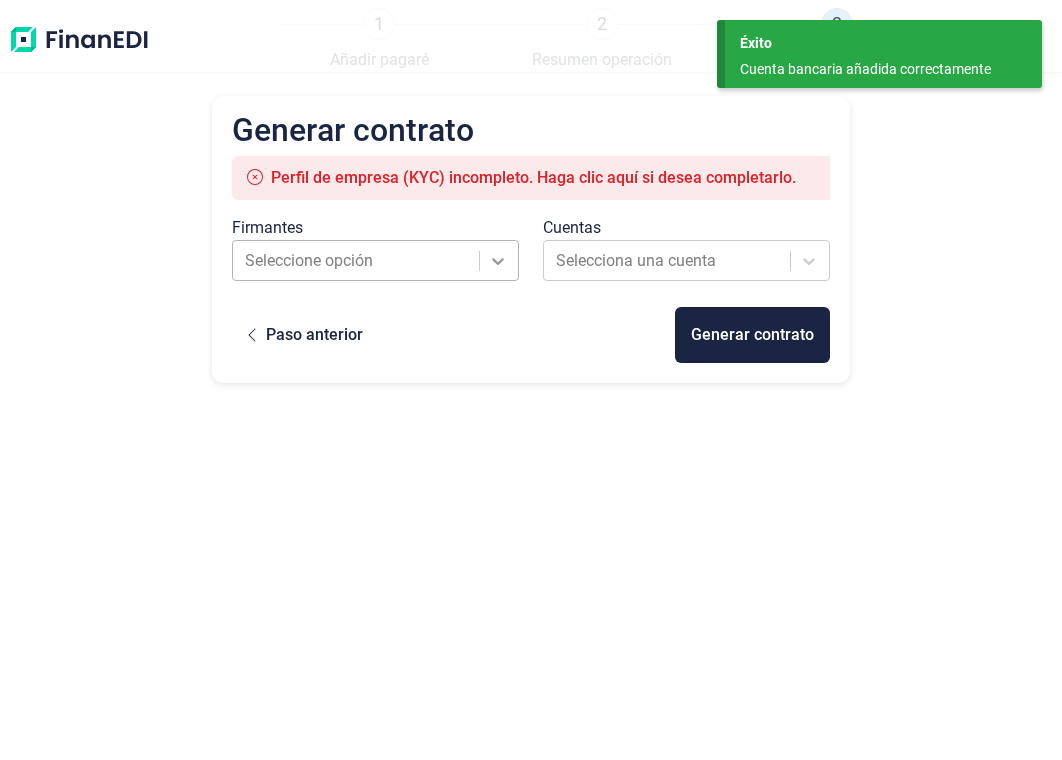 click 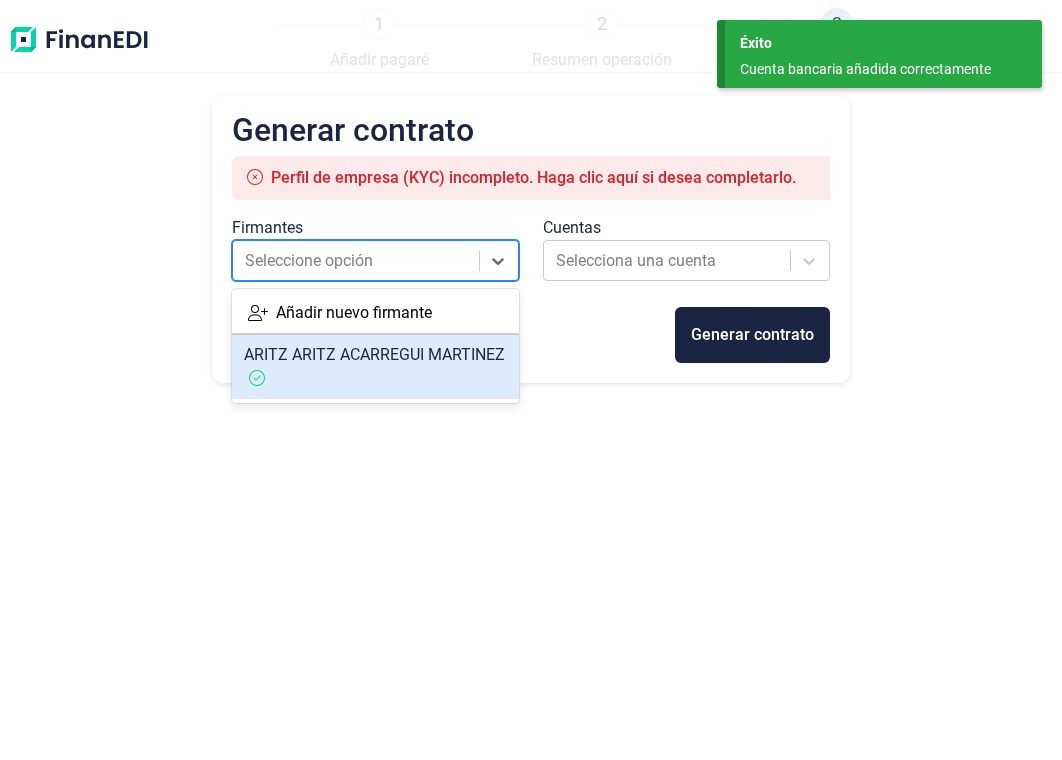 click on "ARITZ ACARREGUI MARTINEZ" at bounding box center [374, 354] 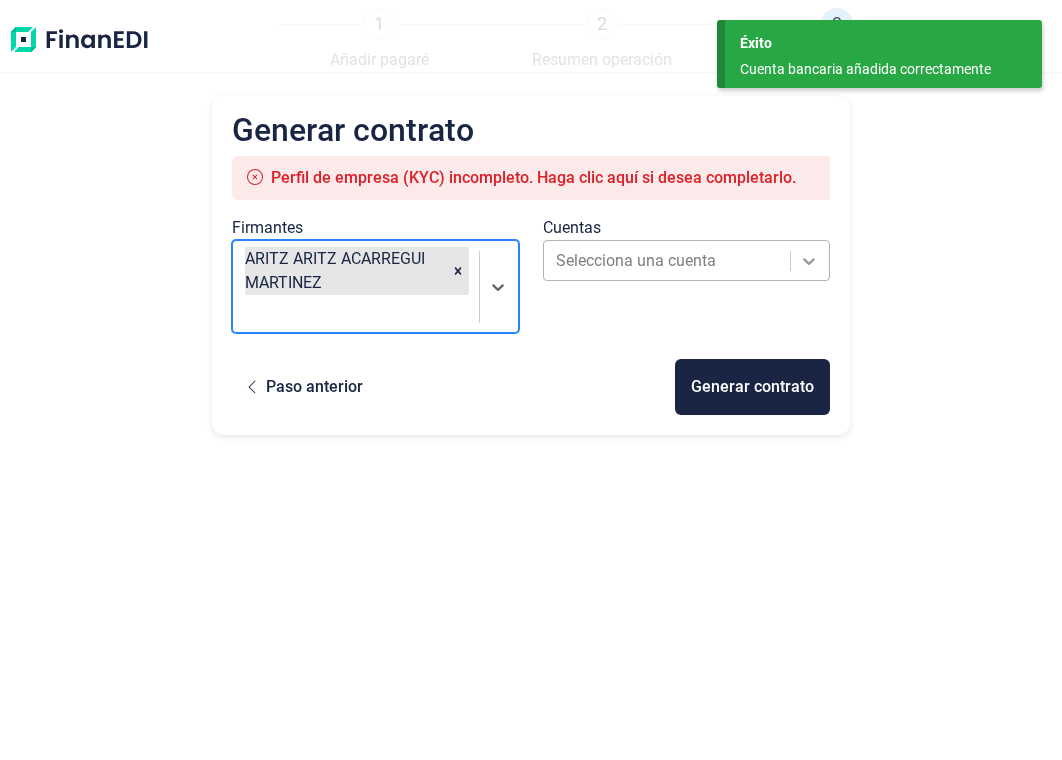 click 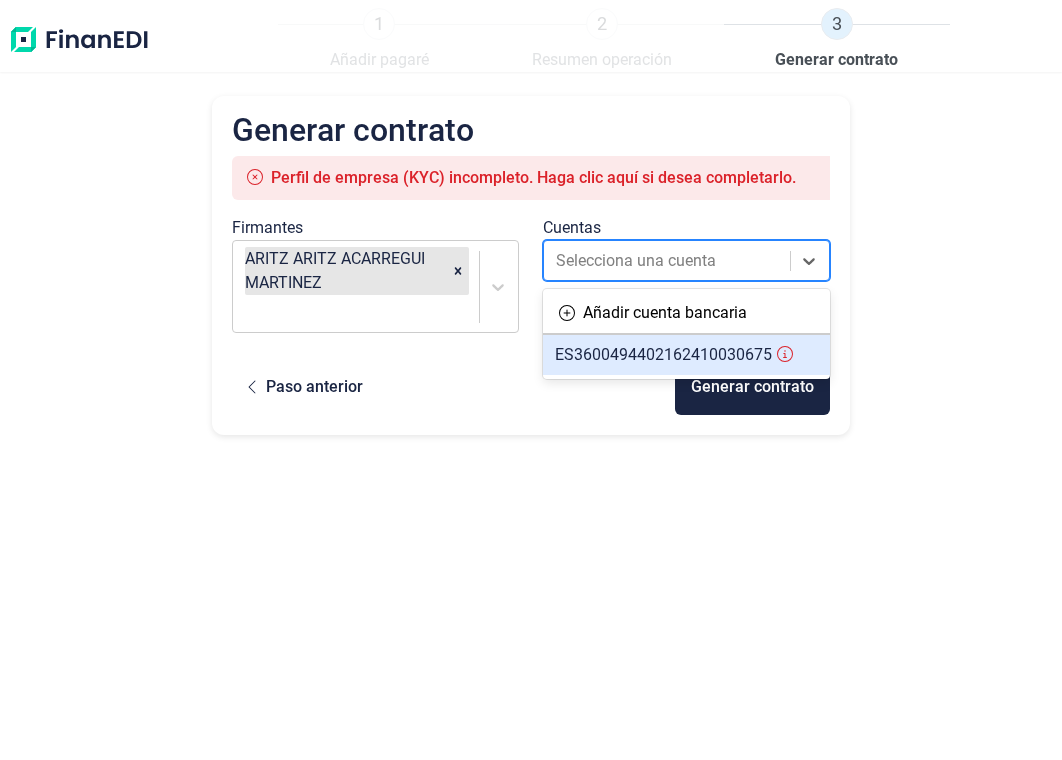 click on "ES3600494402162410030675" at bounding box center [686, 355] 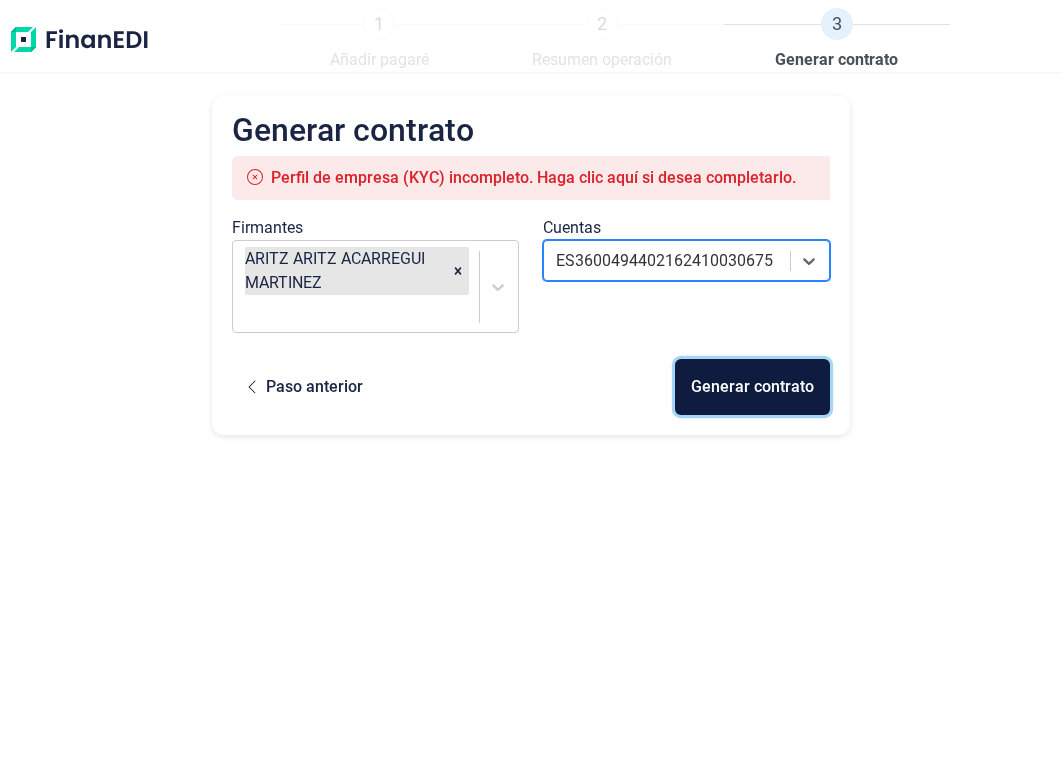 click on "Generar contrato" at bounding box center [752, 387] 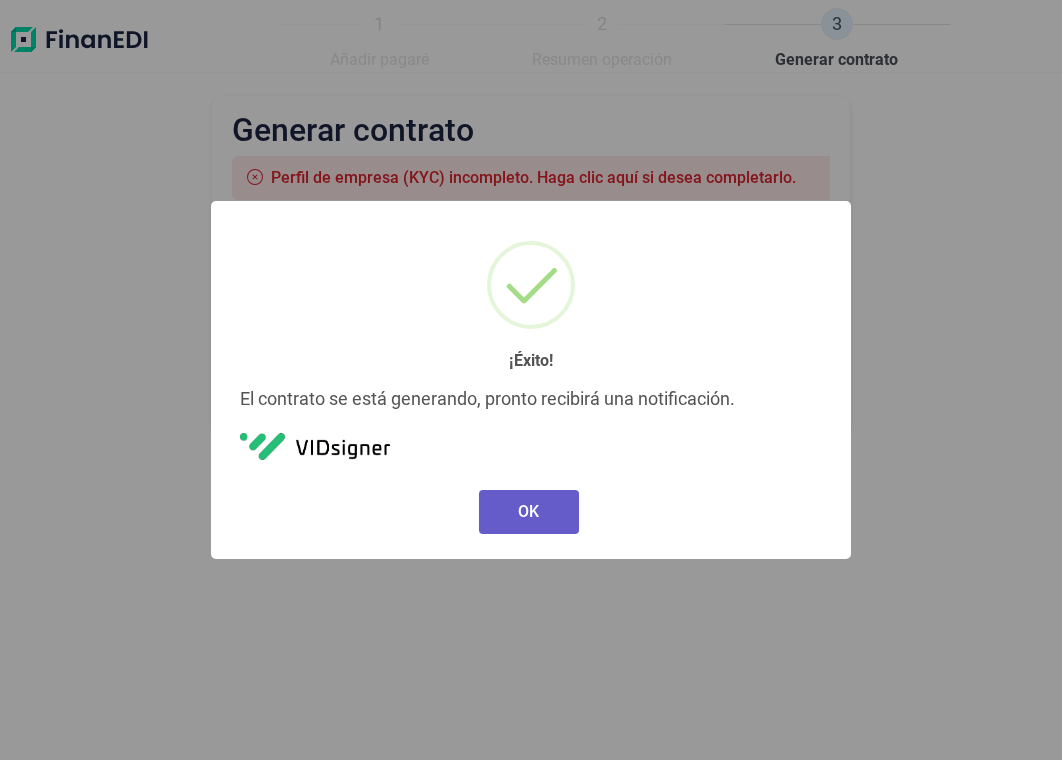 click on "OK" at bounding box center [529, 512] 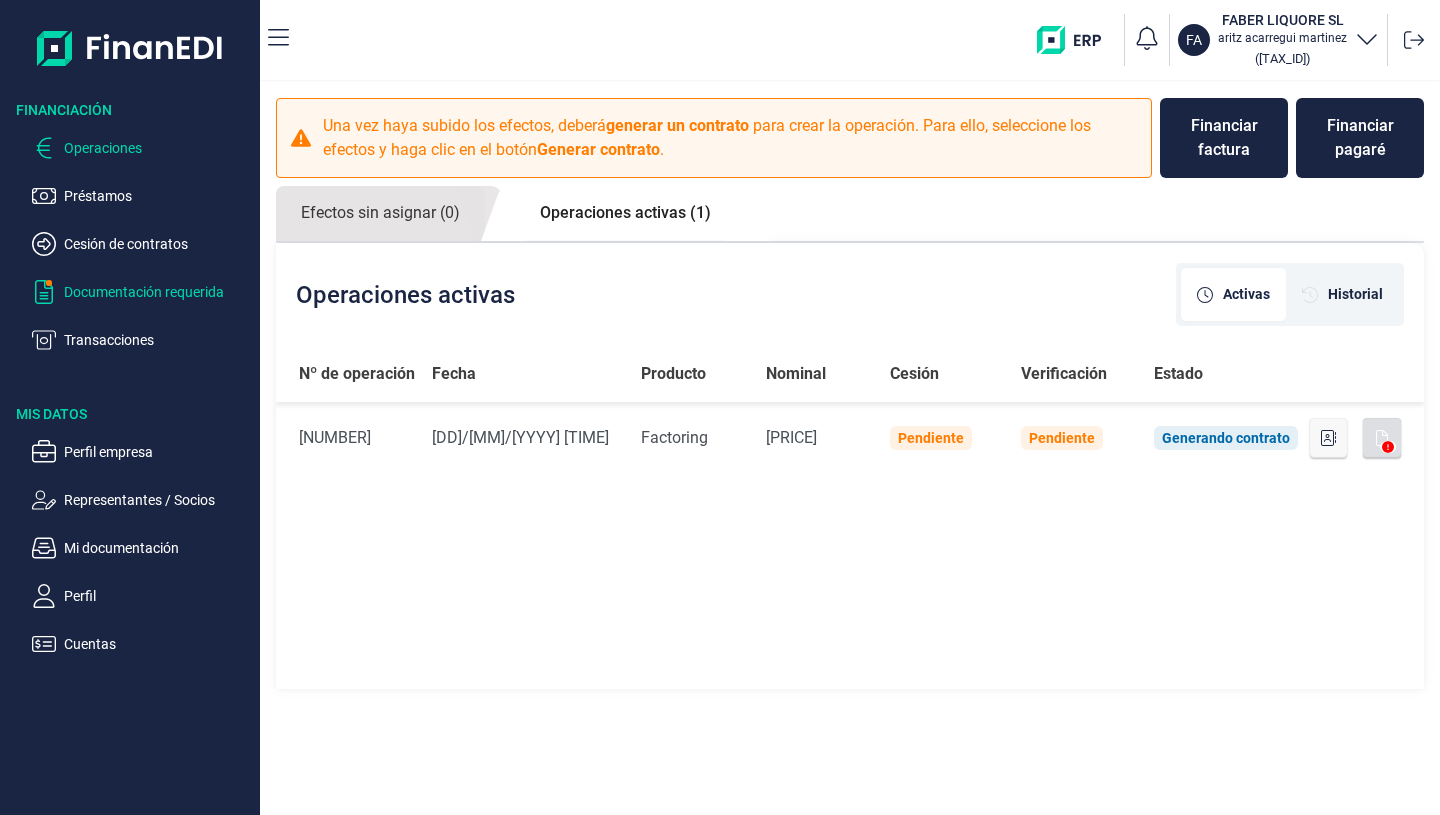 click on "Documentación requerida" at bounding box center [158, 292] 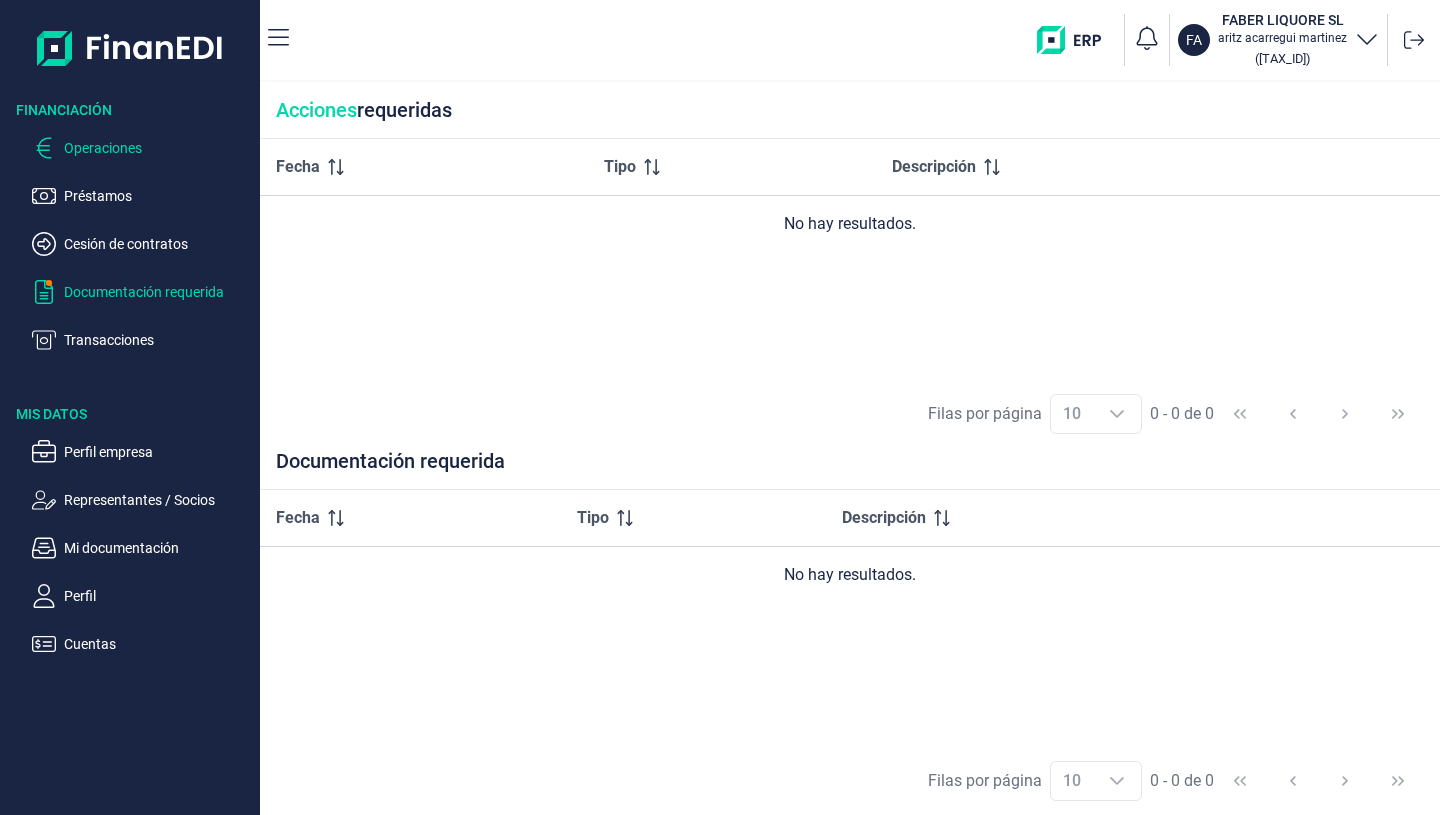click on "Operaciones" at bounding box center [158, 148] 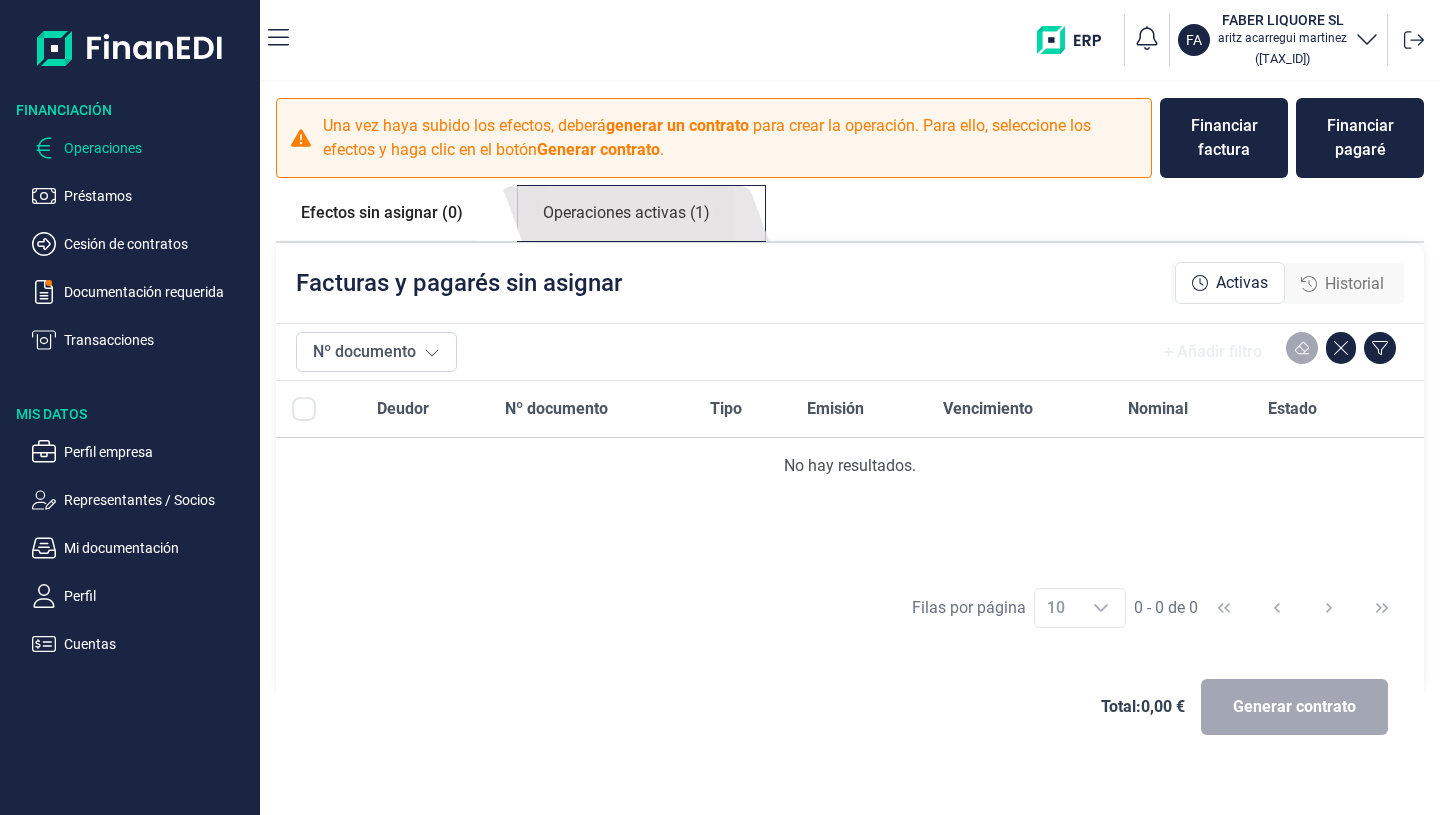 click on "Operaciones activas (1)" at bounding box center (626, 213) 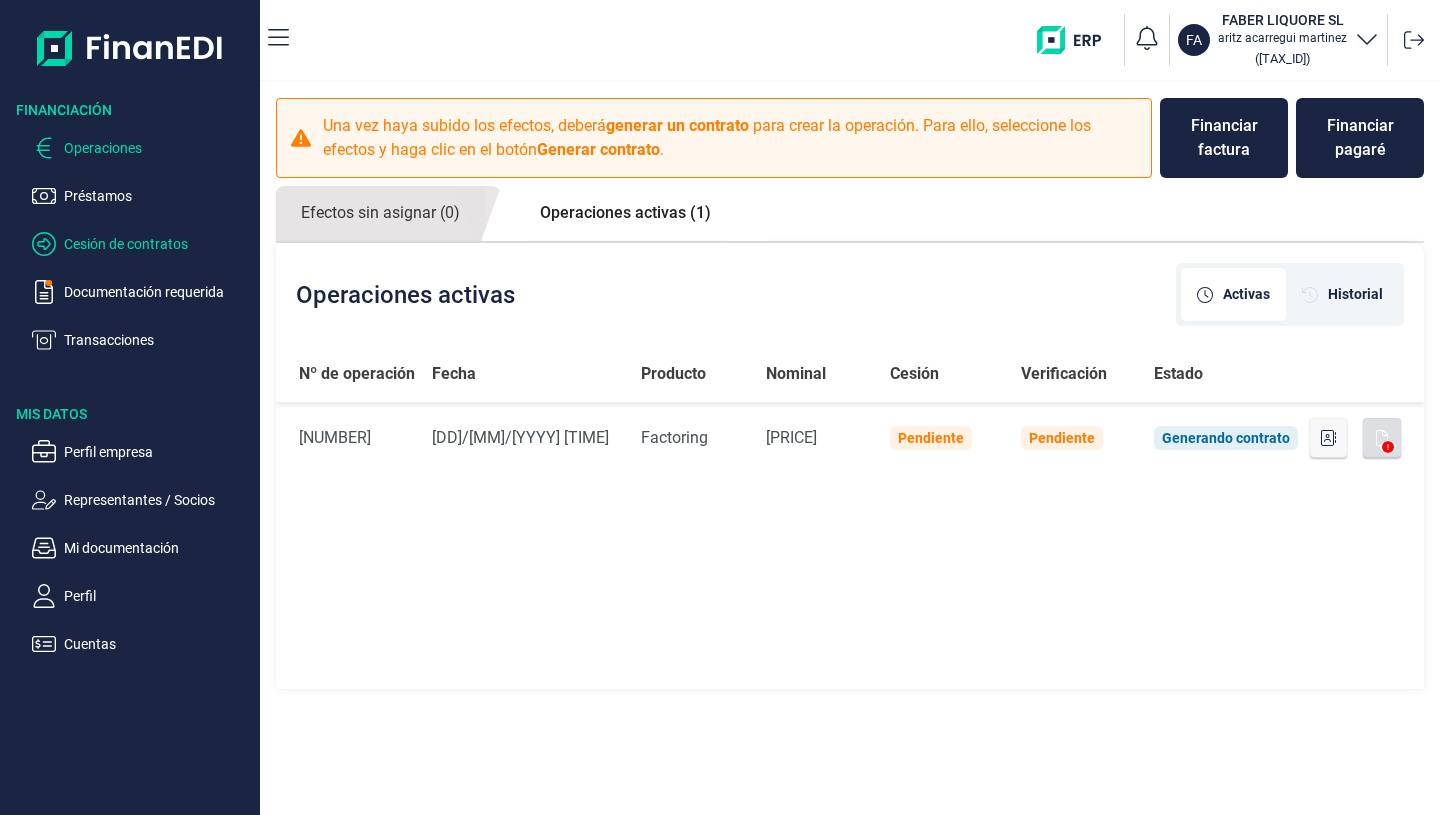 click on "Cesión de contratos" at bounding box center [158, 244] 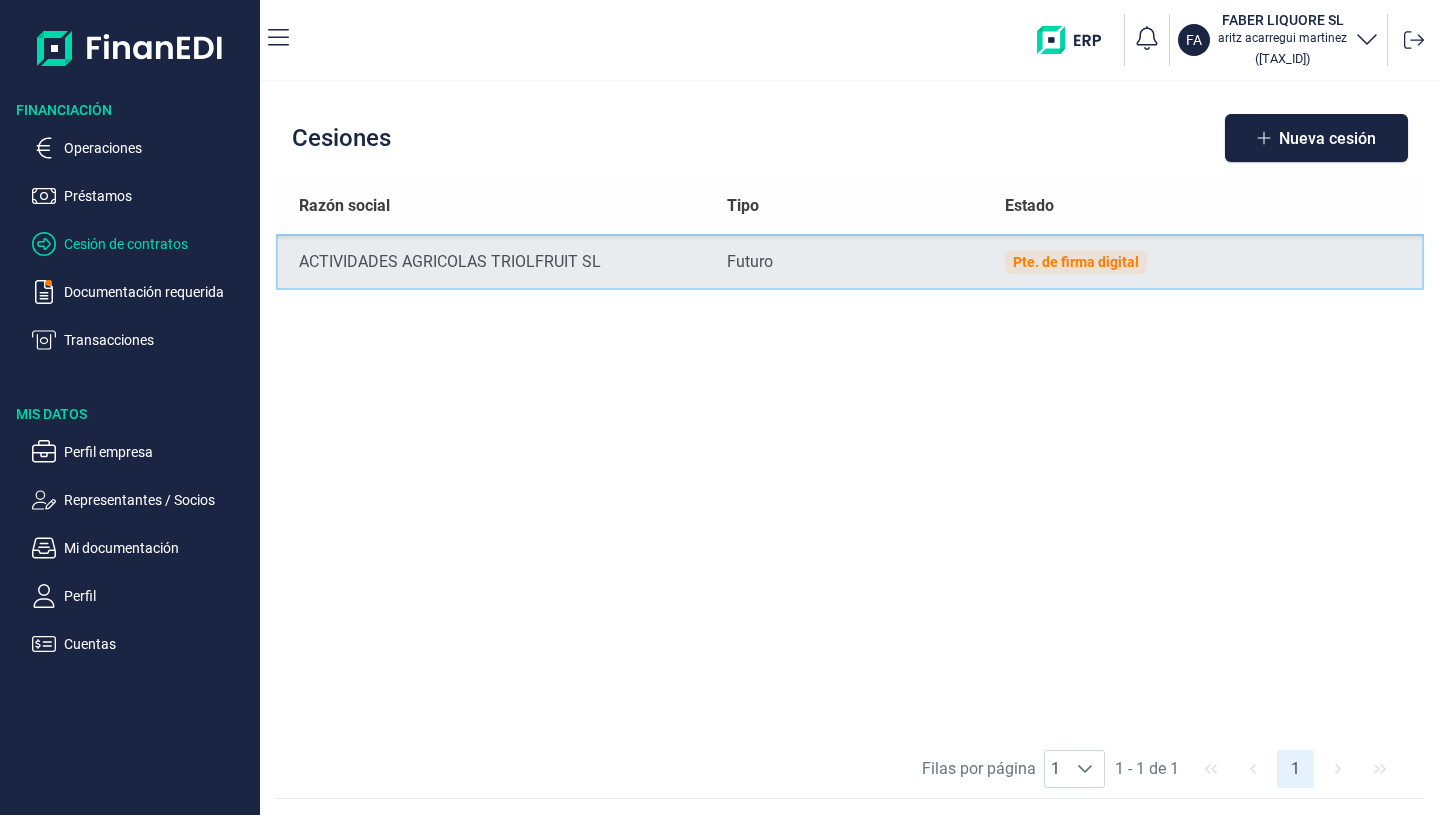 click on "Pte. de firma digital" at bounding box center (1076, 262) 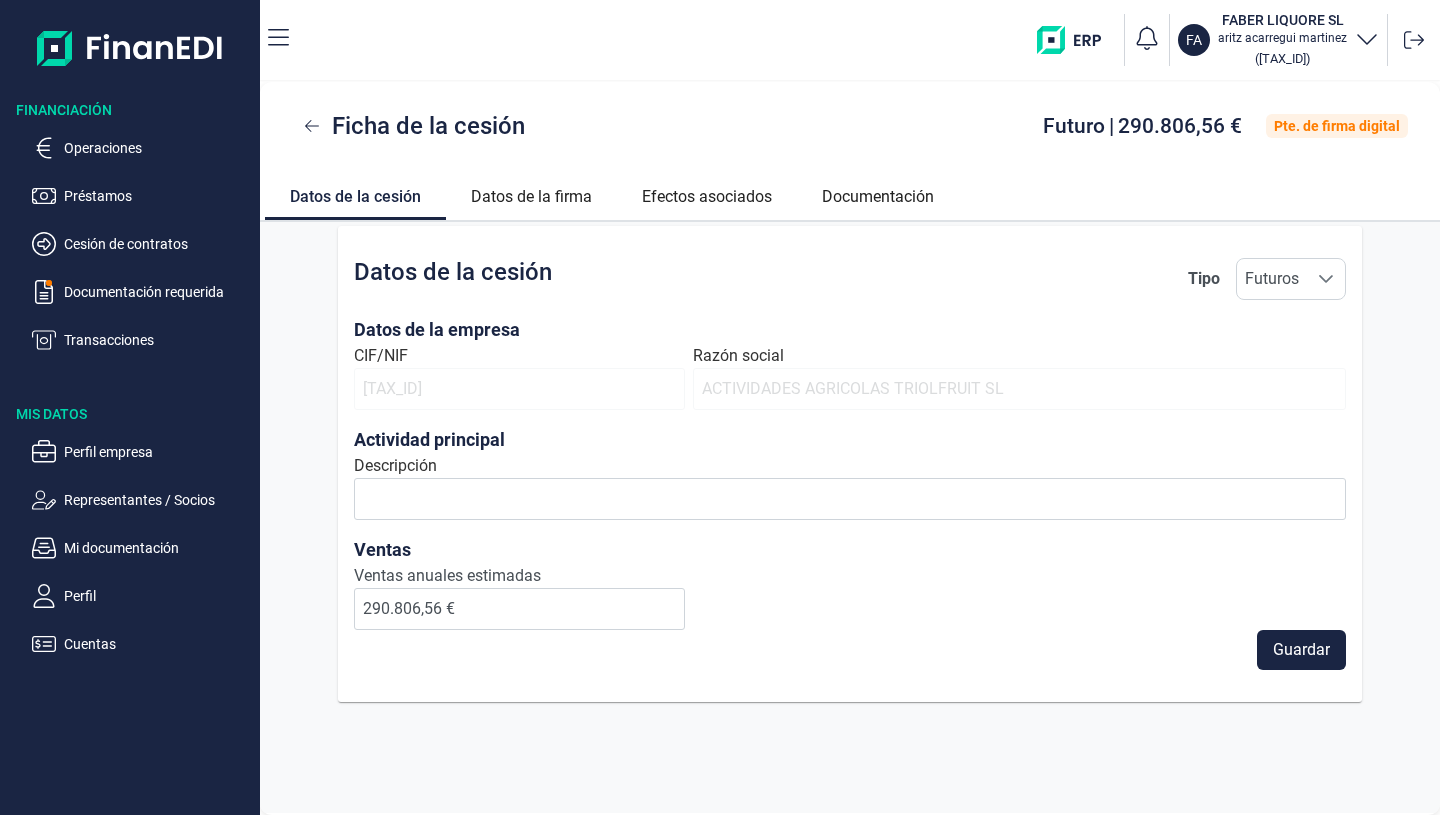 click on "Pte. de firma digital" at bounding box center [1337, 126] 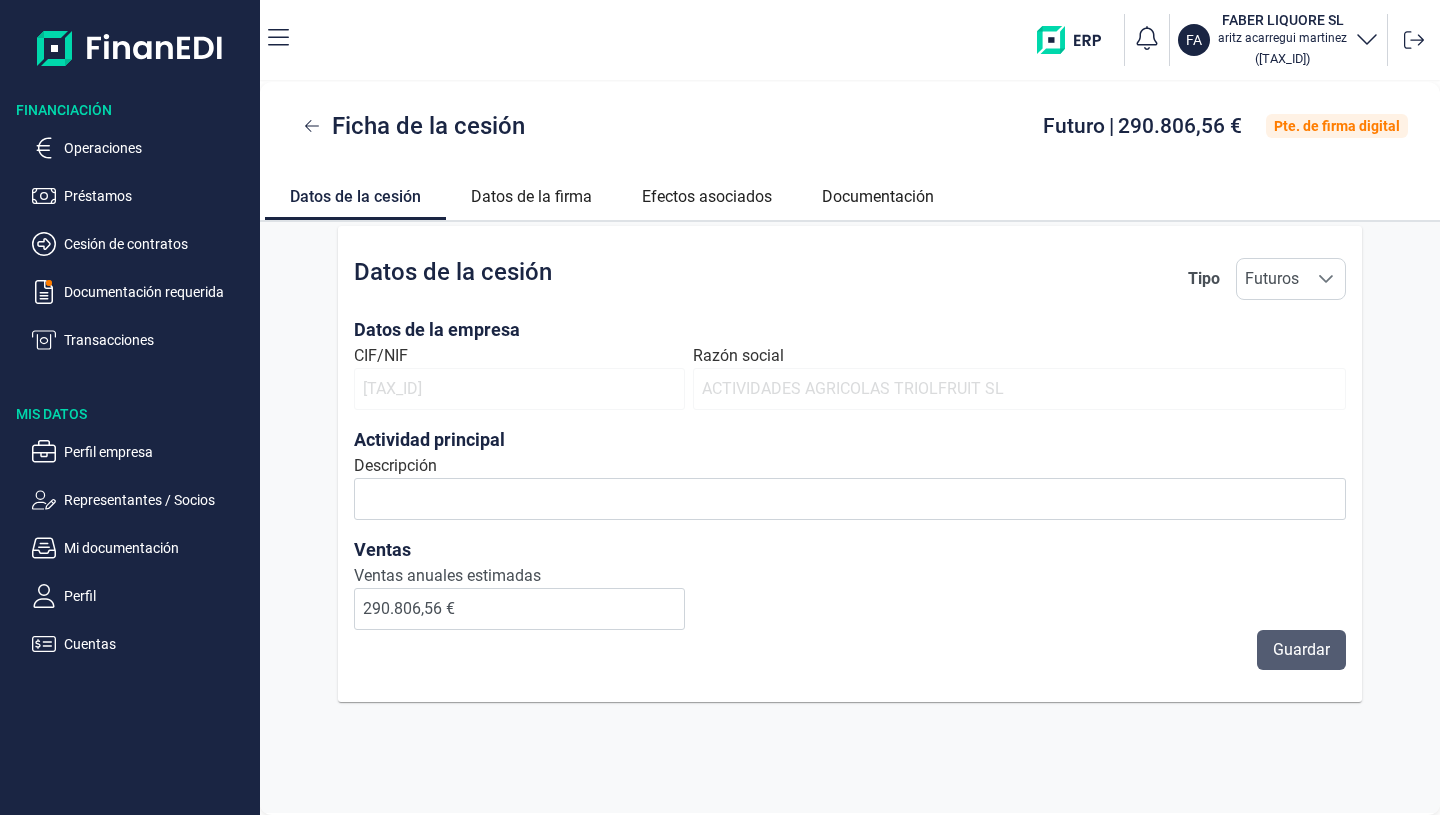 click on "Guardar" at bounding box center (1301, 650) 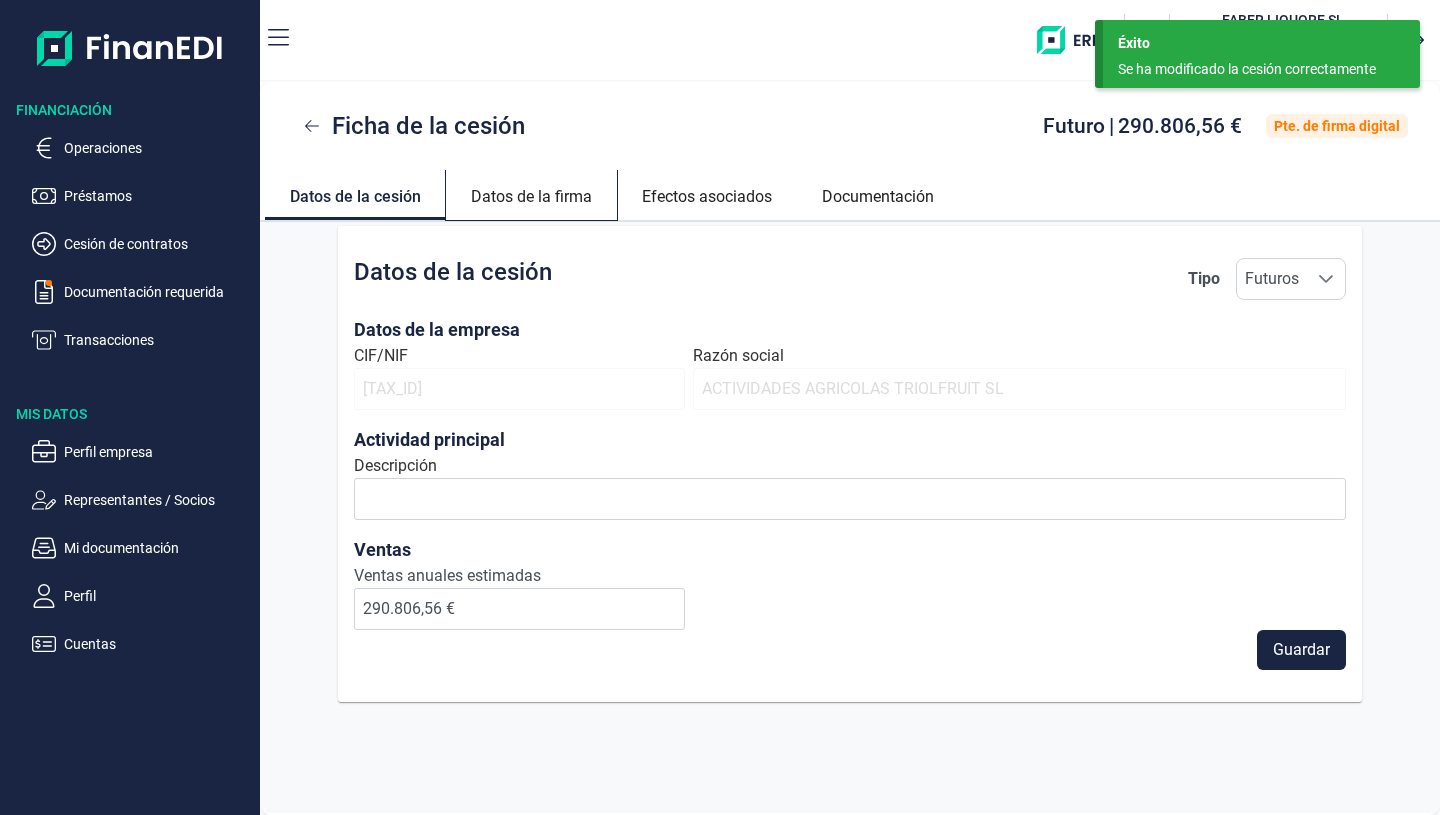 click on "Datos de la firma" at bounding box center (531, 194) 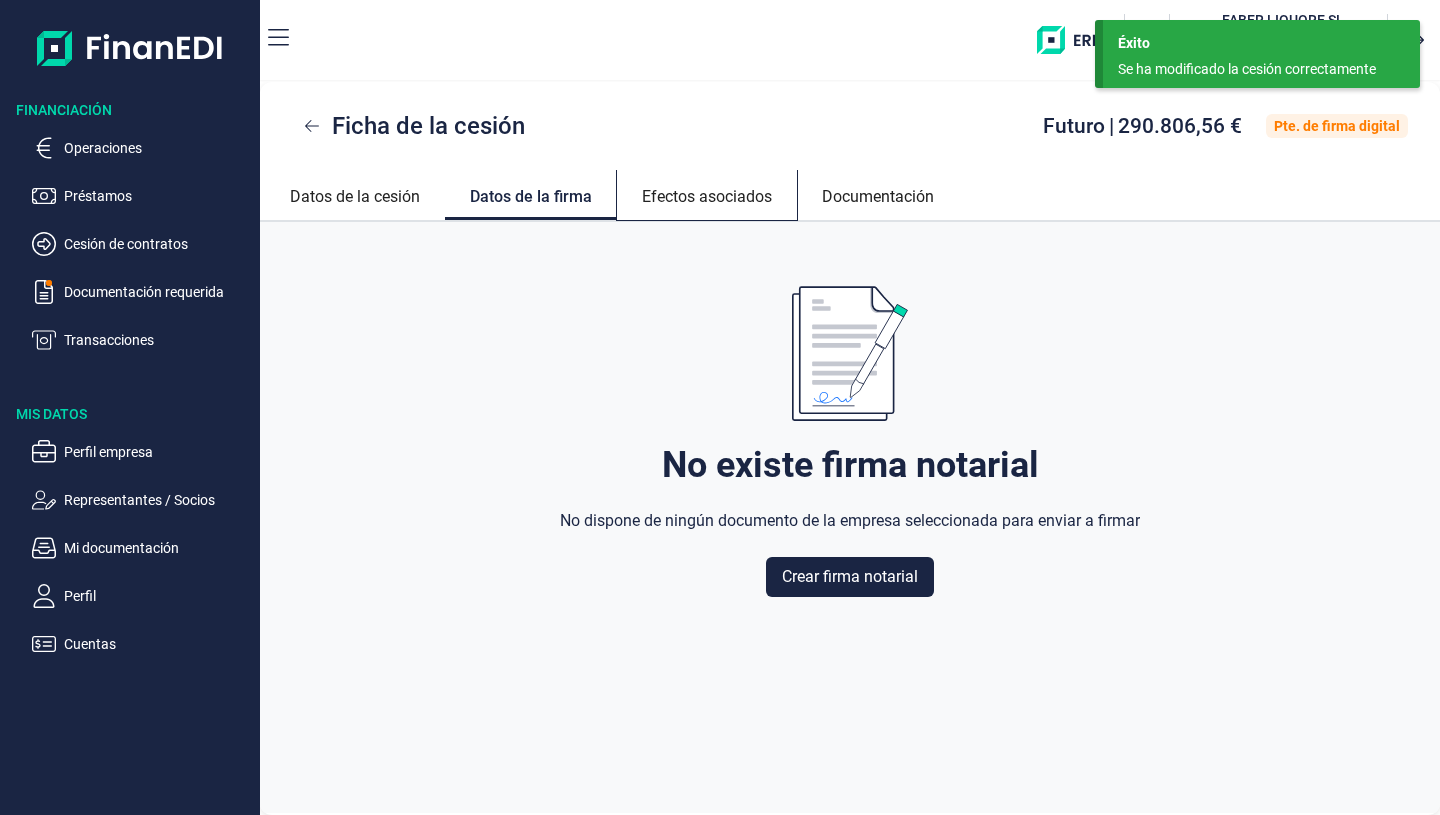 click on "Efectos asociados" at bounding box center (707, 194) 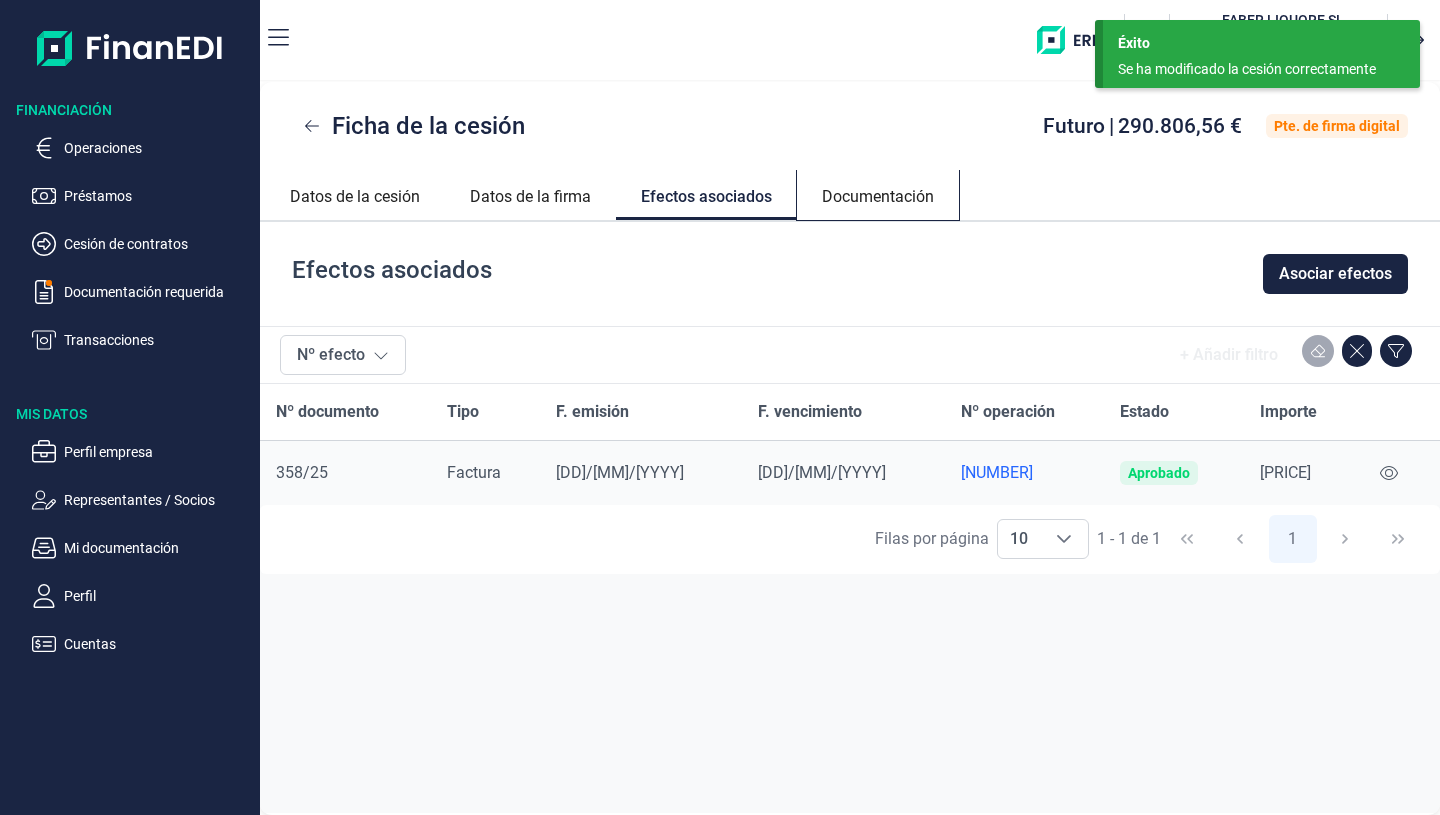 click on "Documentación" at bounding box center [878, 194] 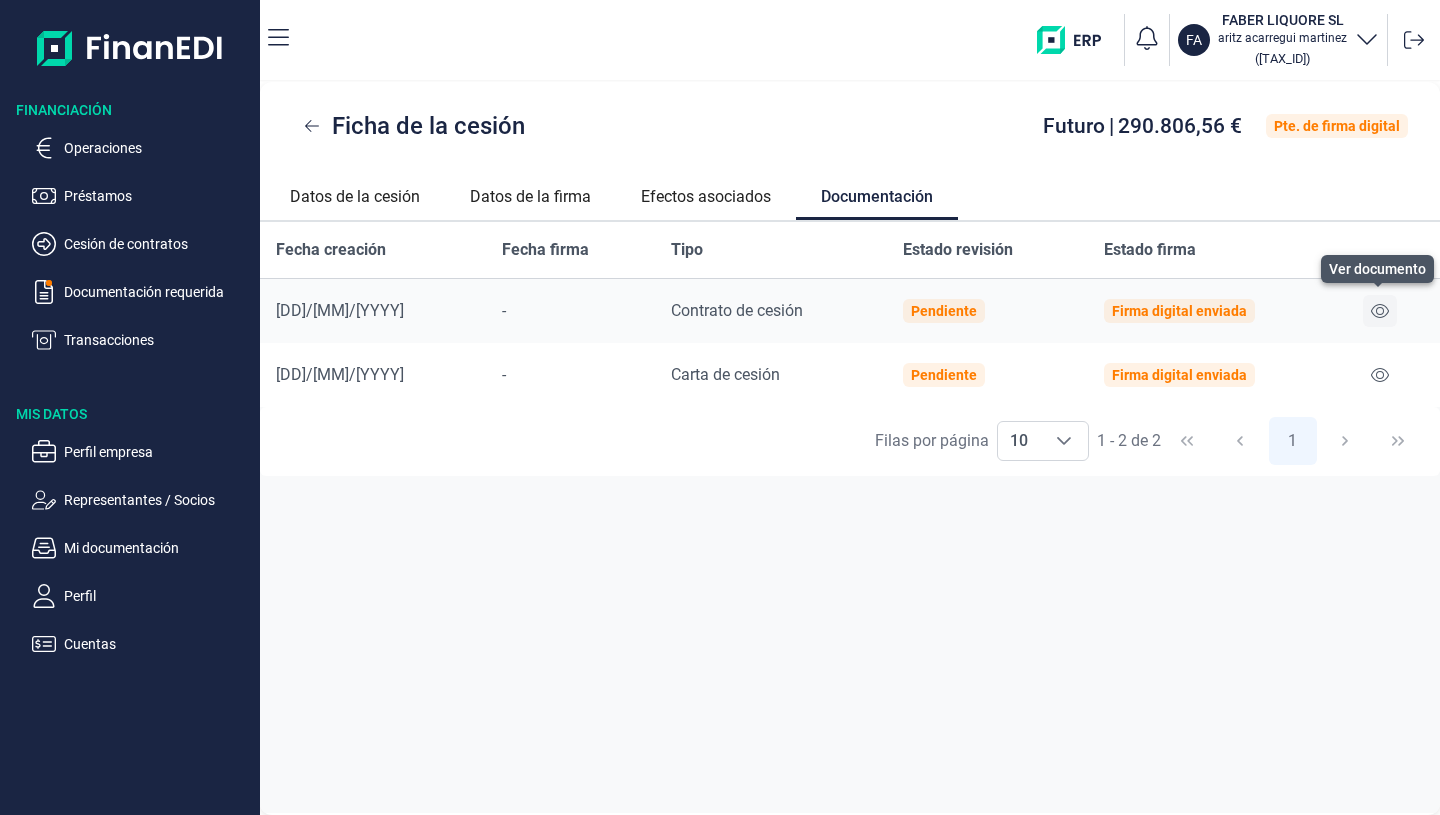 click 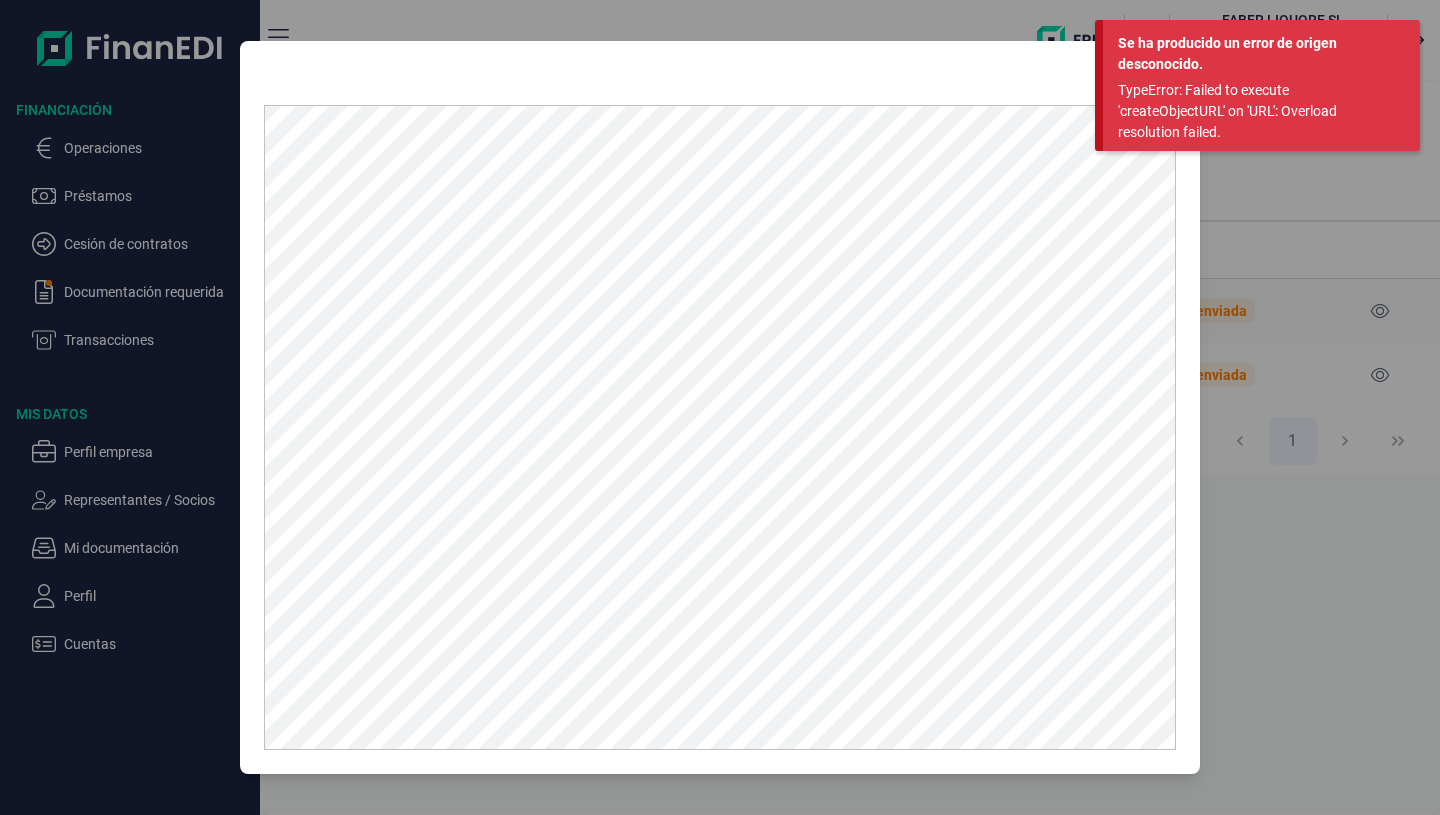 click at bounding box center [720, 407] 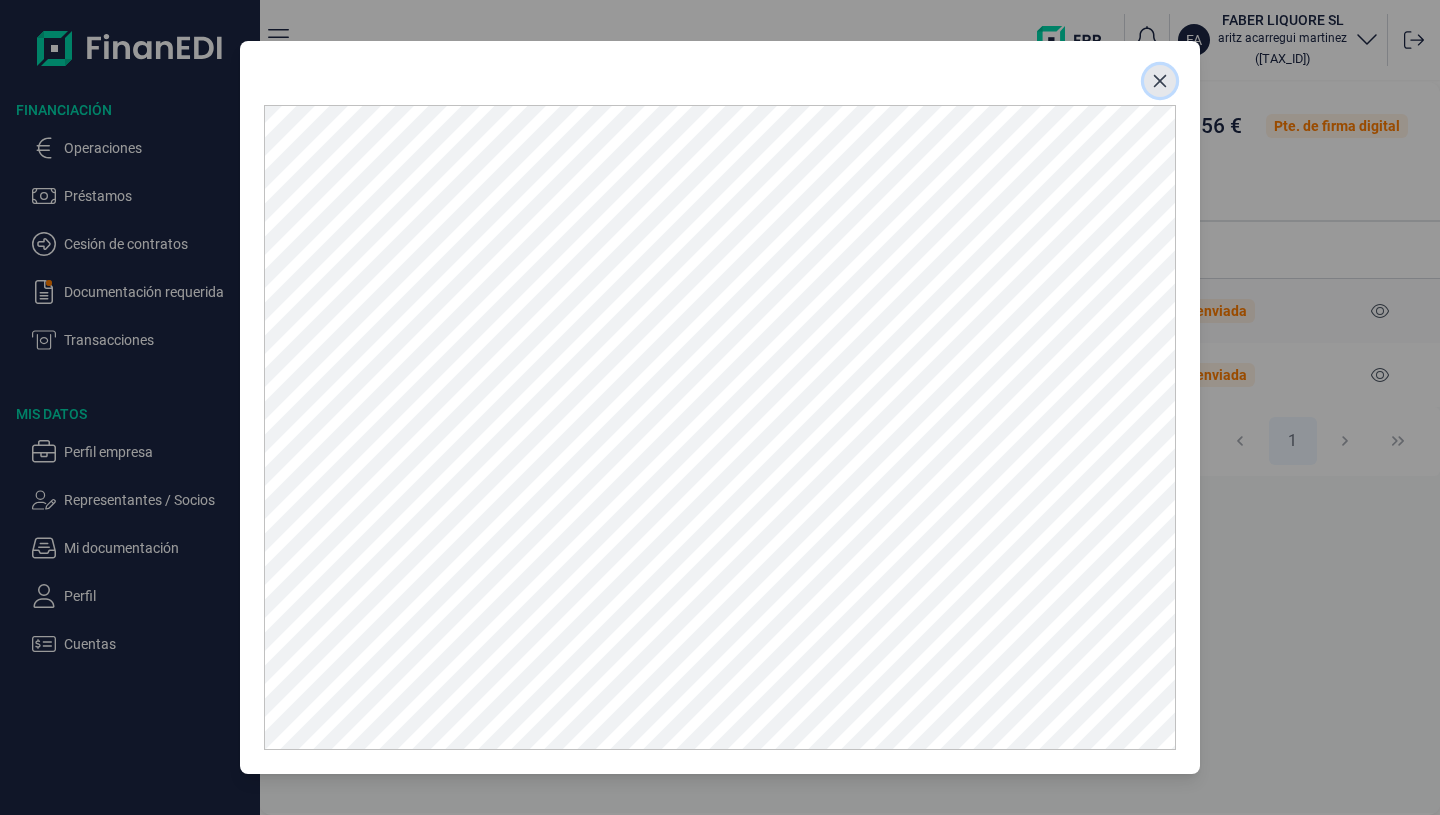 click 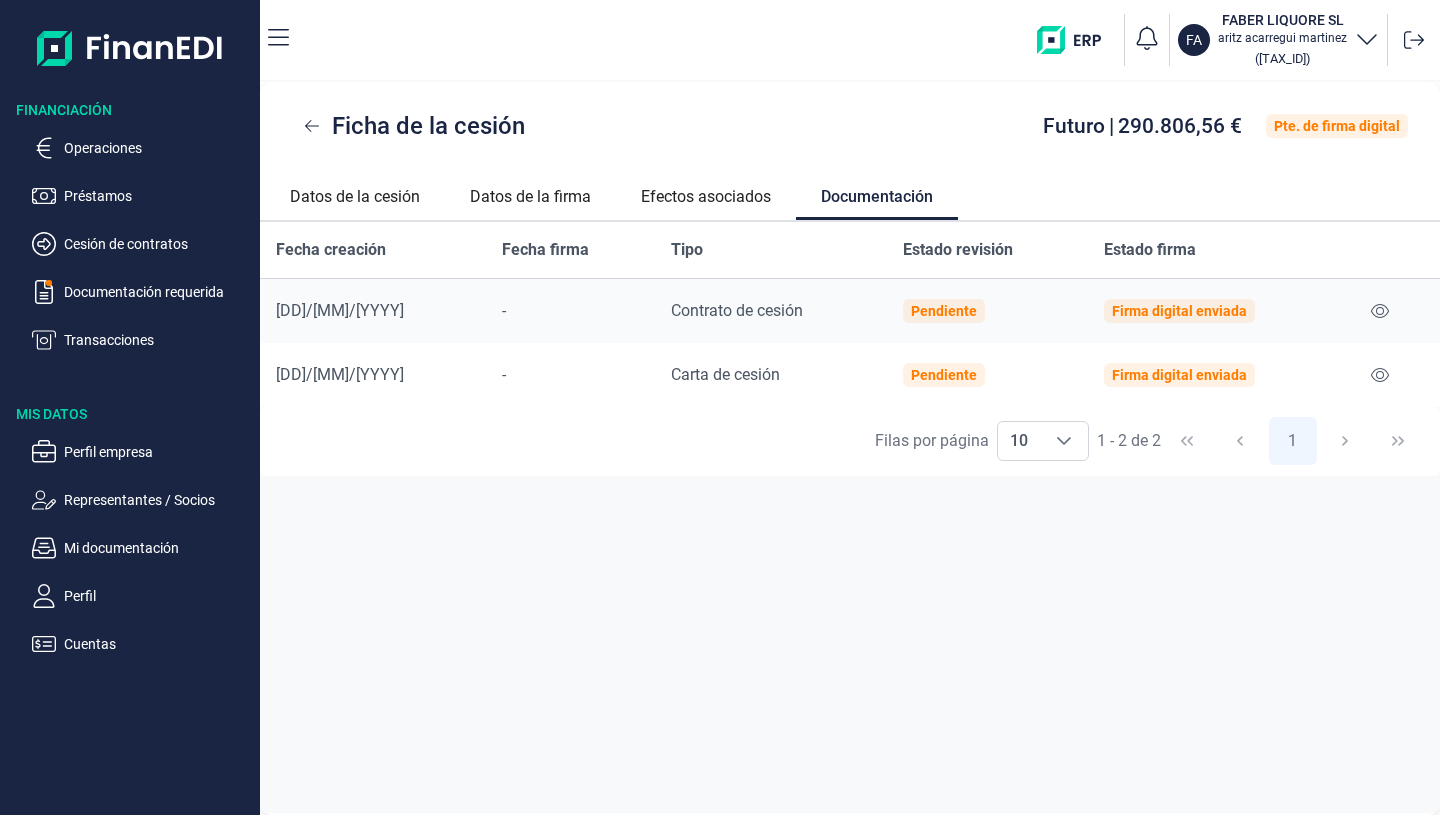 click on "Pte. de firma digital" at bounding box center [1337, 126] 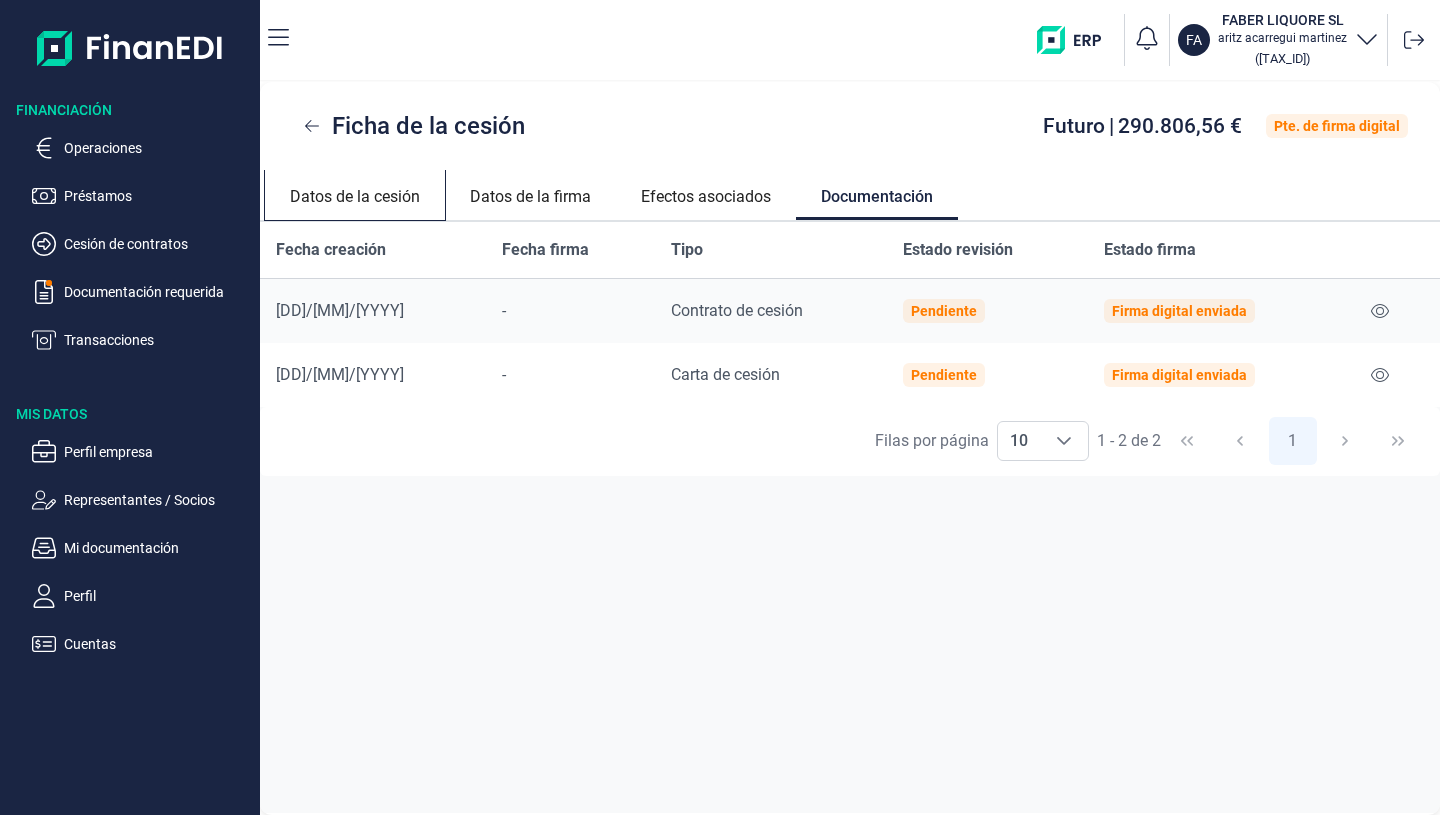 click on "Datos de la cesión" at bounding box center (355, 194) 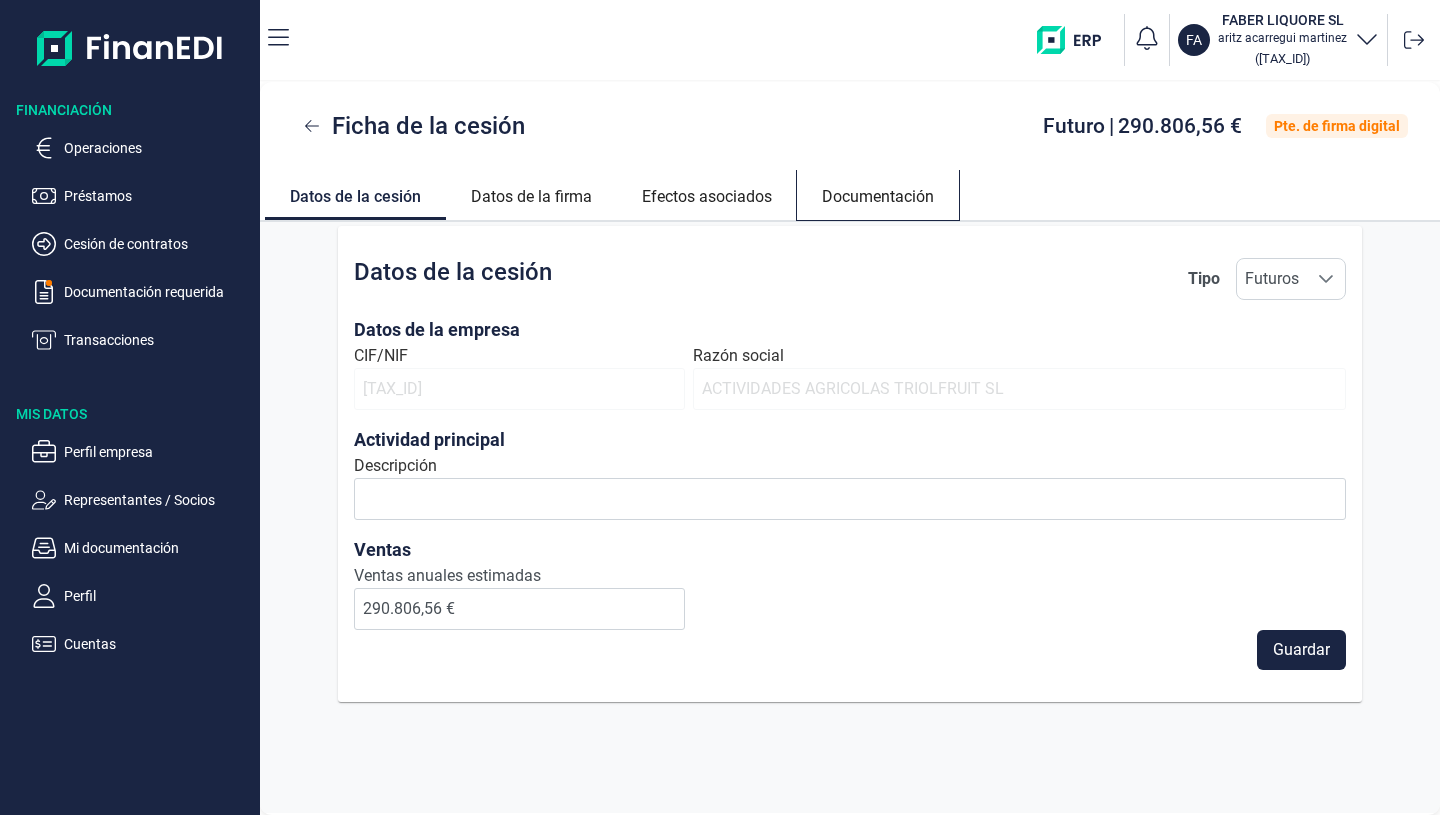 click on "Documentación" at bounding box center (878, 194) 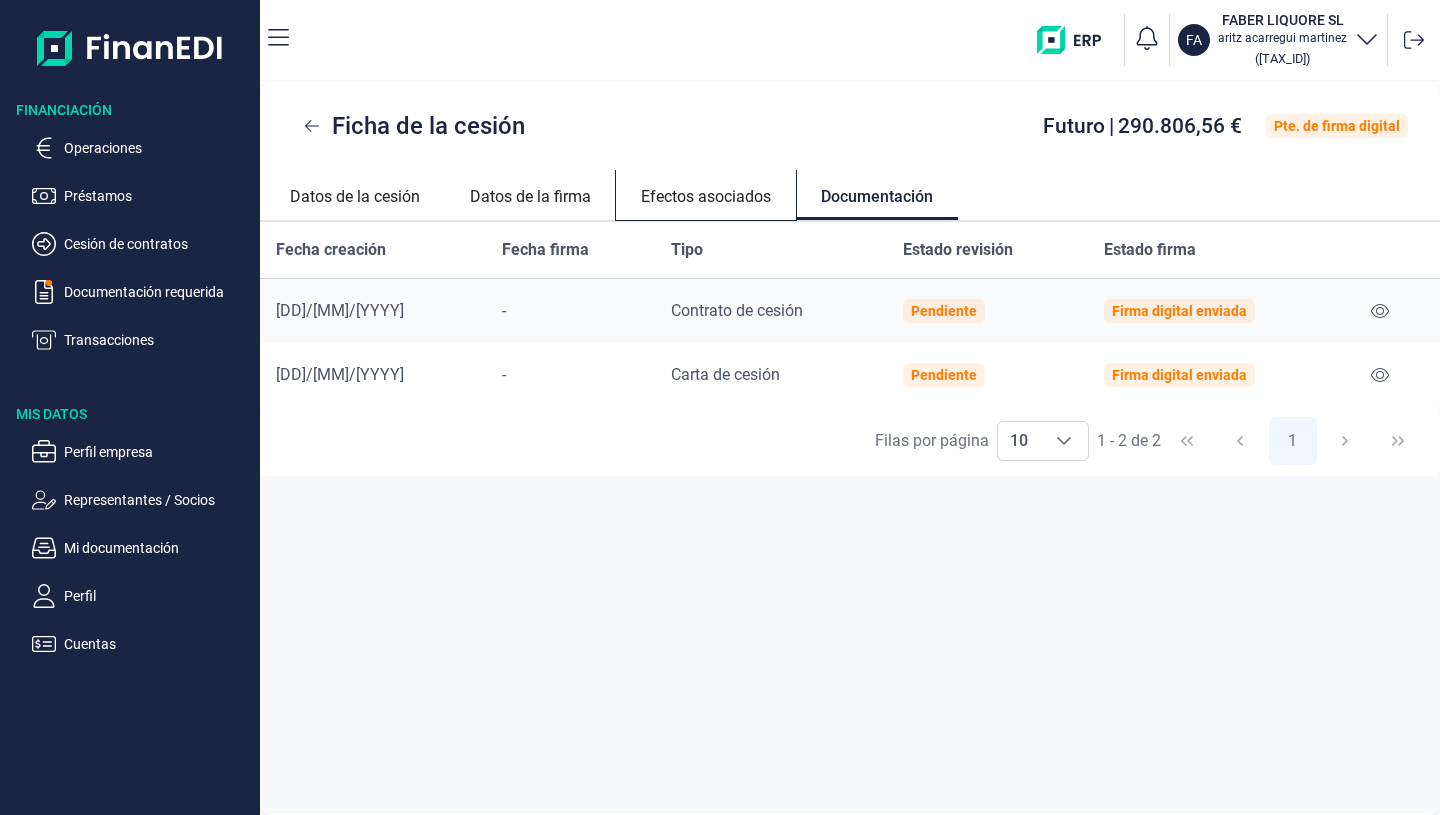 click on "Efectos asociados" at bounding box center (706, 194) 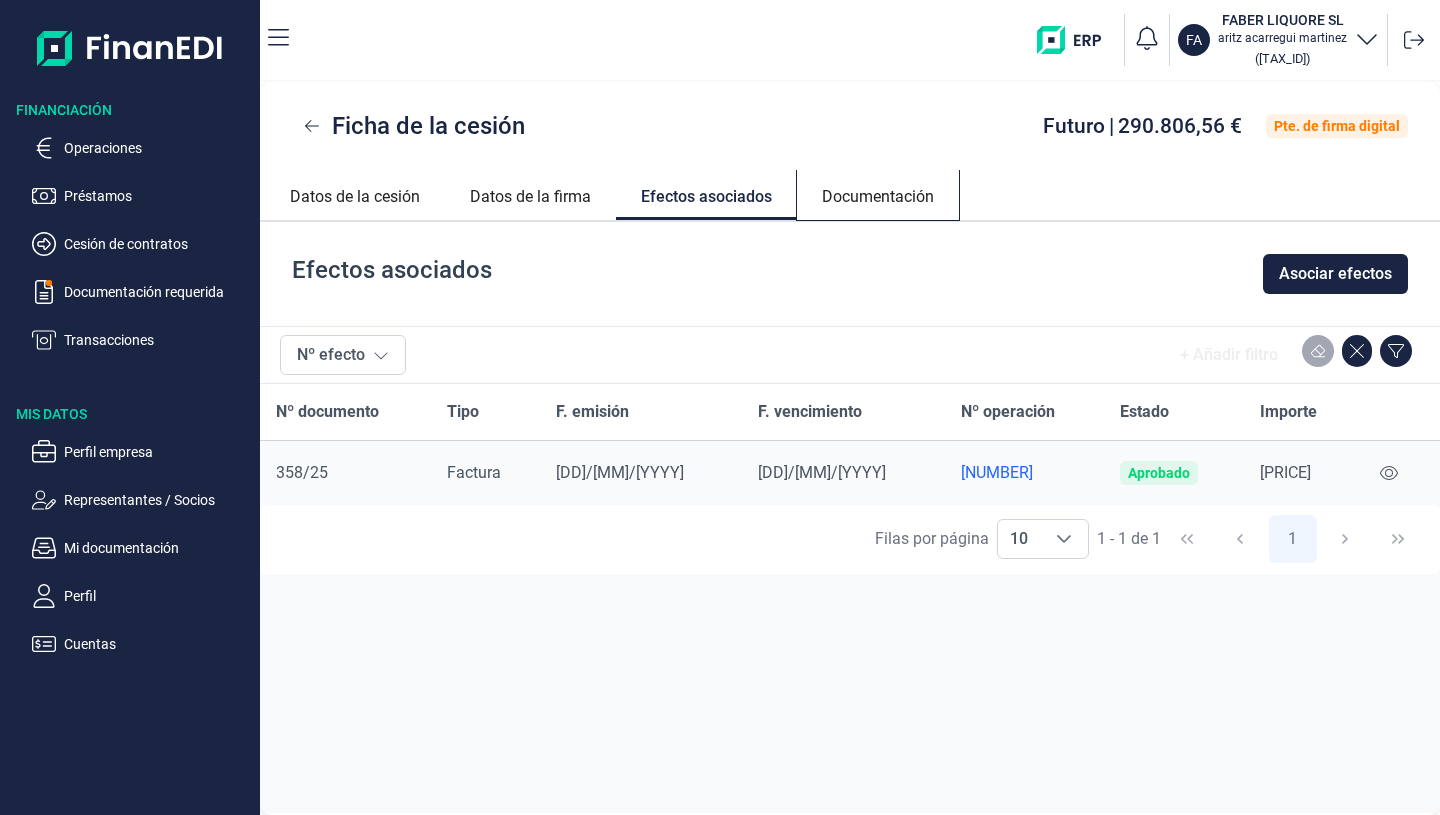 click on "Documentación" at bounding box center [878, 194] 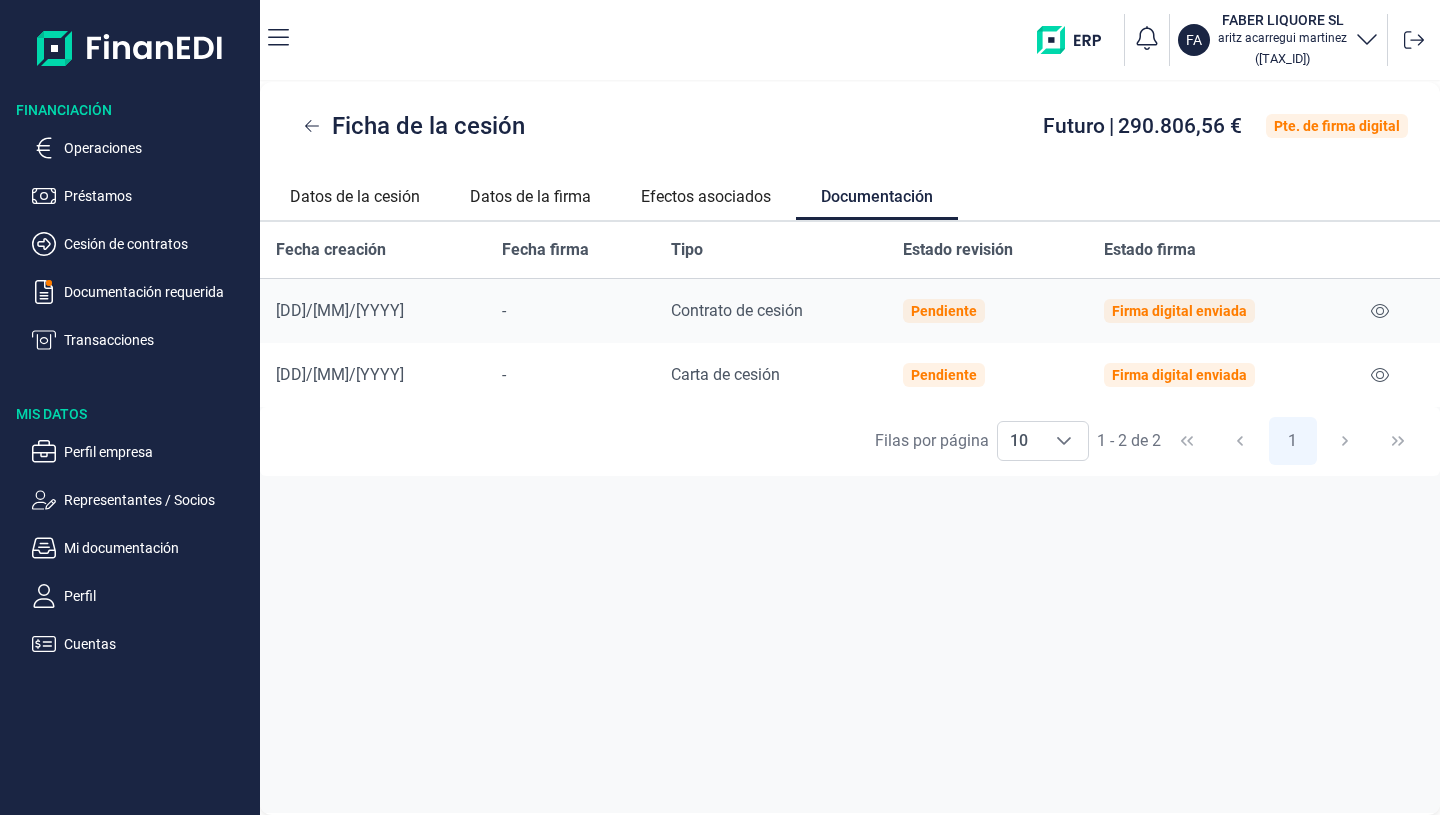click on "Firma digital enviada" at bounding box center [1179, 311] 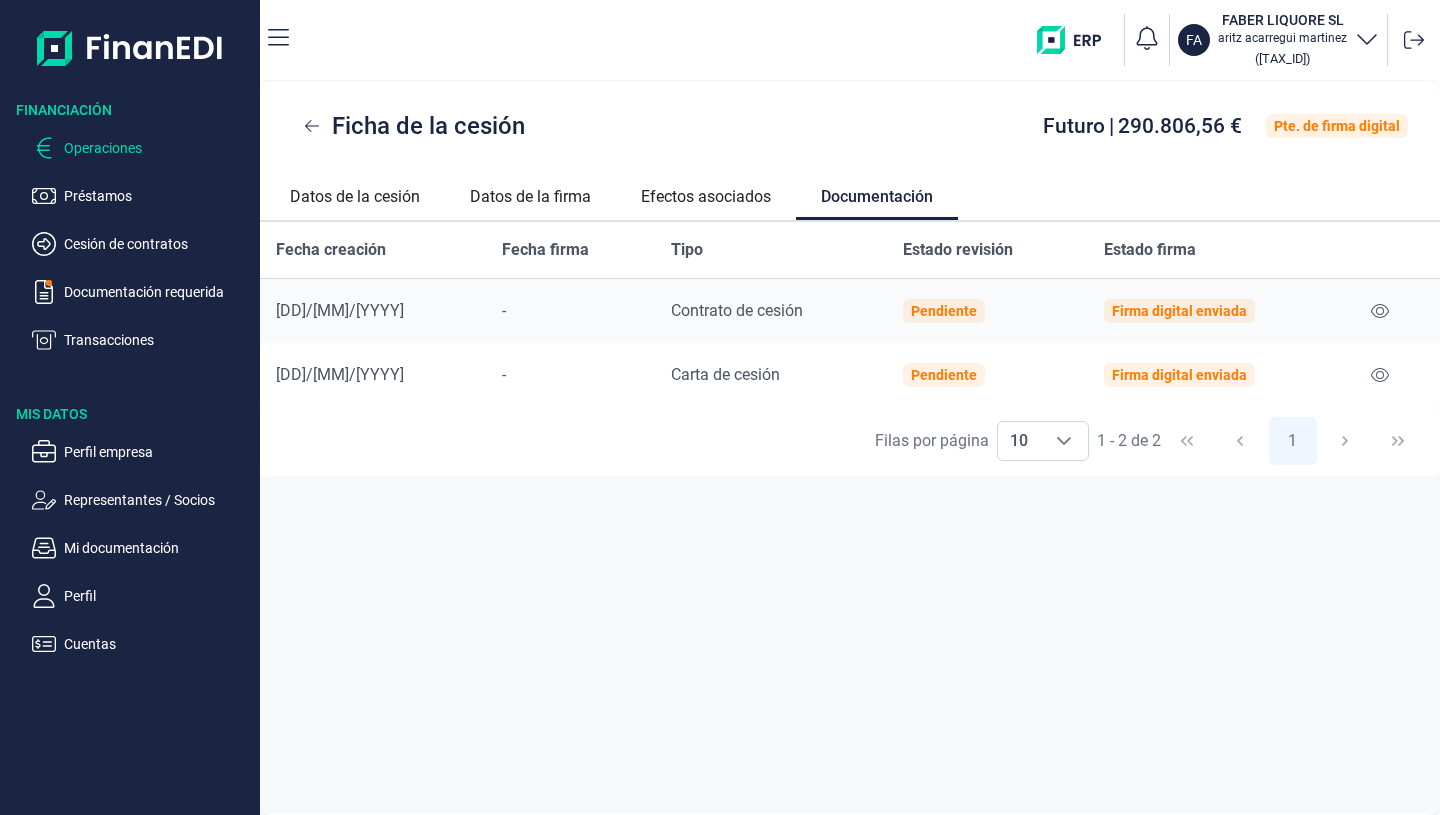 click on "Operaciones" at bounding box center (158, 148) 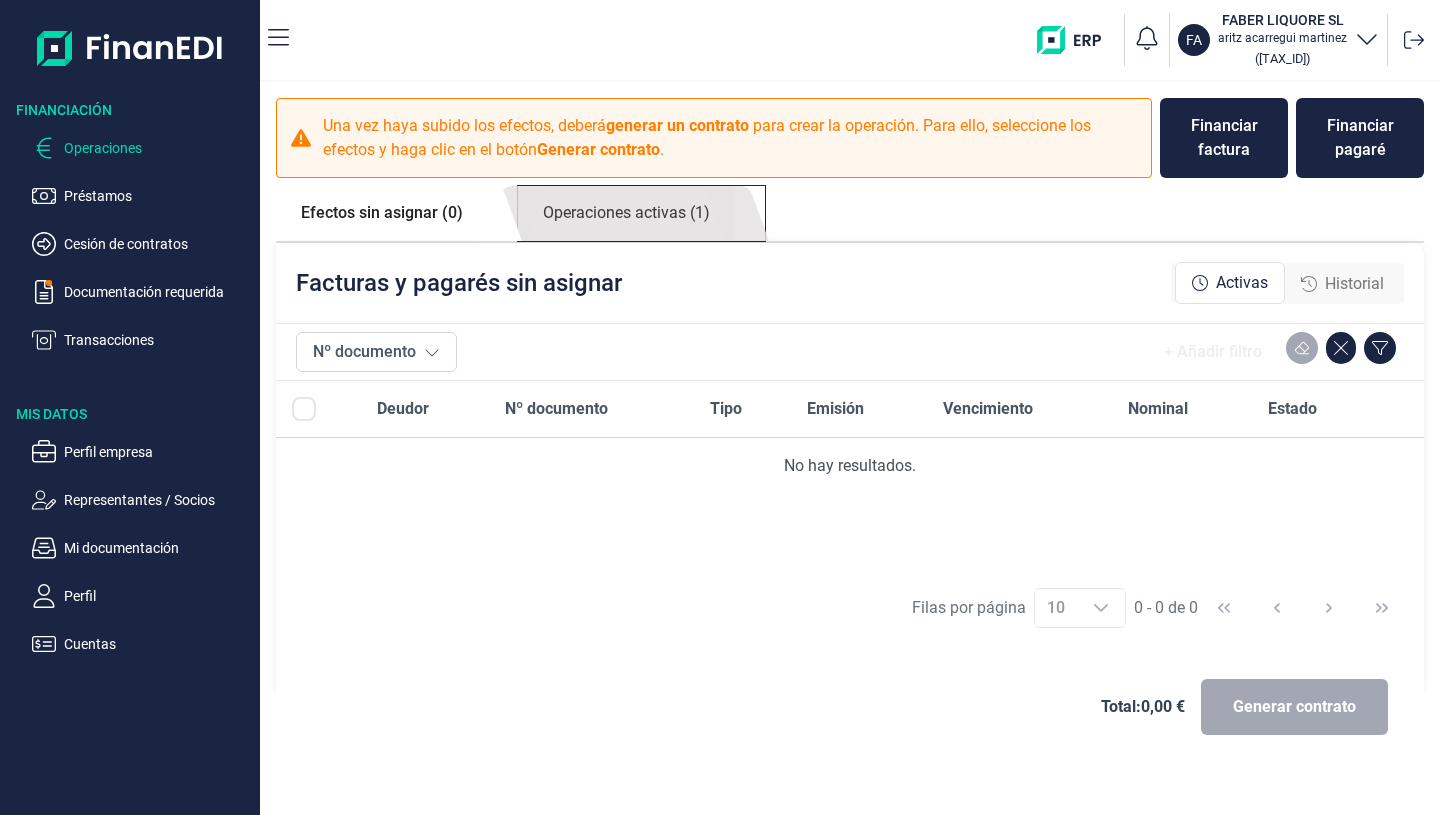 click on "Operaciones activas (1)" at bounding box center [626, 213] 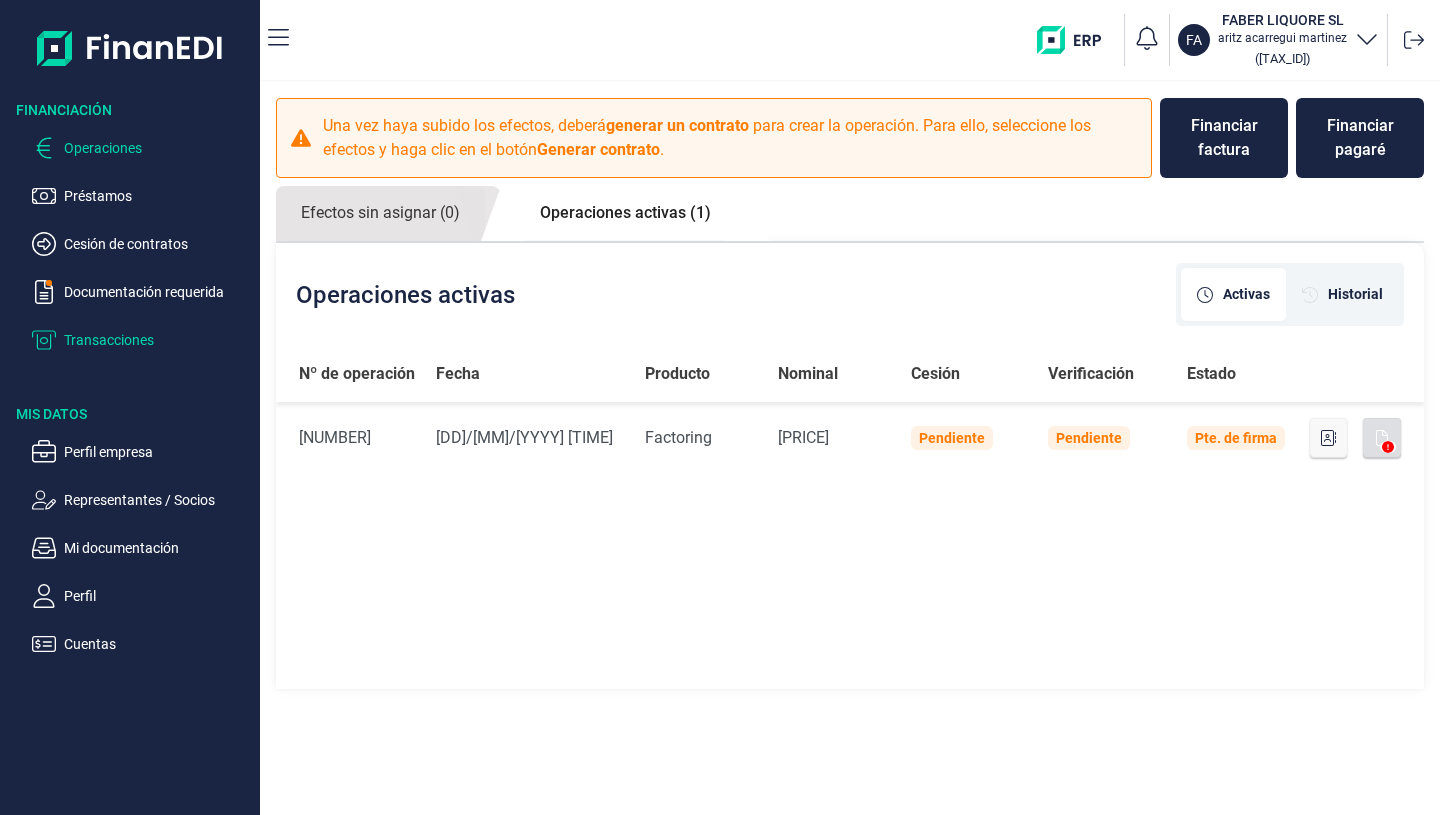 click on "Transacciones" at bounding box center [158, 340] 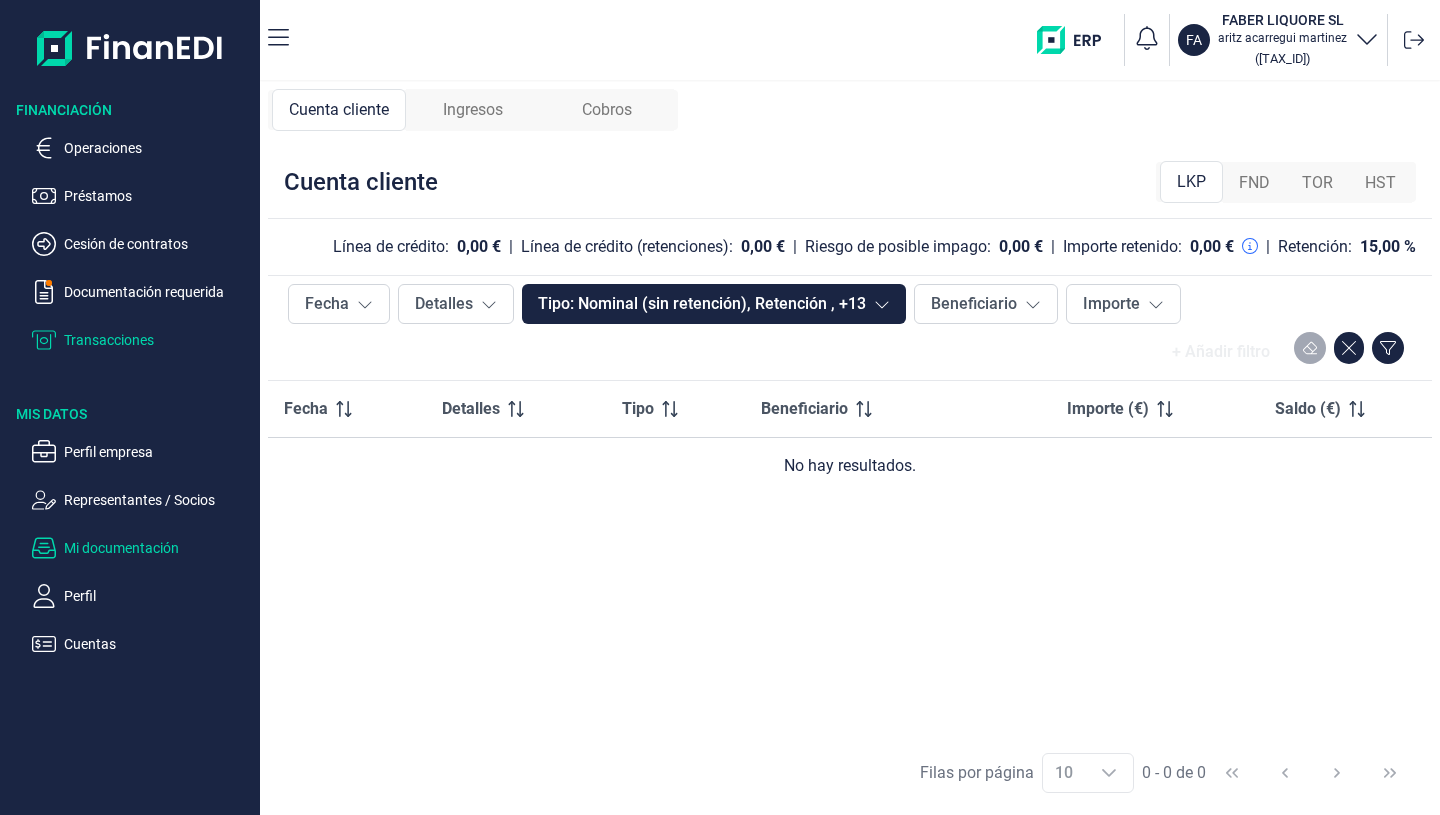 click on "Mi documentación" at bounding box center (158, 548) 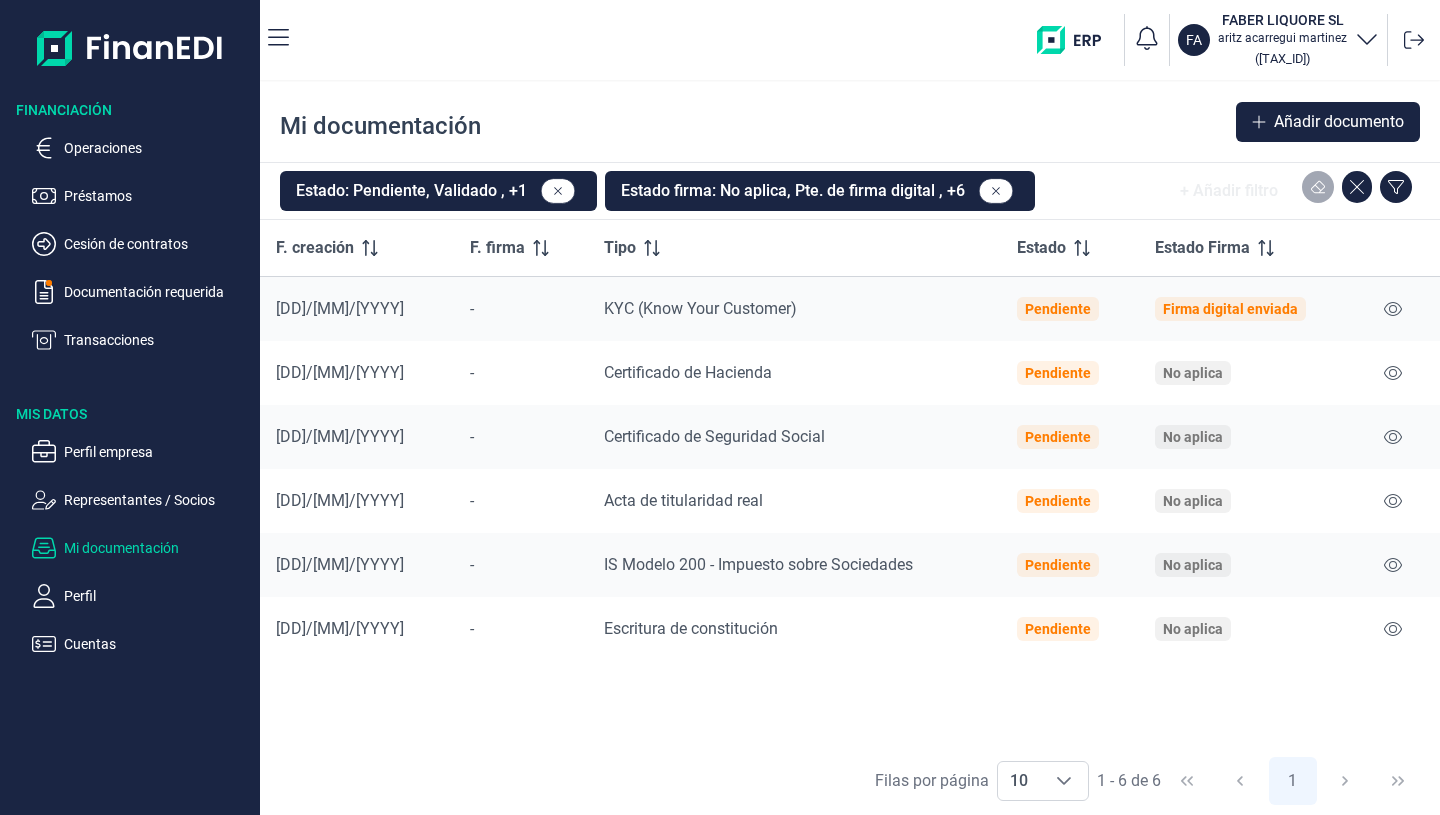 click on "Firma digital enviada" at bounding box center (1230, 309) 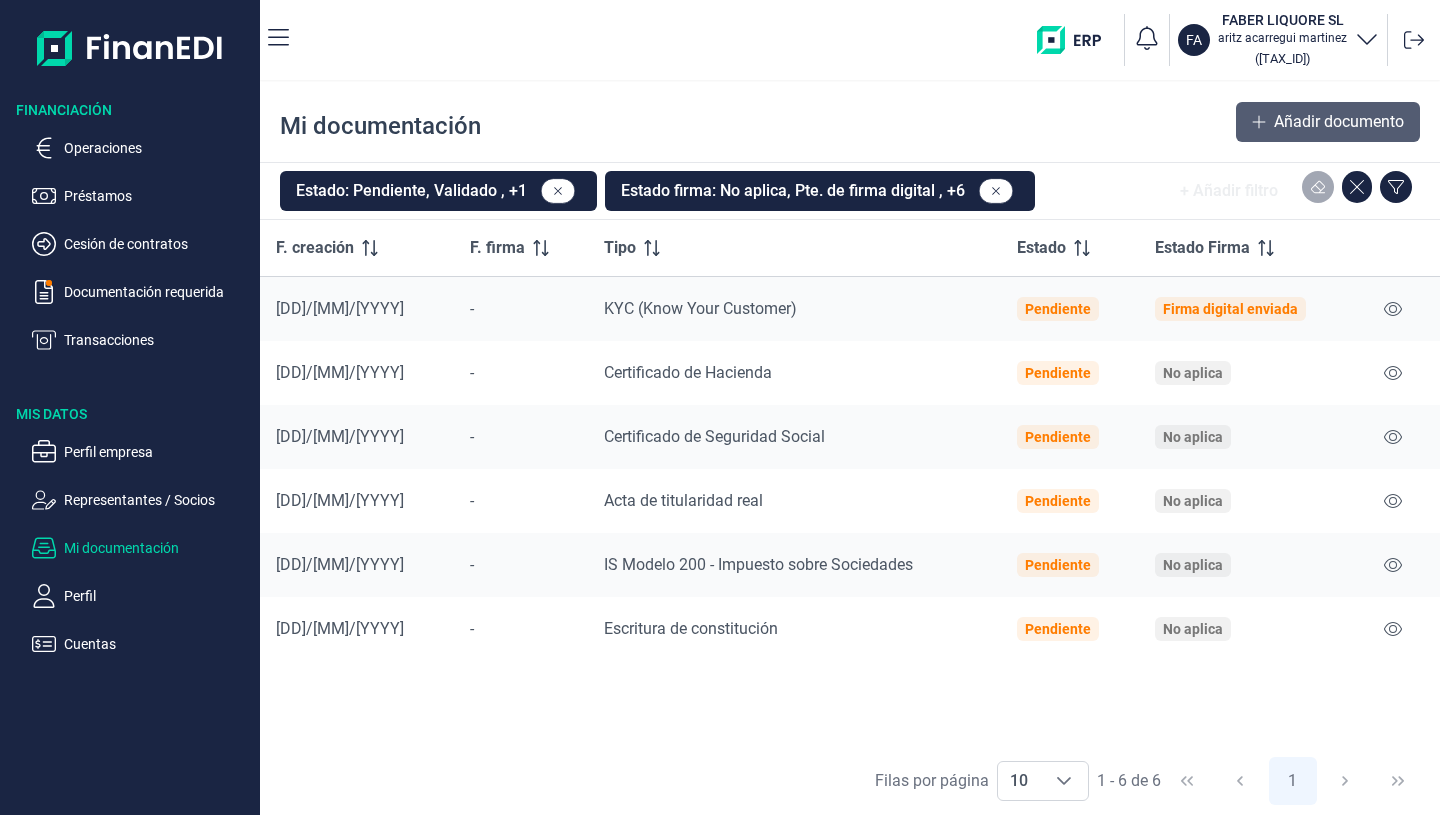 click on "Añadir documento" at bounding box center [1339, 122] 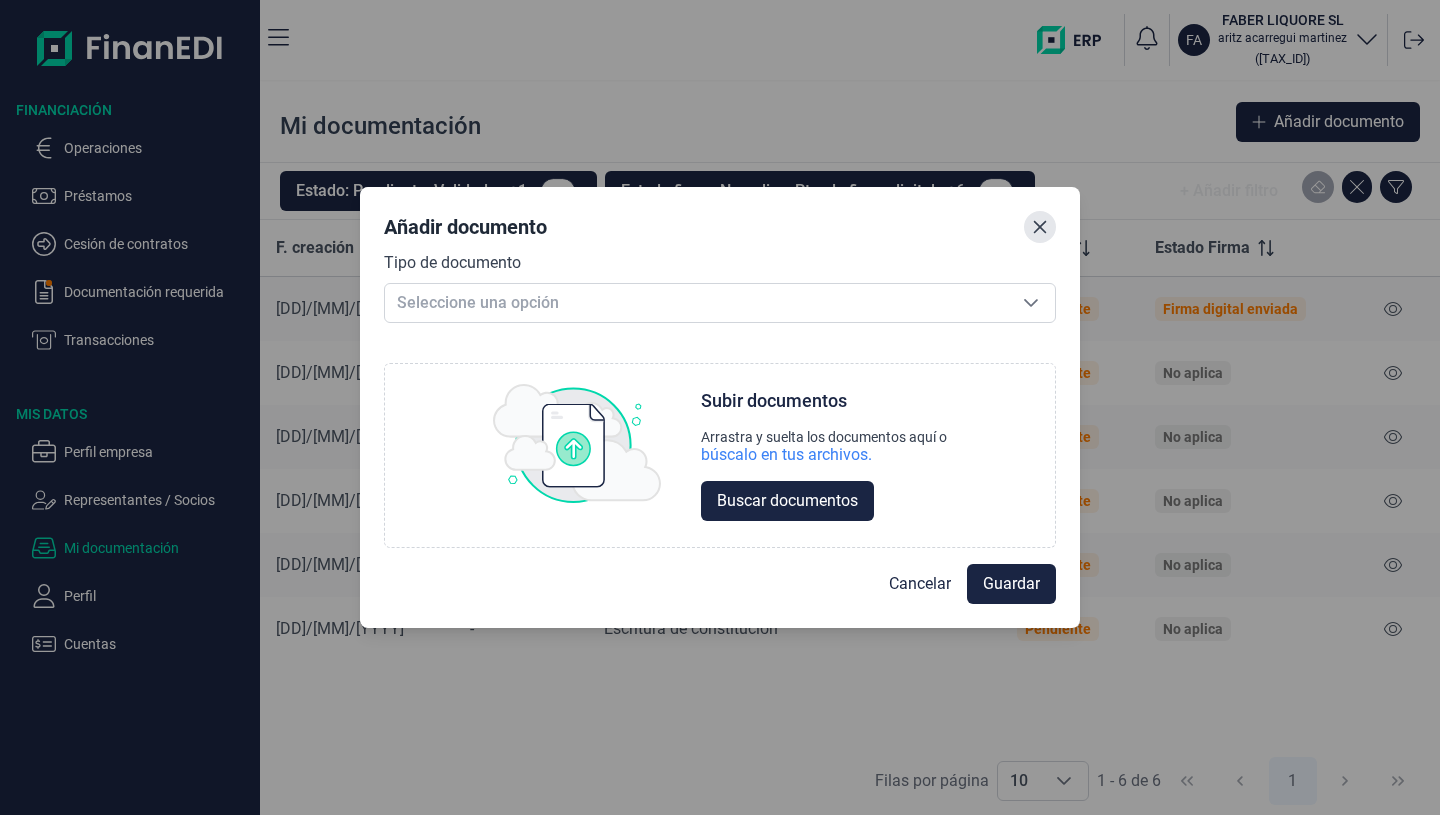 click 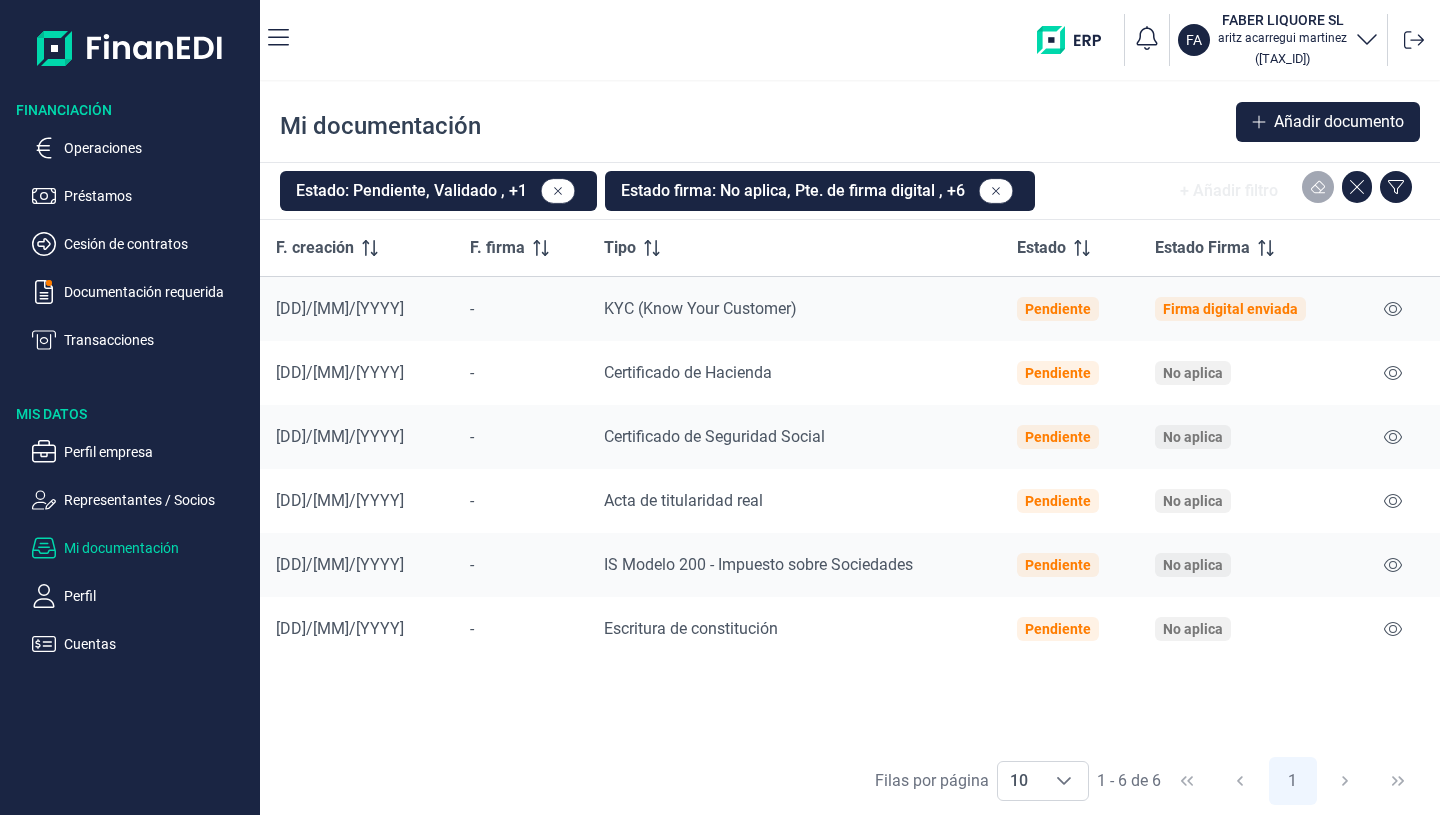 click on "Firma digital enviada" at bounding box center [1230, 309] 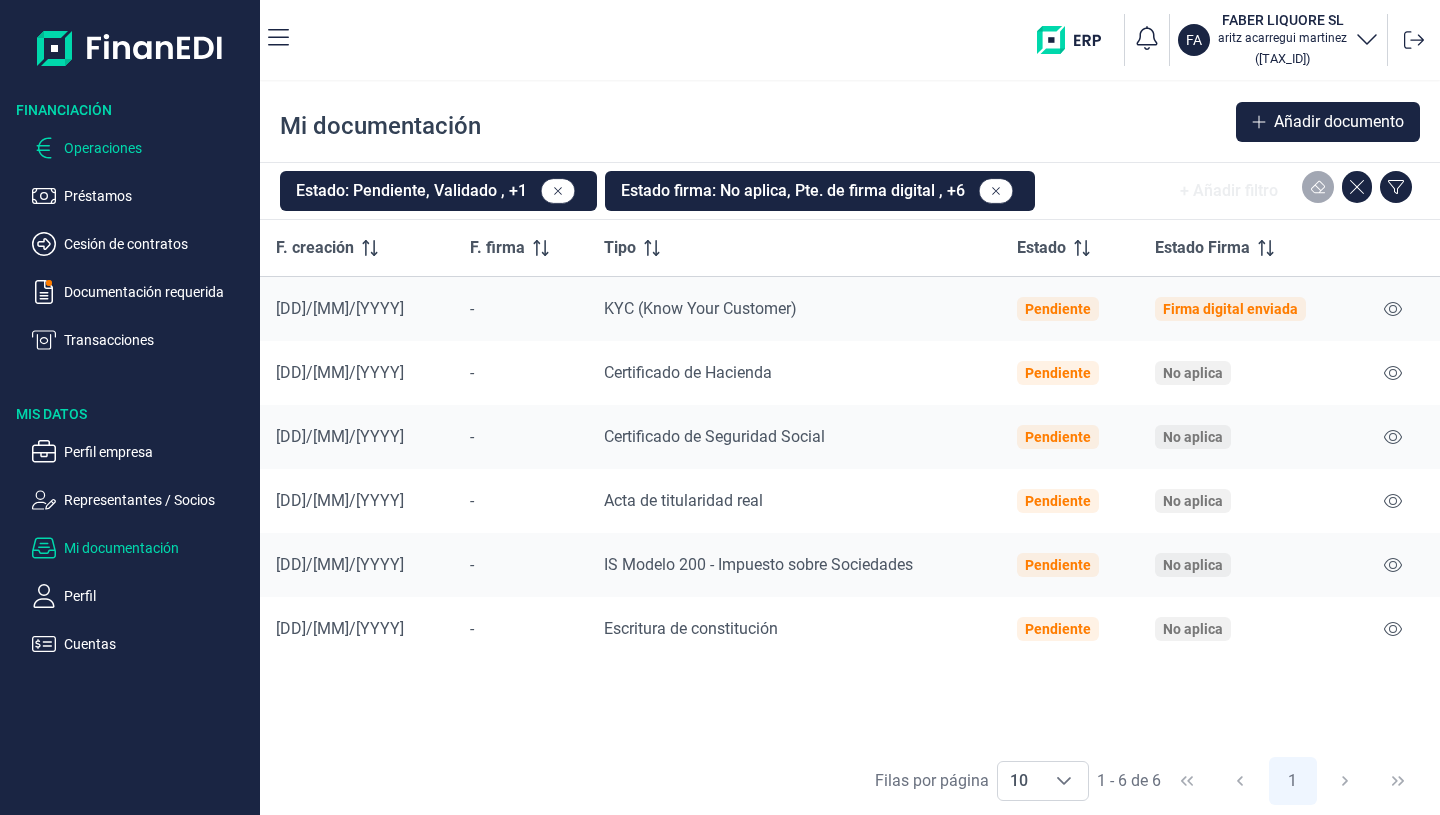 click on "Operaciones" at bounding box center (158, 148) 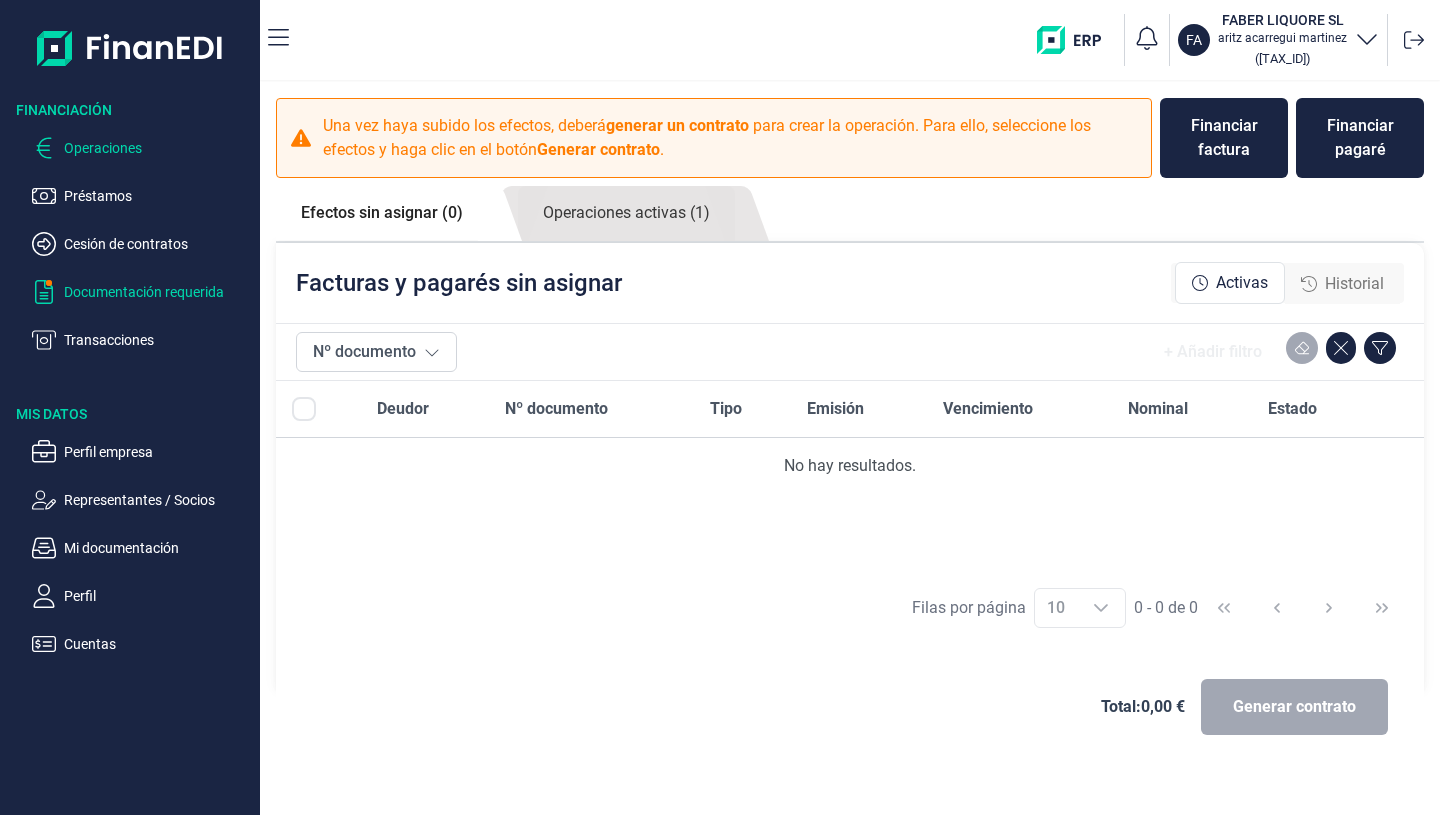 click on "Documentación requerida" at bounding box center (158, 292) 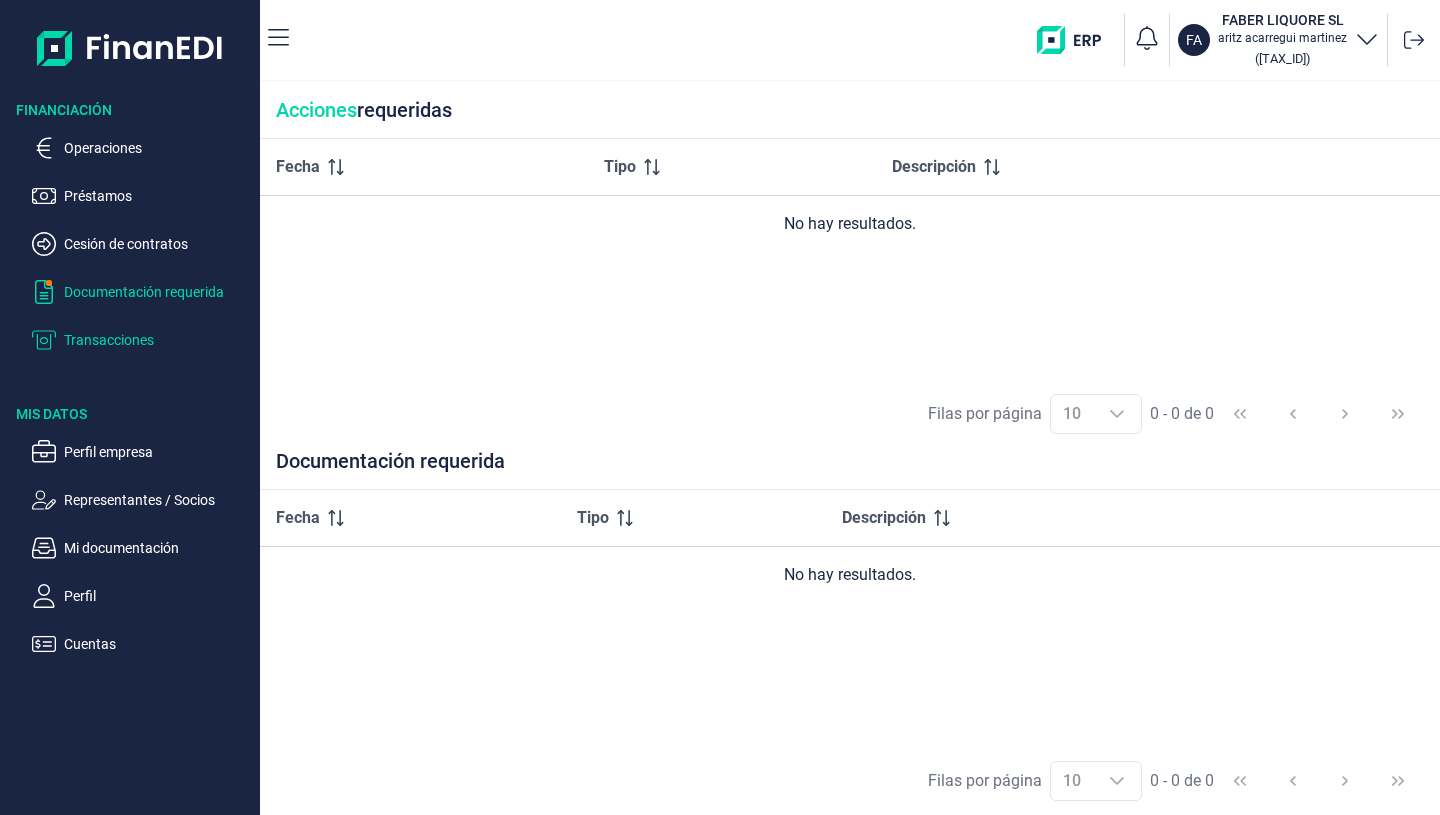 click on "Transacciones" at bounding box center [158, 340] 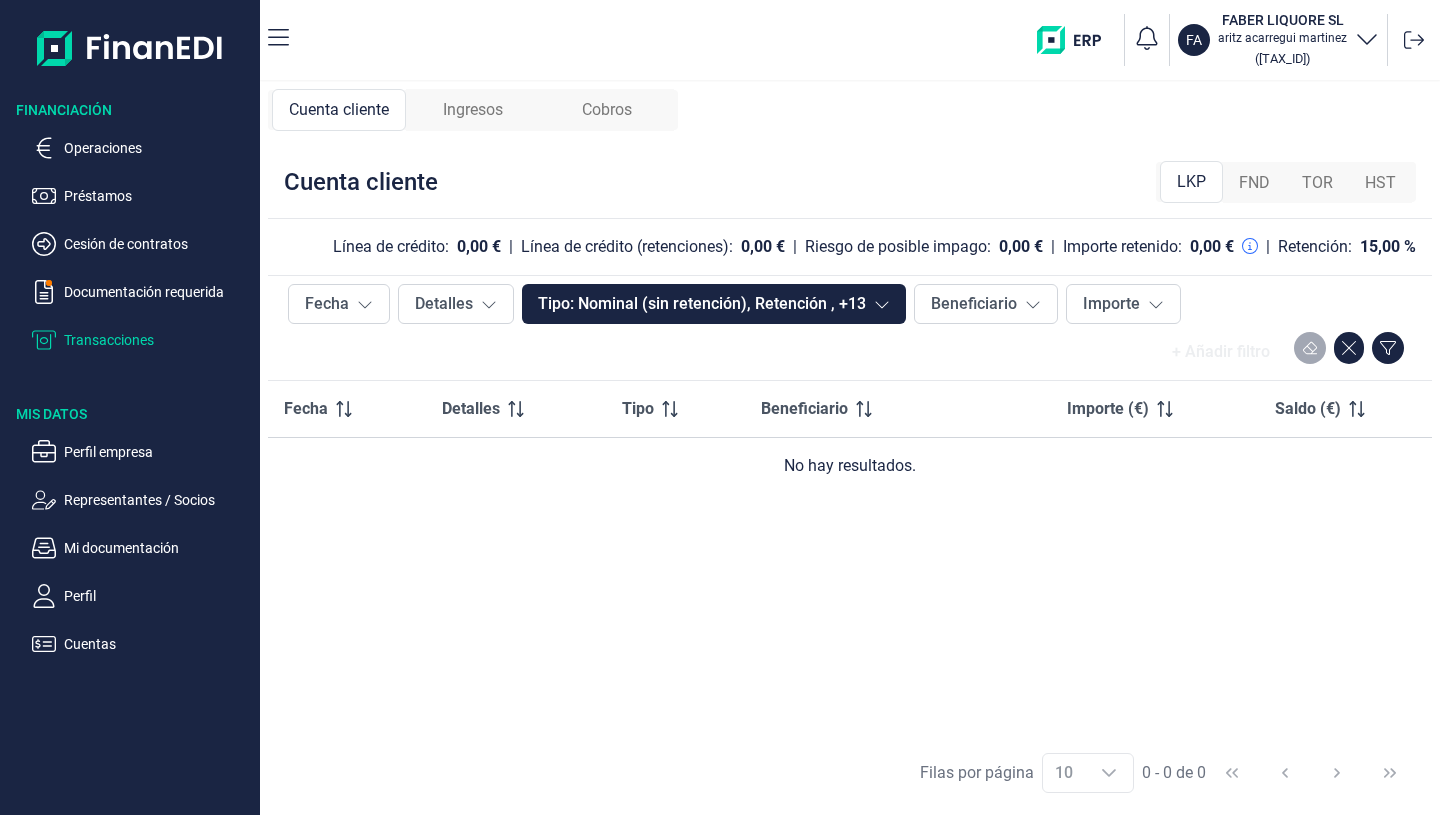 click on "Operaciones Préstamos Cesión de contratos Documentación requerida Transacciones" at bounding box center [130, 236] 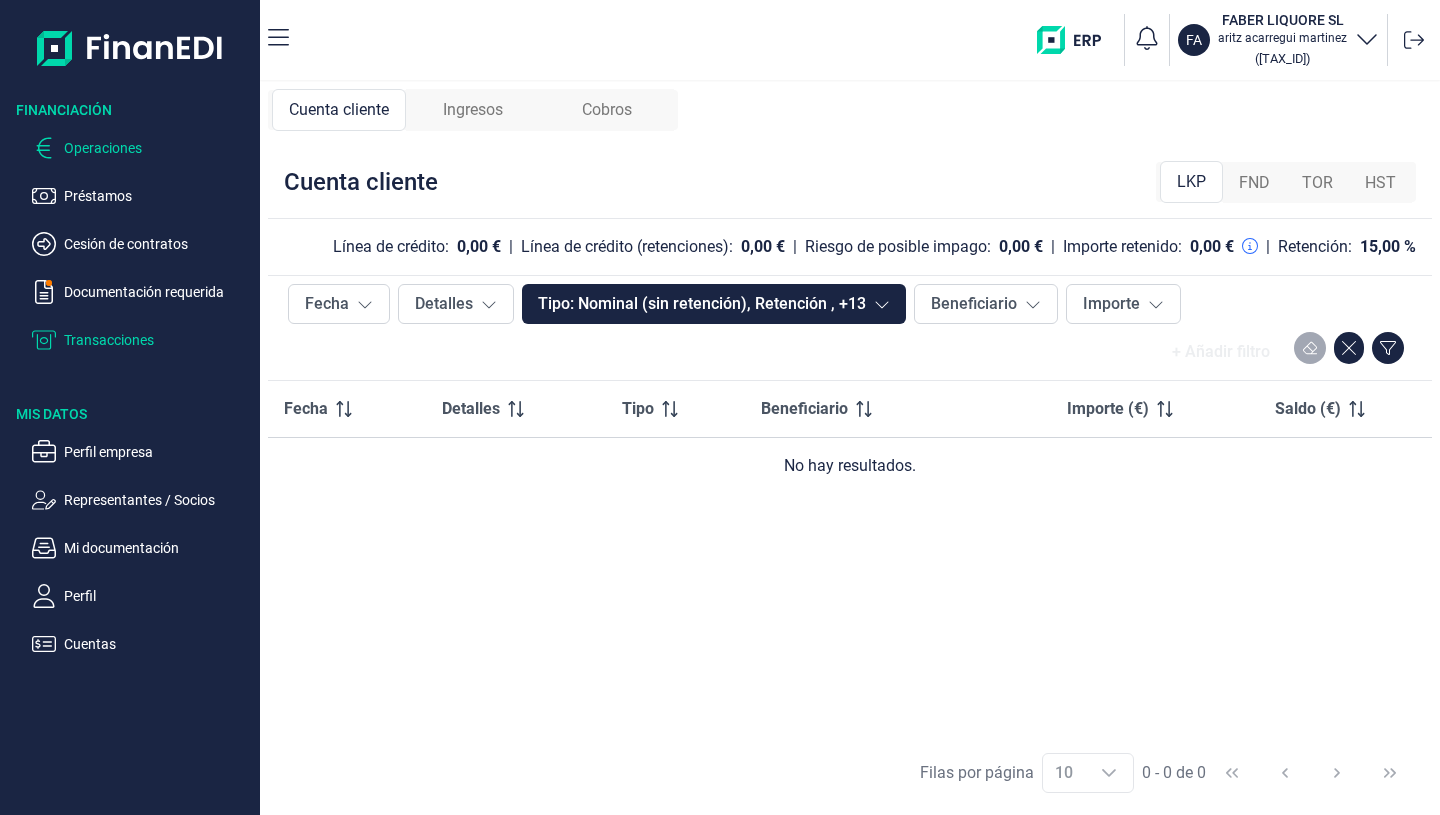 click on "Operaciones" at bounding box center (158, 148) 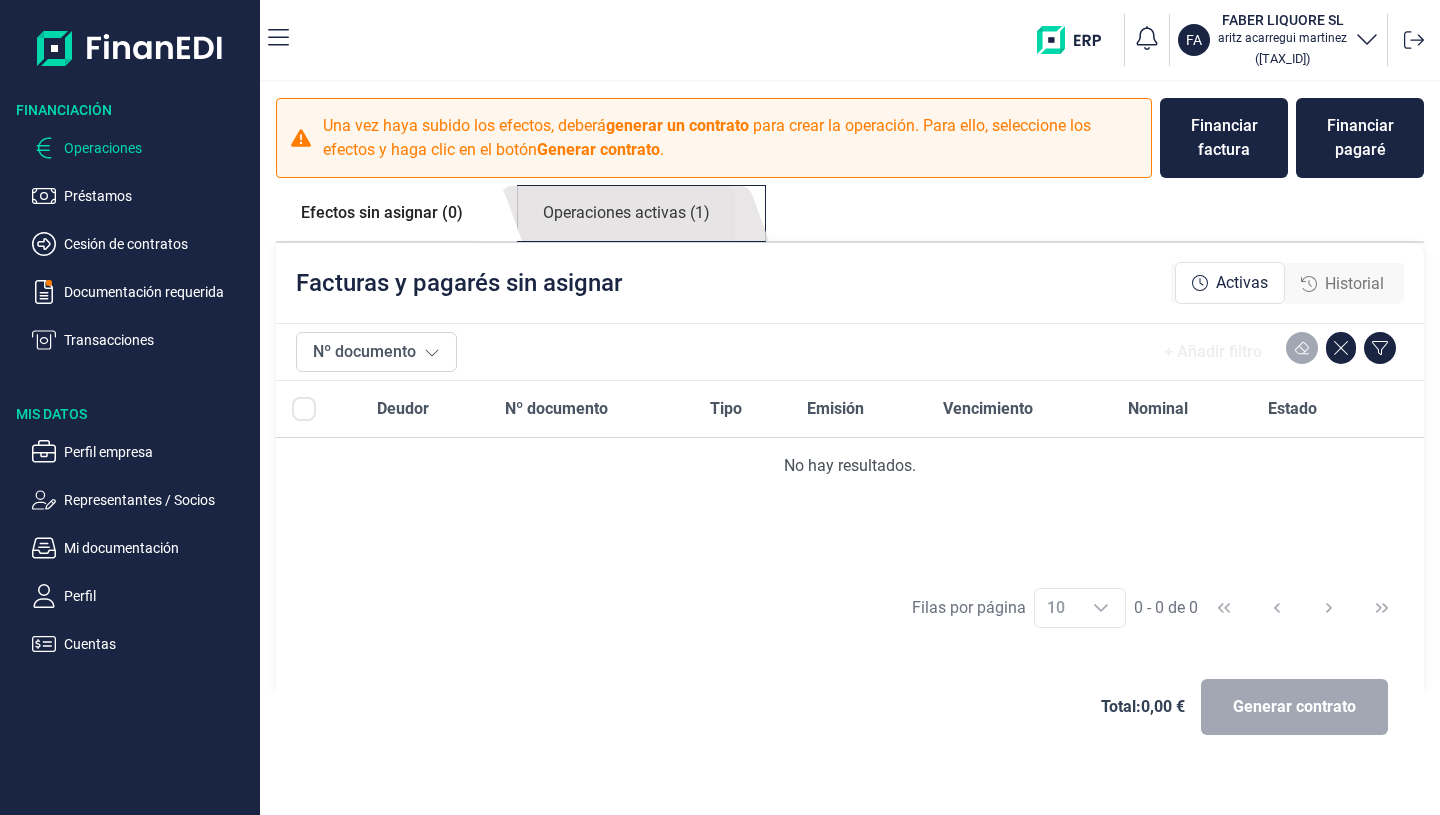 click on "Operaciones activas (1)" at bounding box center (626, 213) 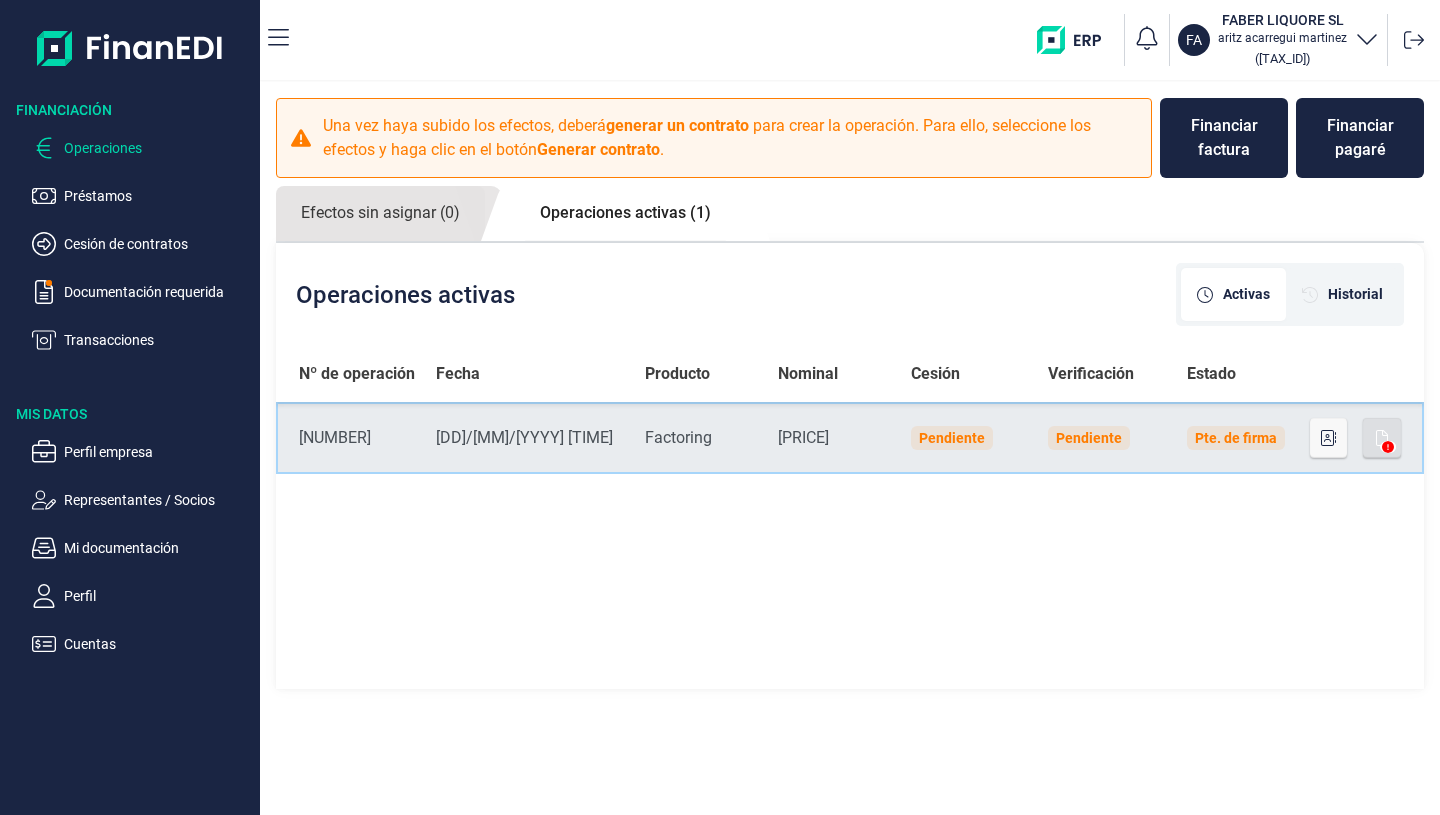 click on "Pendiente" at bounding box center [1101, 438] 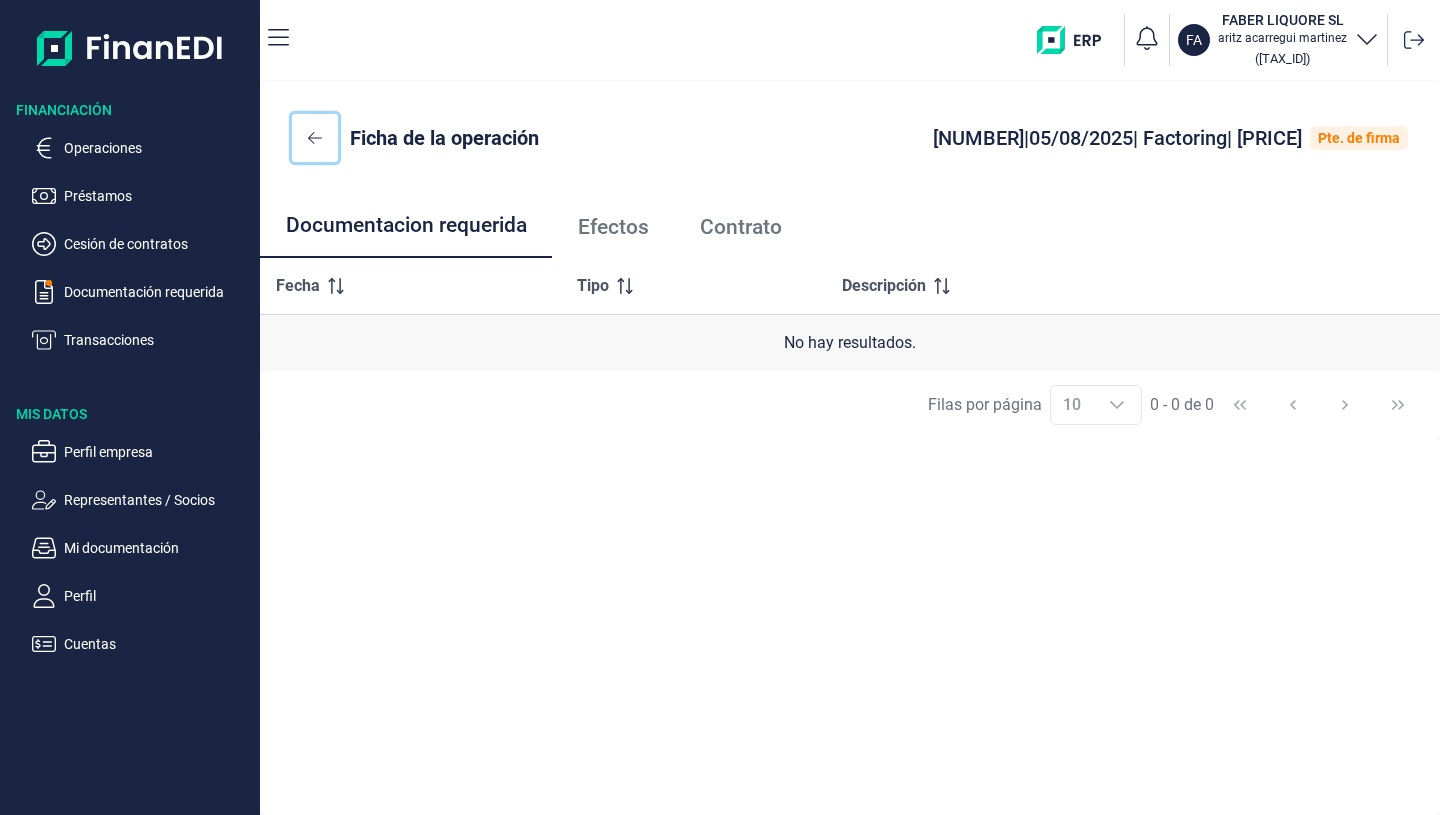 click 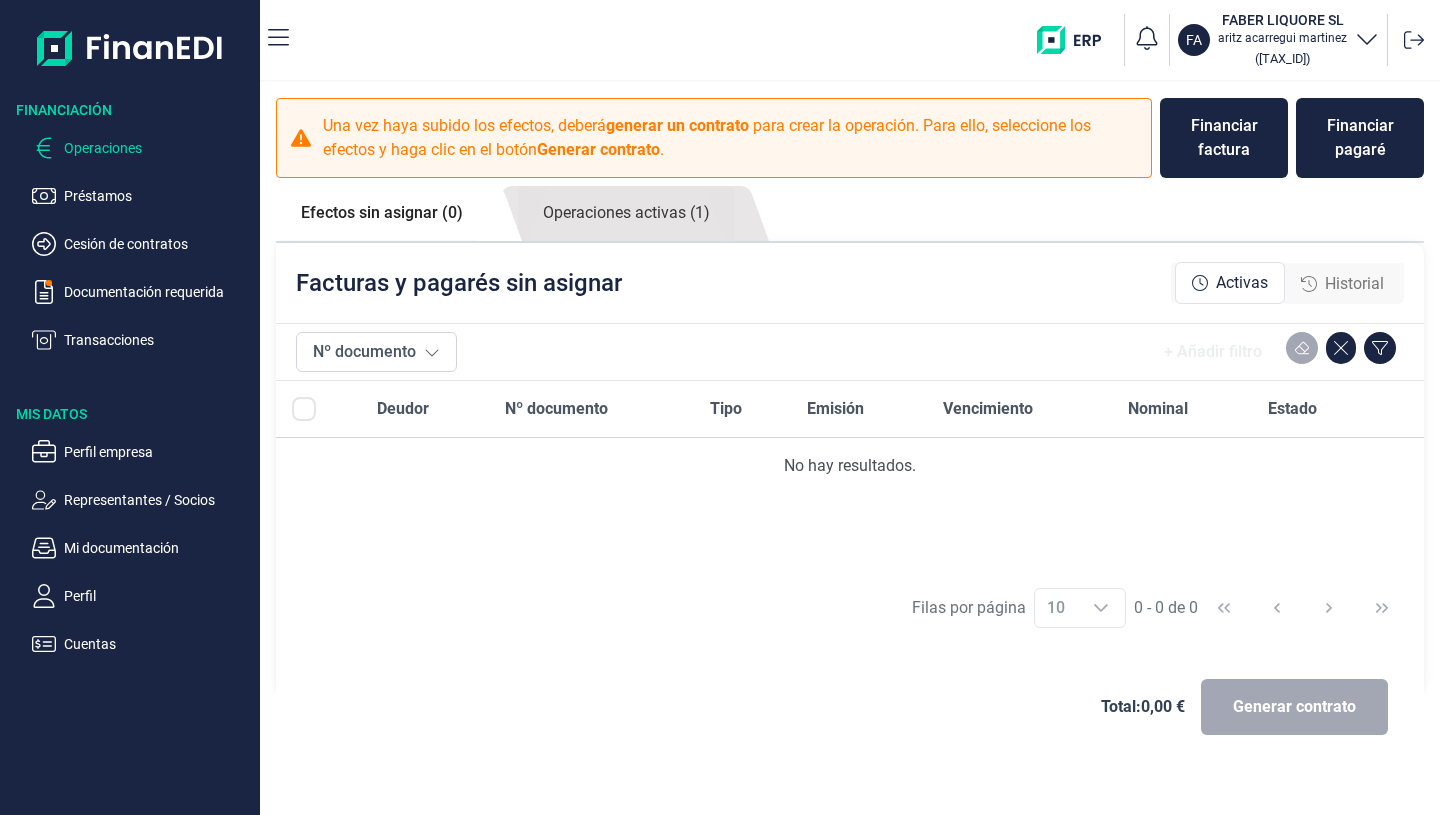 click on "Historial" at bounding box center [1354, 284] 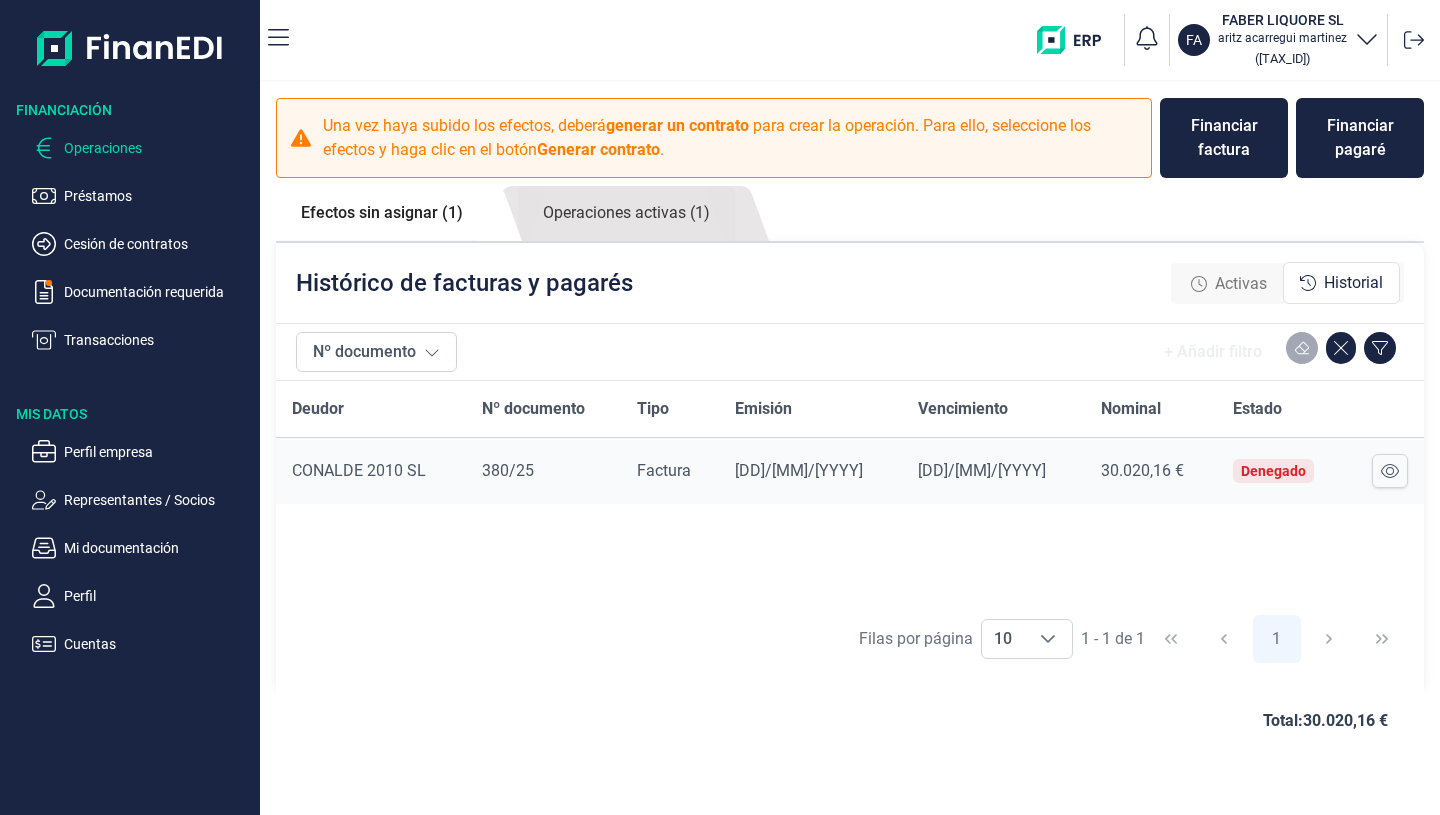 click on "Activas" at bounding box center (1241, 284) 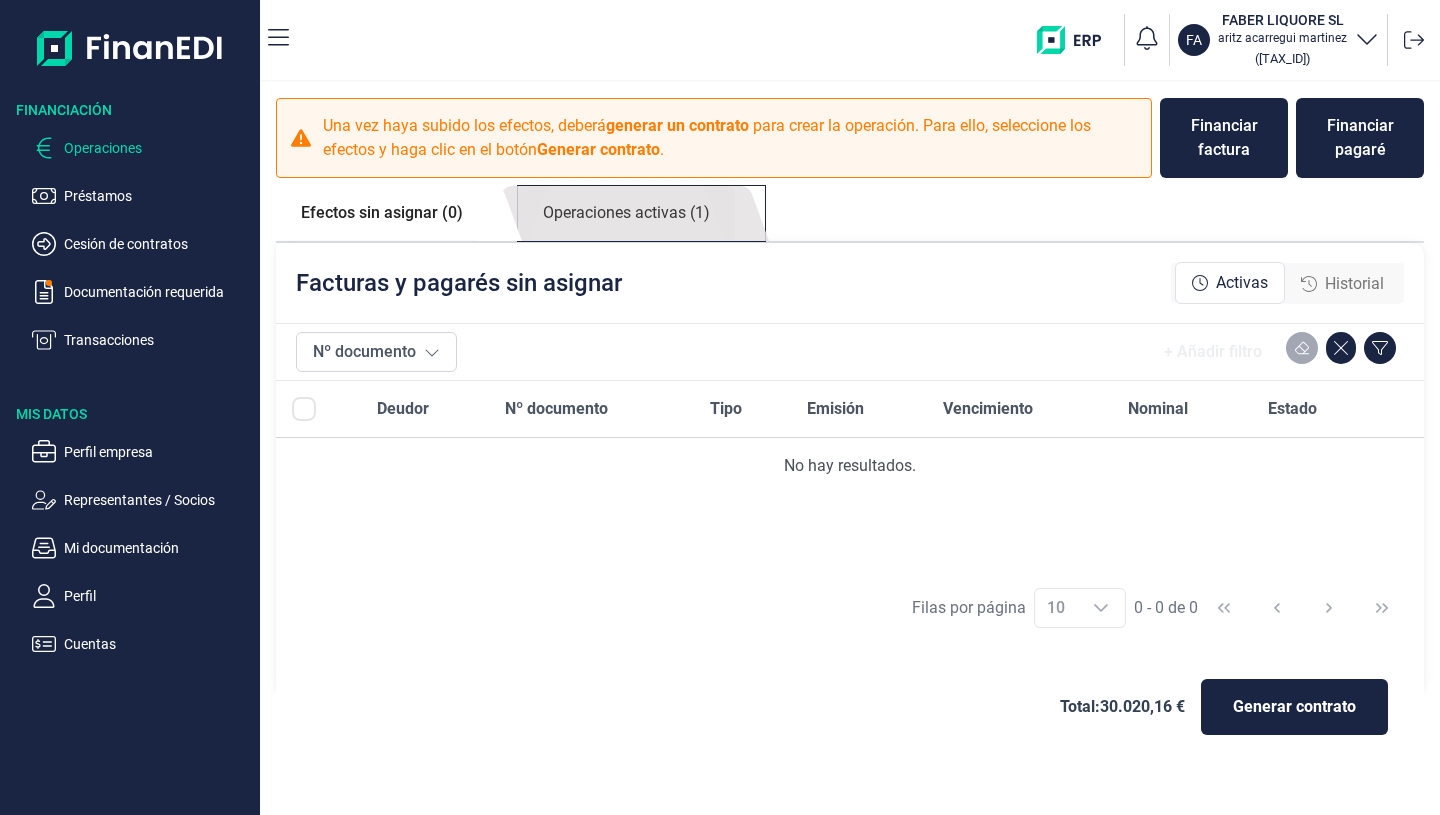 click on "Operaciones activas (1)" at bounding box center (626, 213) 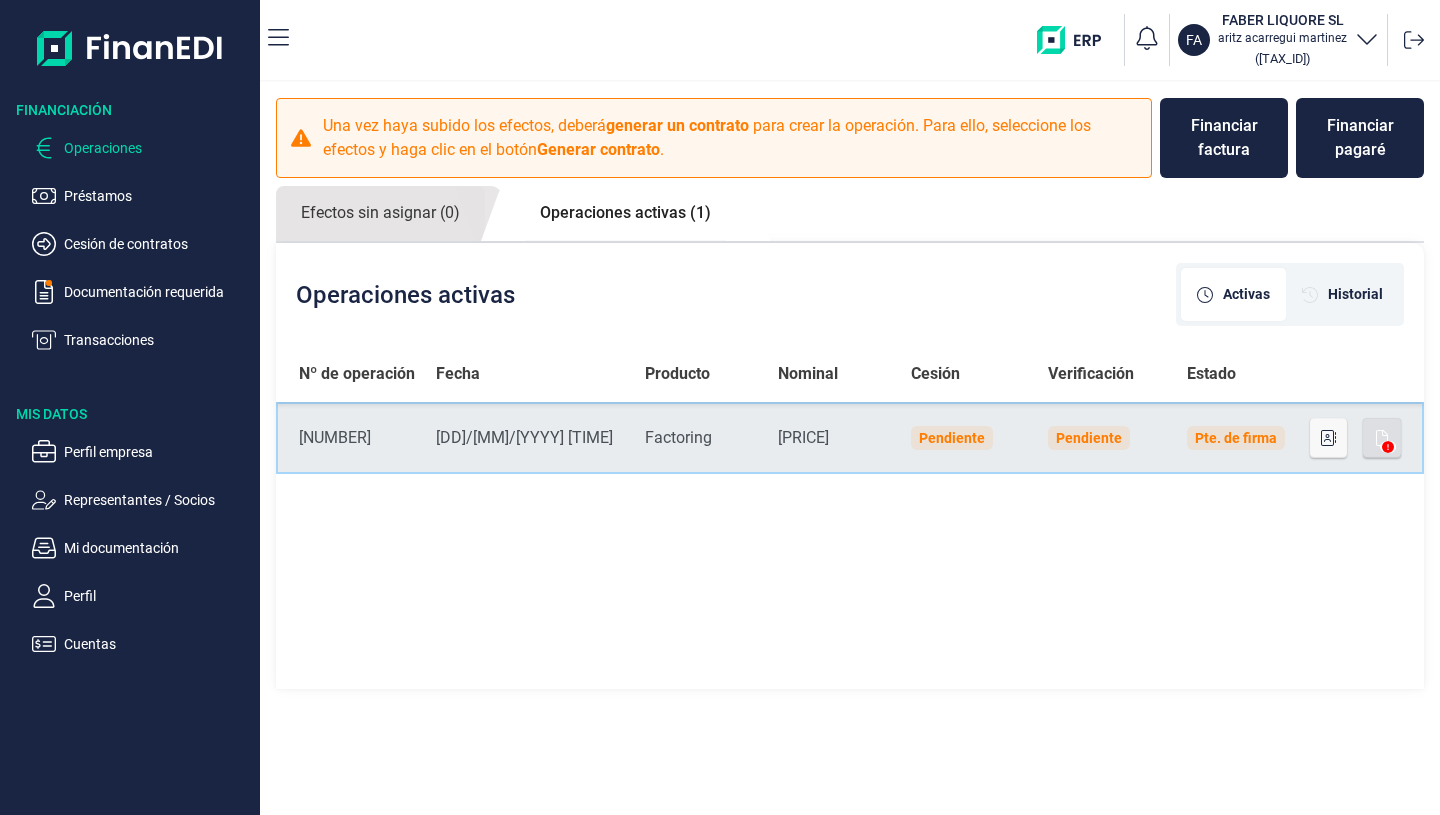 click on "Pendiente" at bounding box center [1089, 438] 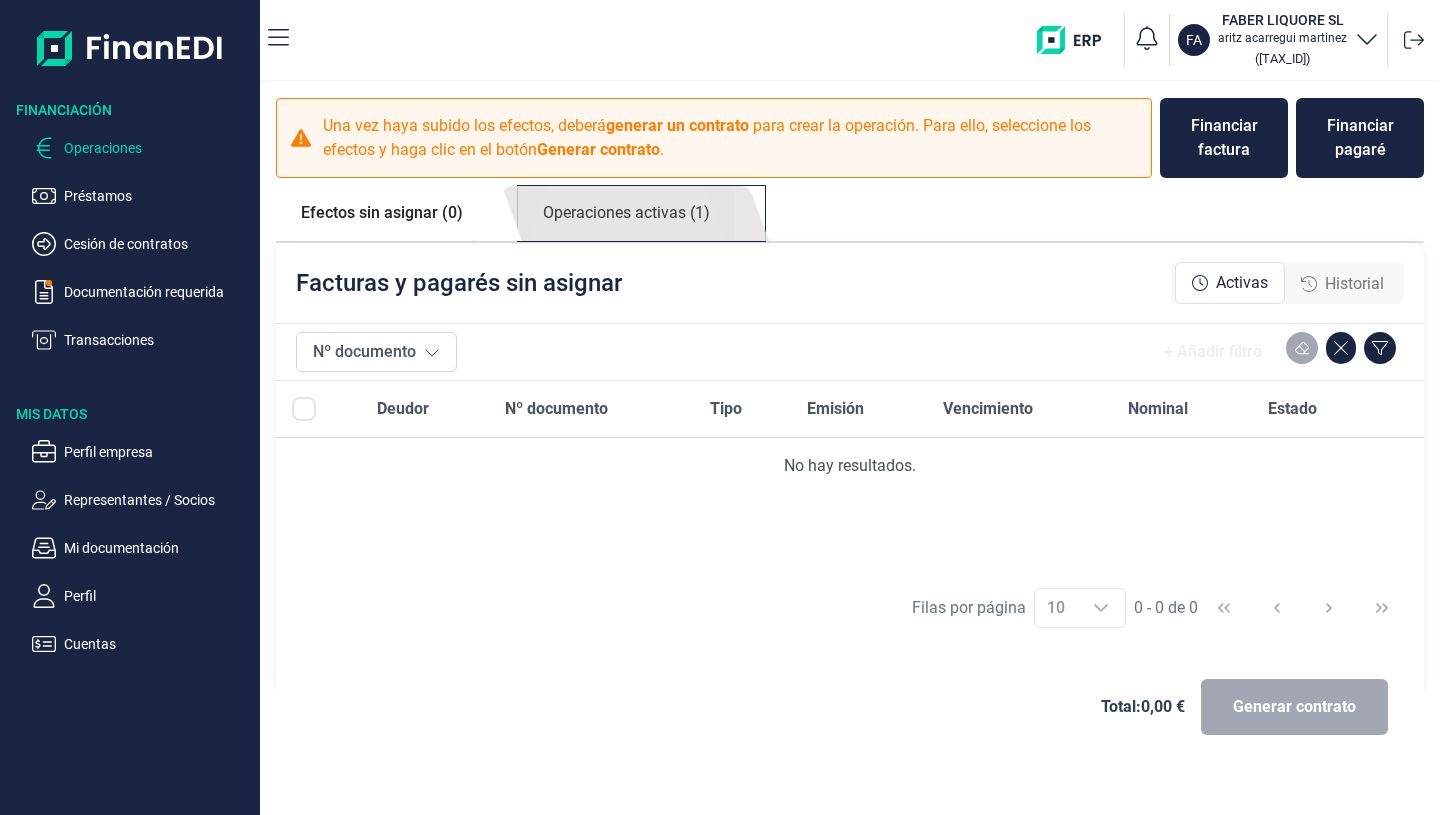 click on "Operaciones activas (1)" at bounding box center (626, 213) 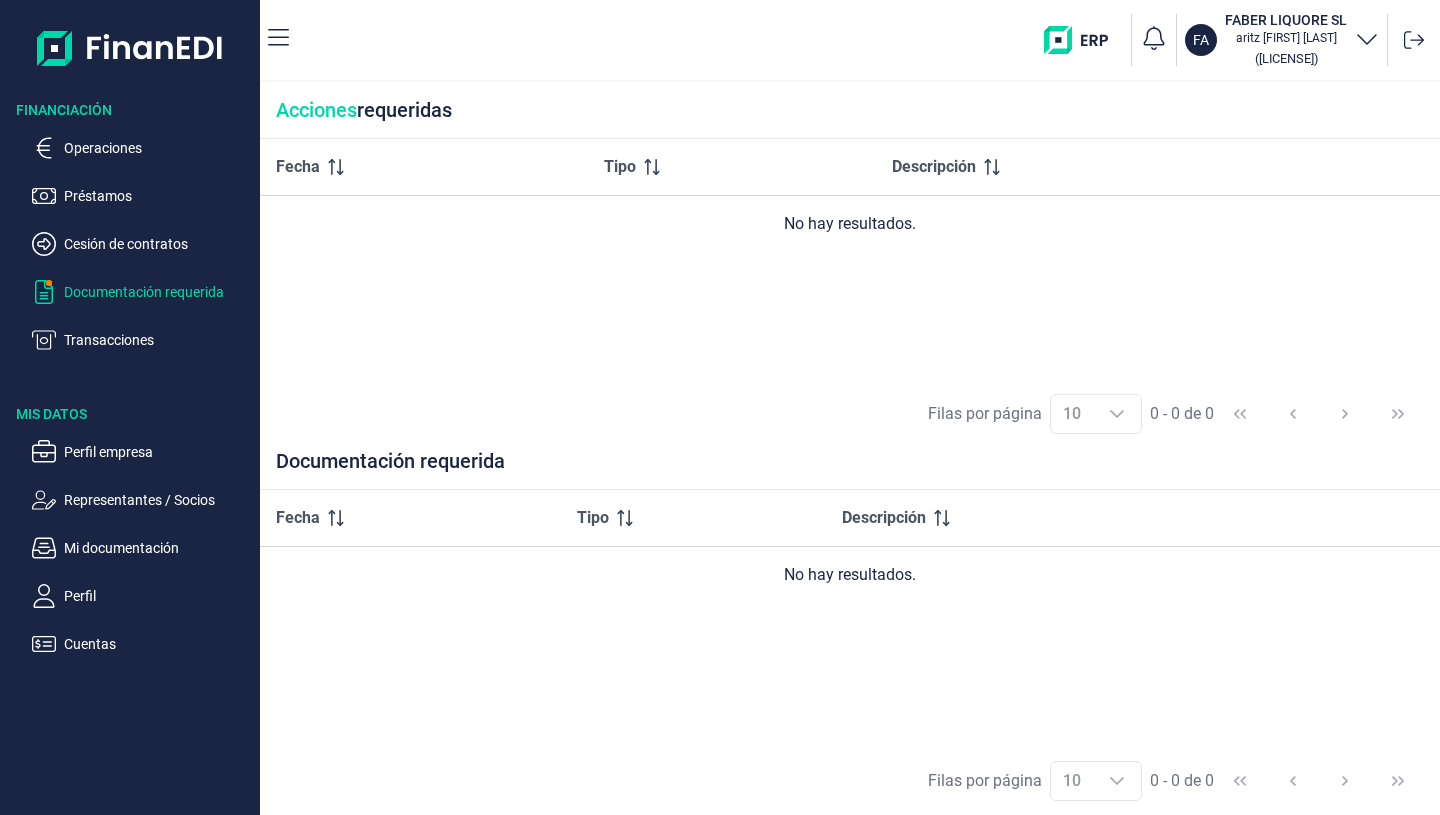 scroll, scrollTop: 0, scrollLeft: 0, axis: both 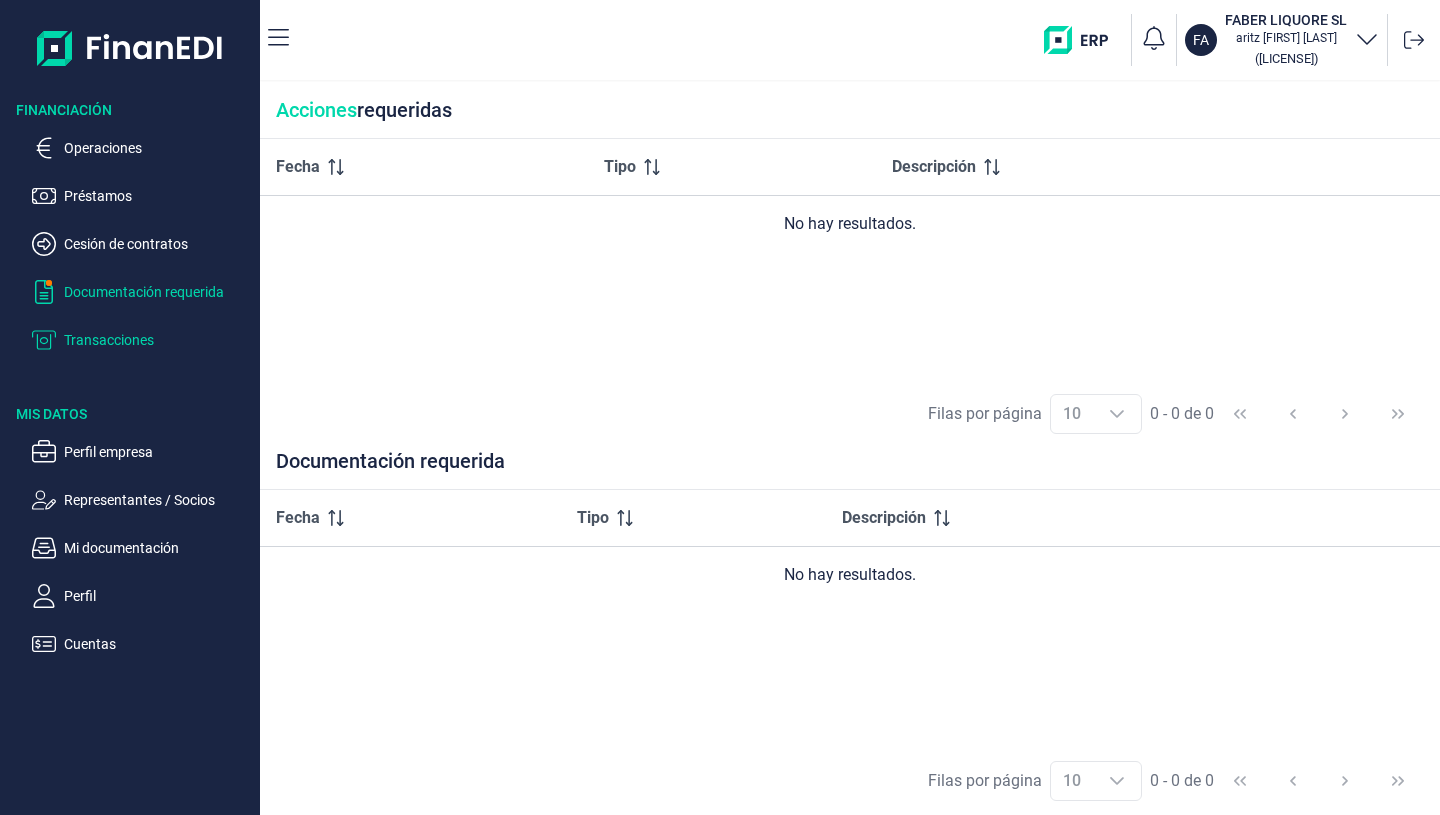 click on "Transacciones" at bounding box center (158, 340) 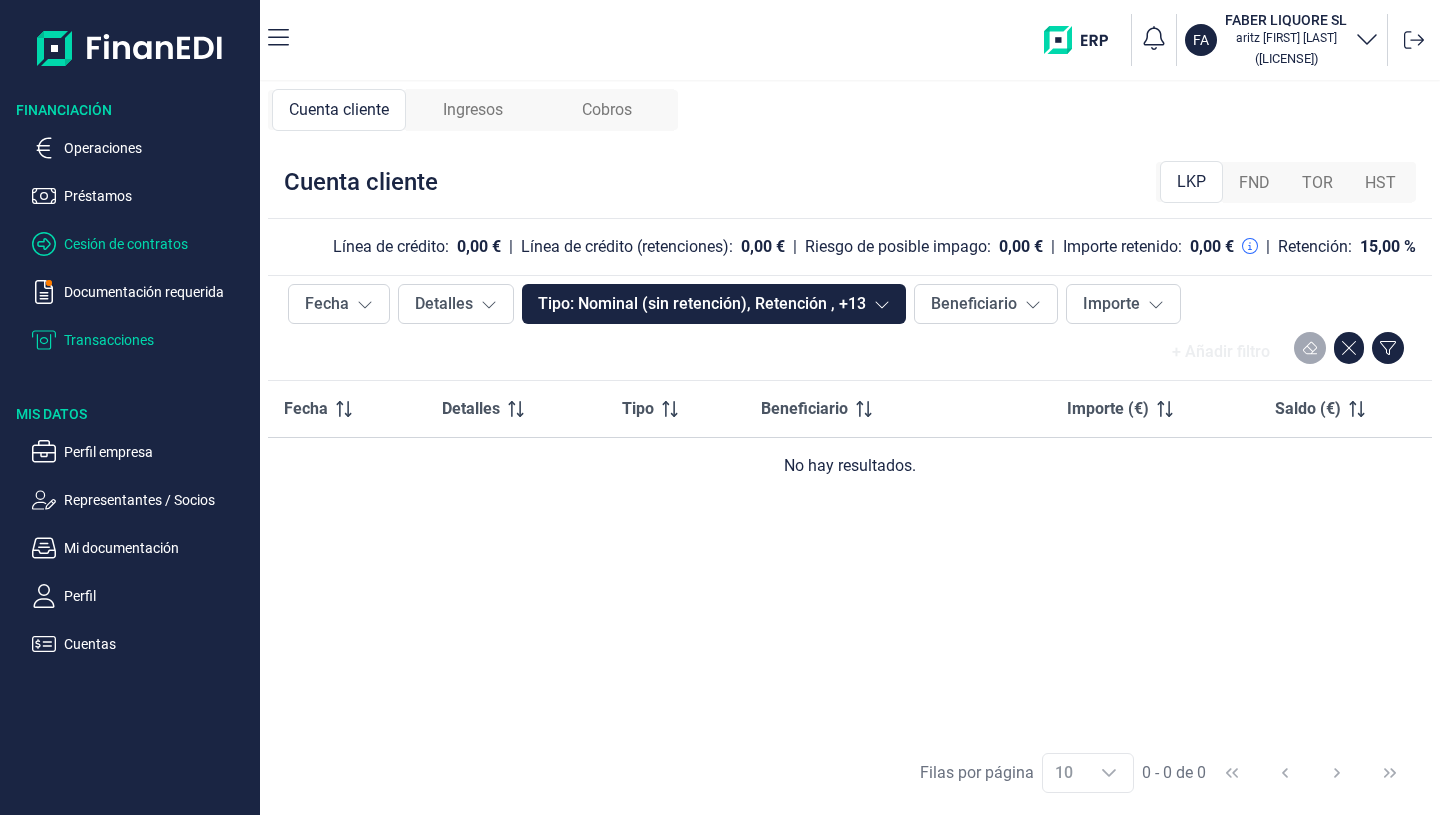 click on "Cesión de contratos" at bounding box center (158, 244) 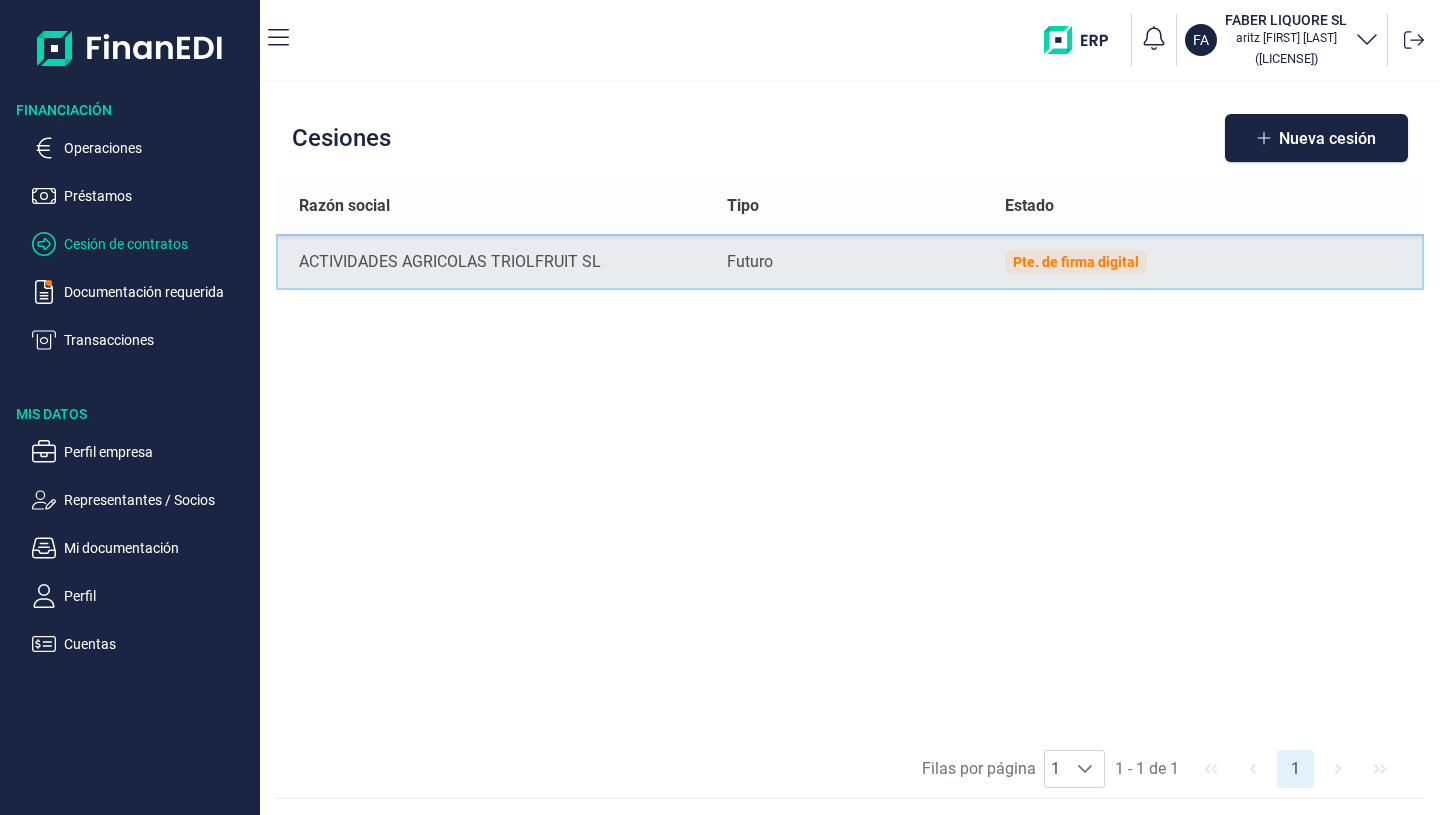click on "Pte. de firma digital" at bounding box center [1076, 262] 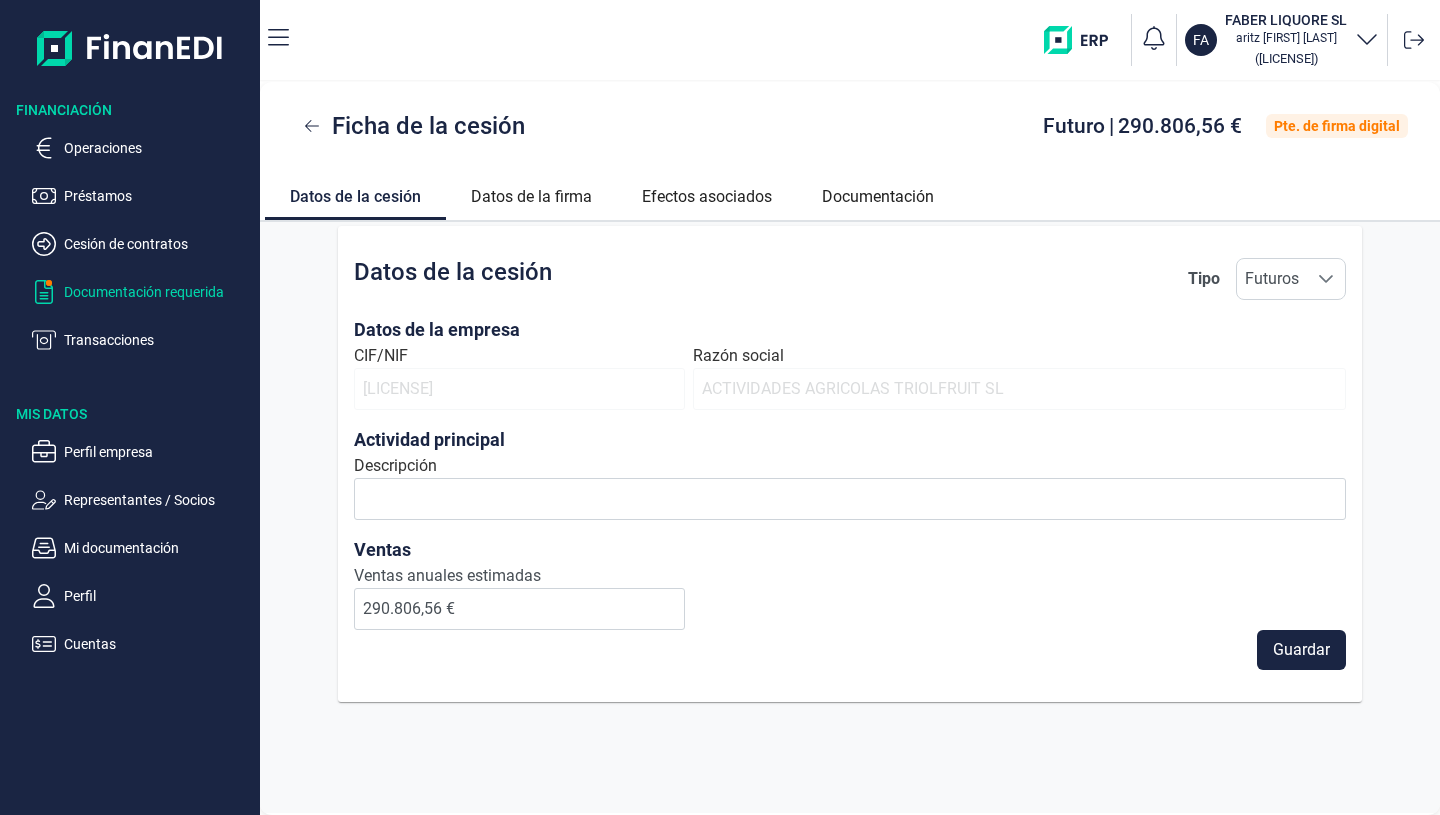click on "Documentación requerida" at bounding box center [158, 292] 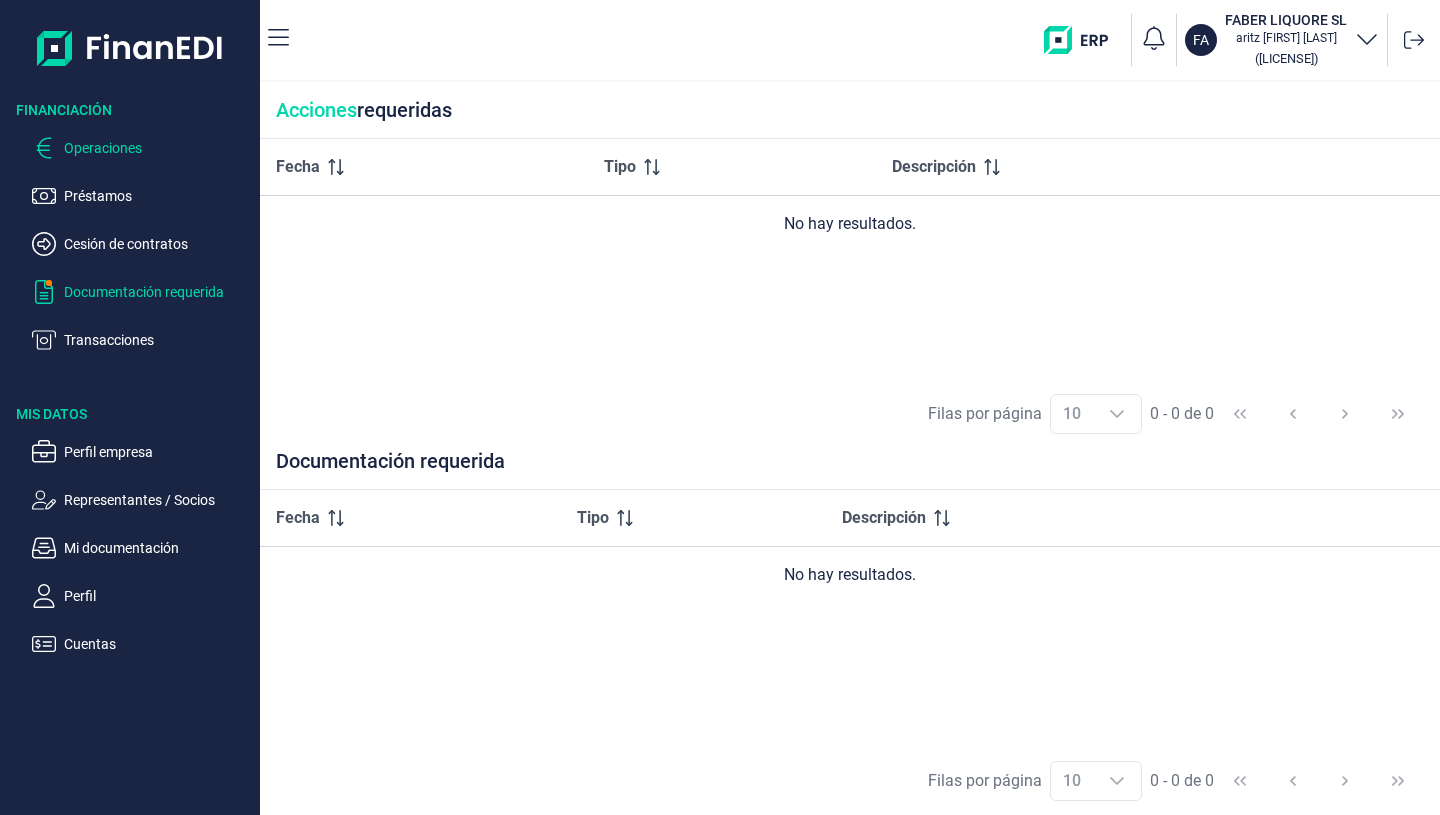 click on "Operaciones" at bounding box center [158, 148] 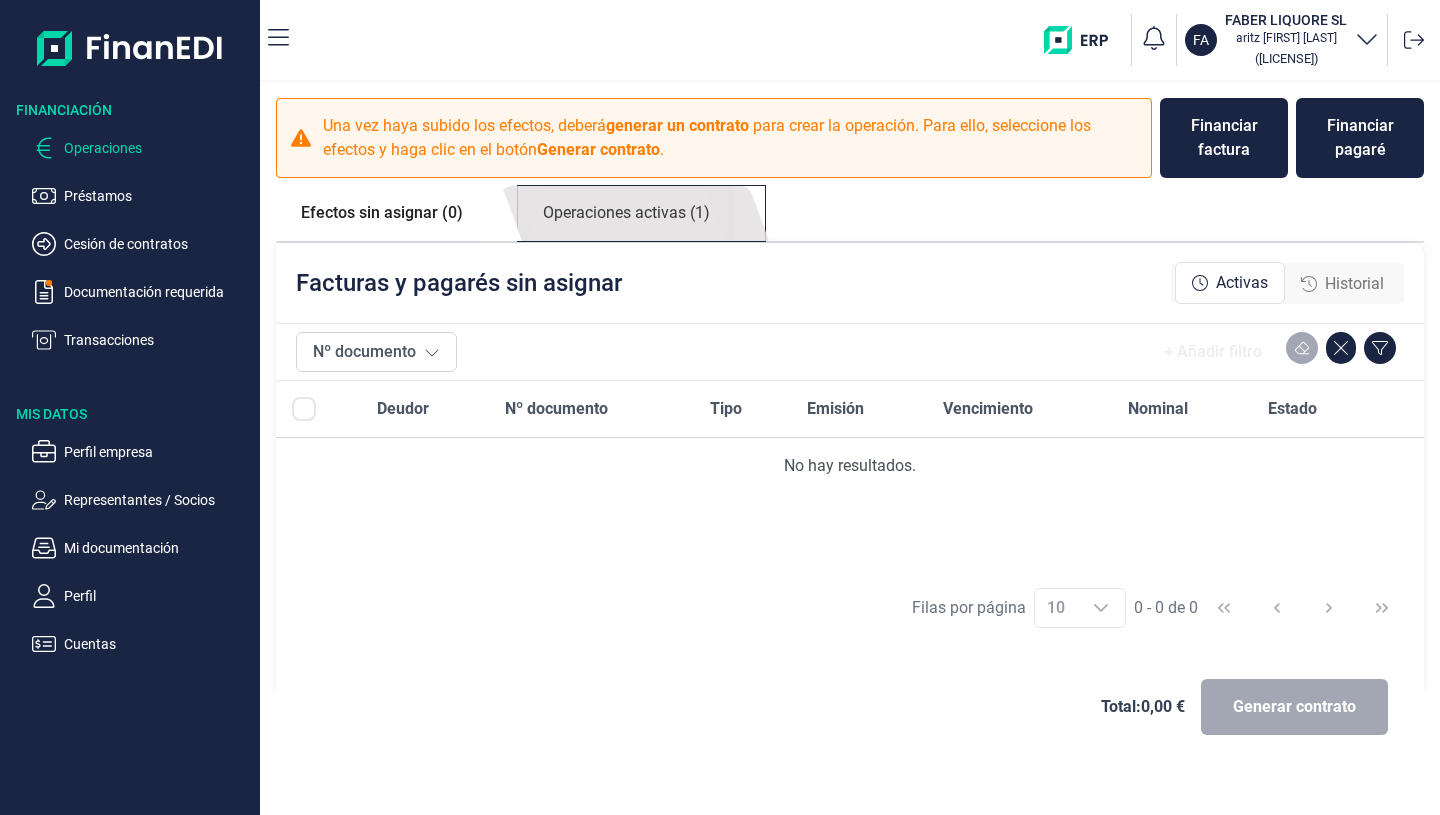 click on "Operaciones activas (1)" at bounding box center [626, 213] 